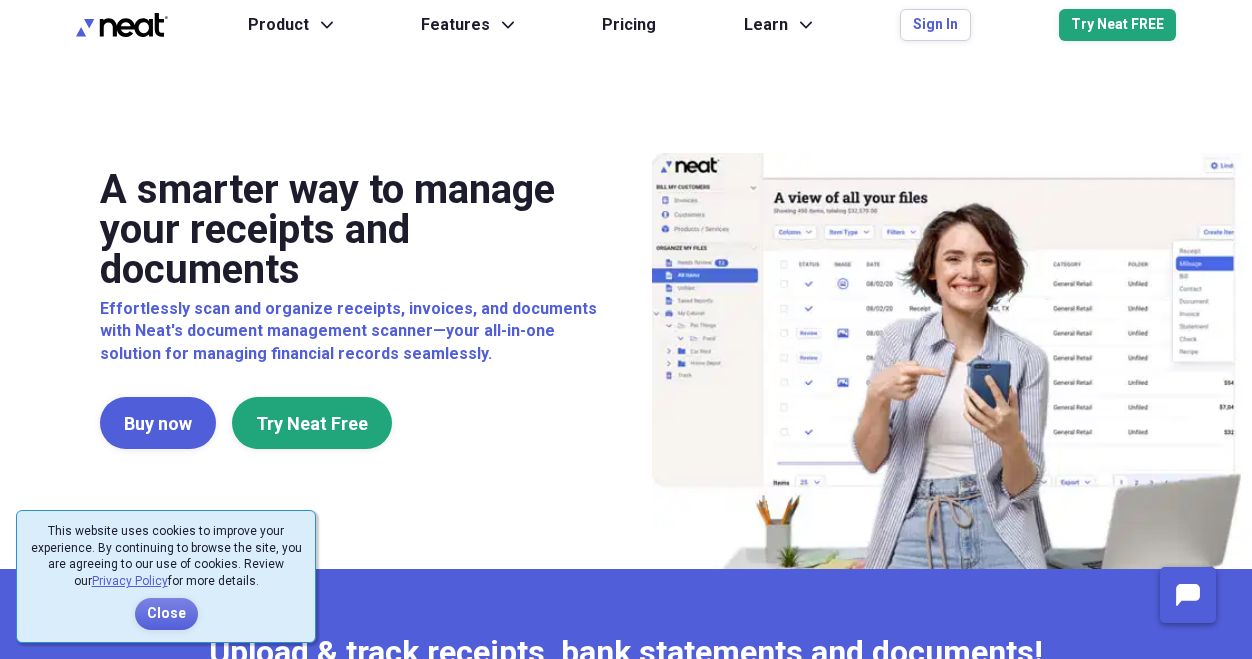 scroll, scrollTop: 0, scrollLeft: 0, axis: both 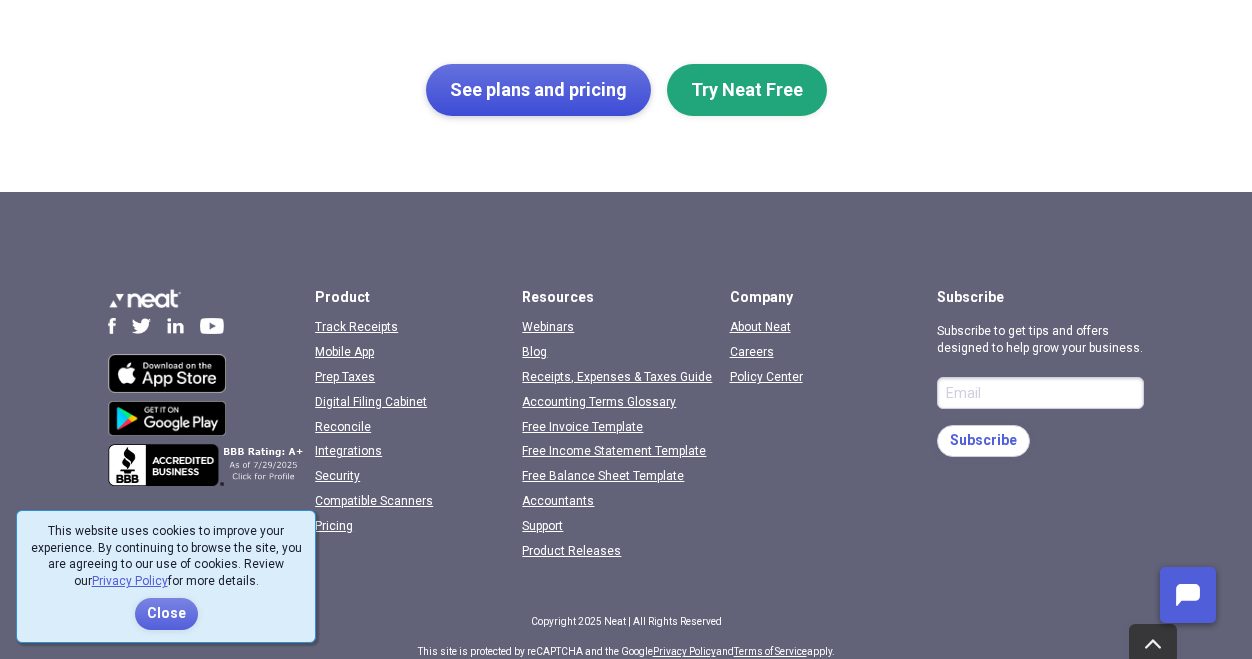 click on "See plans and pricing" at bounding box center [538, 90] 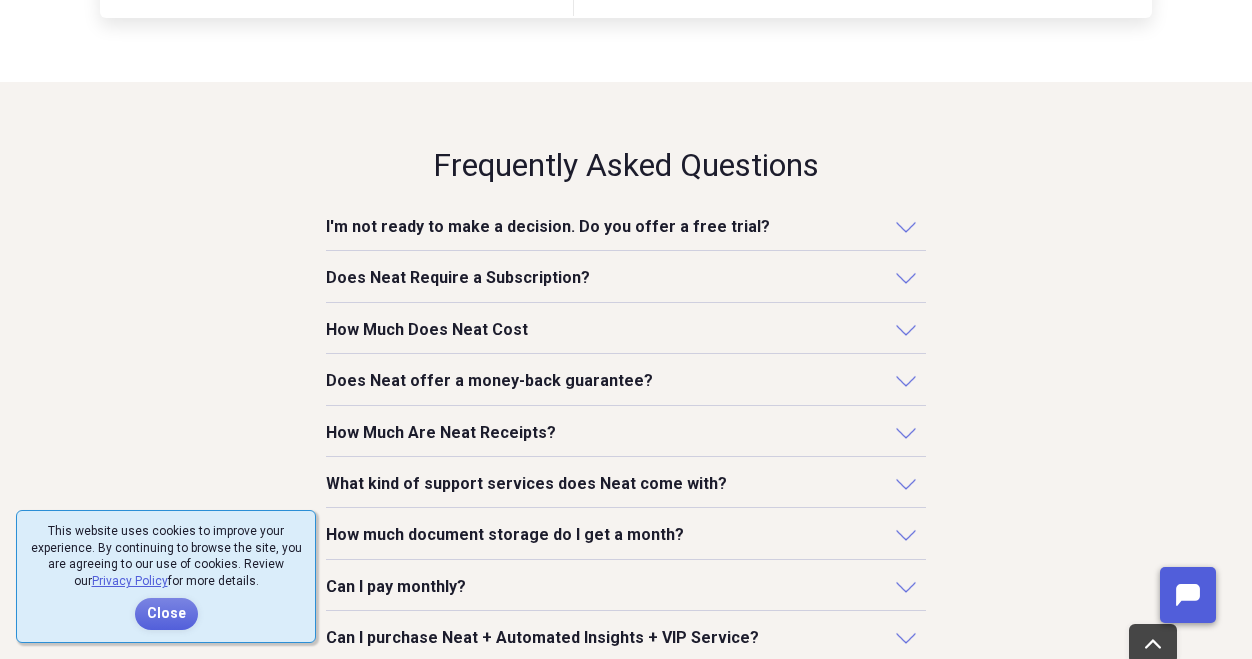 scroll, scrollTop: 1600, scrollLeft: 0, axis: vertical 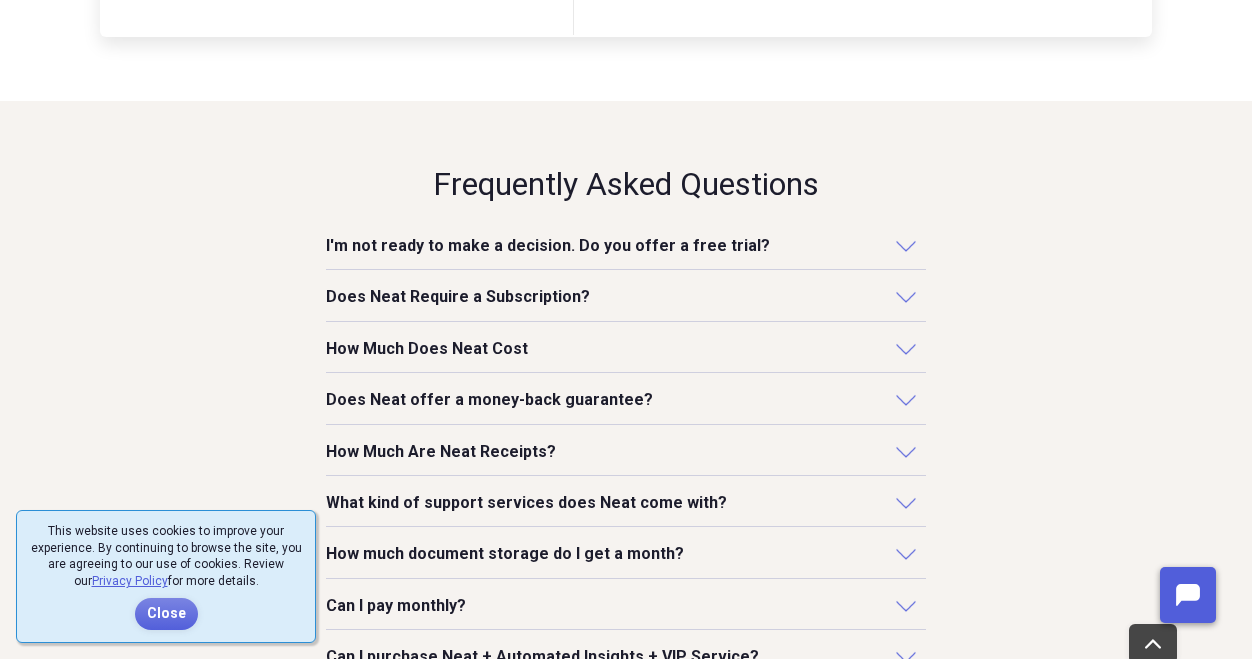 click at bounding box center (906, 296) 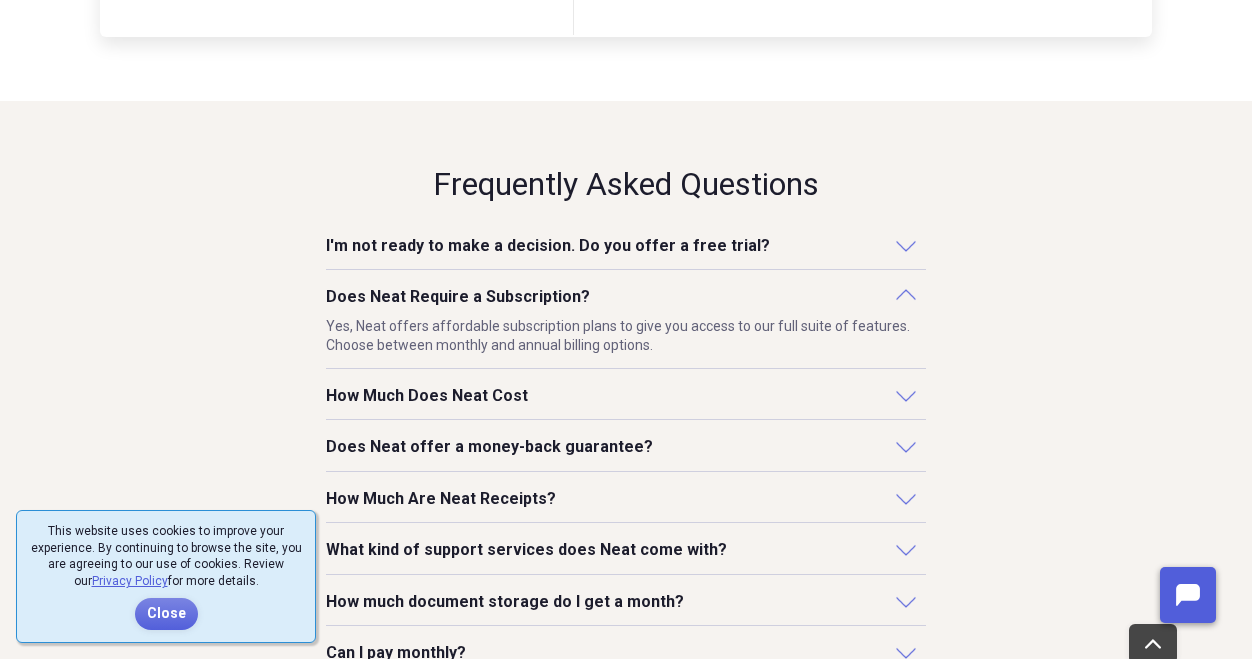 click at bounding box center (906, 296) 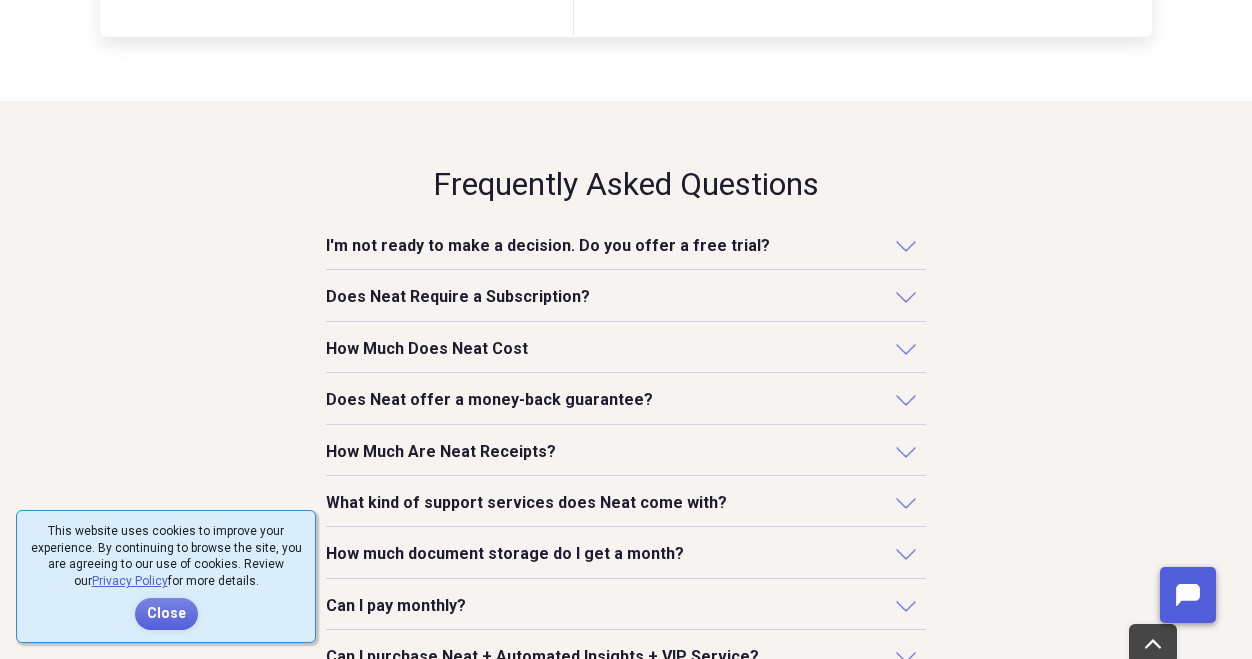 click on "How Much Does Neat Cost" at bounding box center (626, 349) 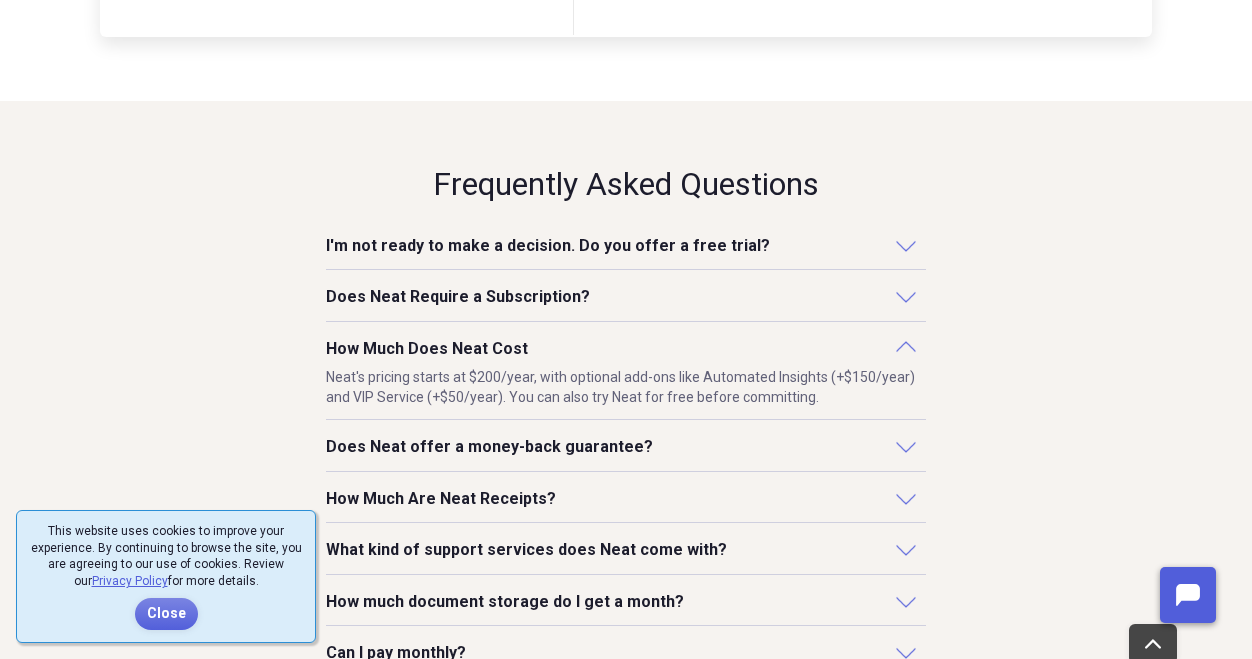 click on "How Much Does Neat Cost" at bounding box center [626, 349] 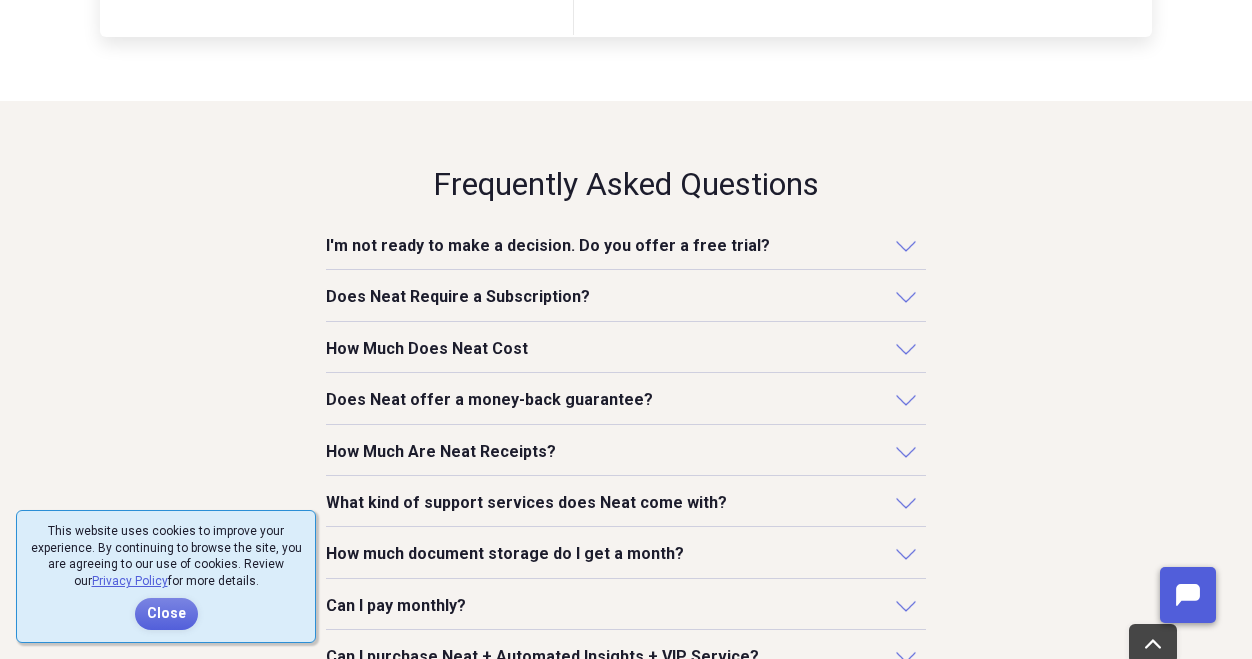 click on "Does Neat offer a money-back guarantee?" at bounding box center [626, 400] 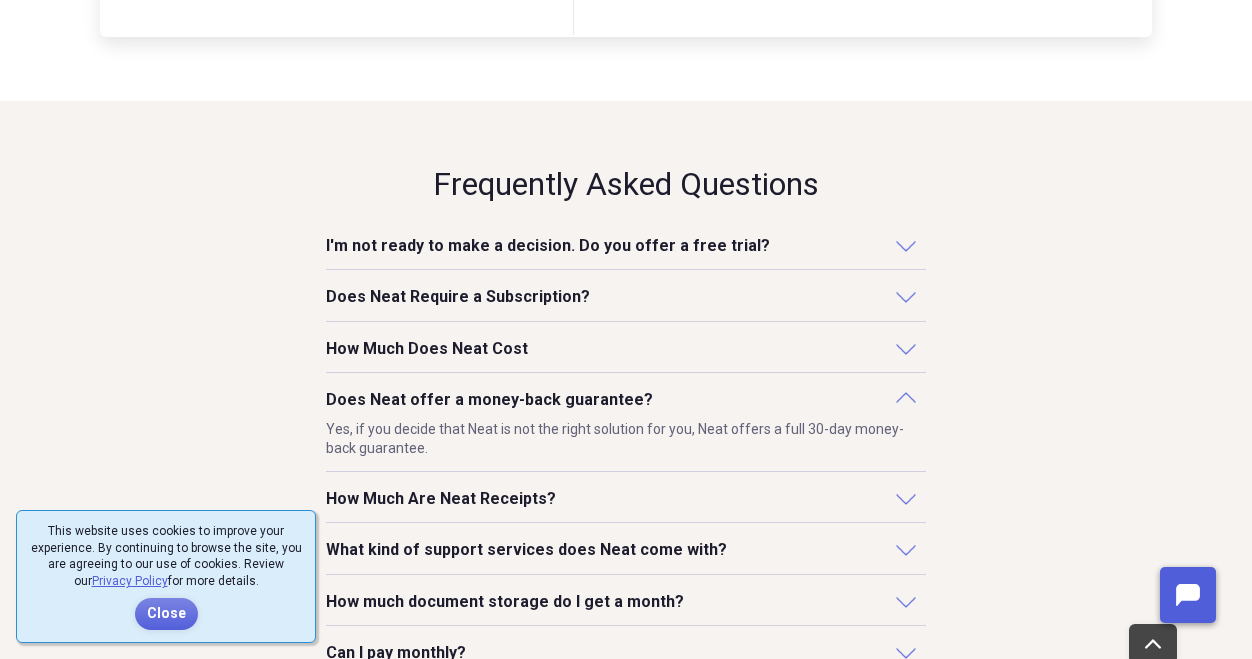 click at bounding box center [906, 498] 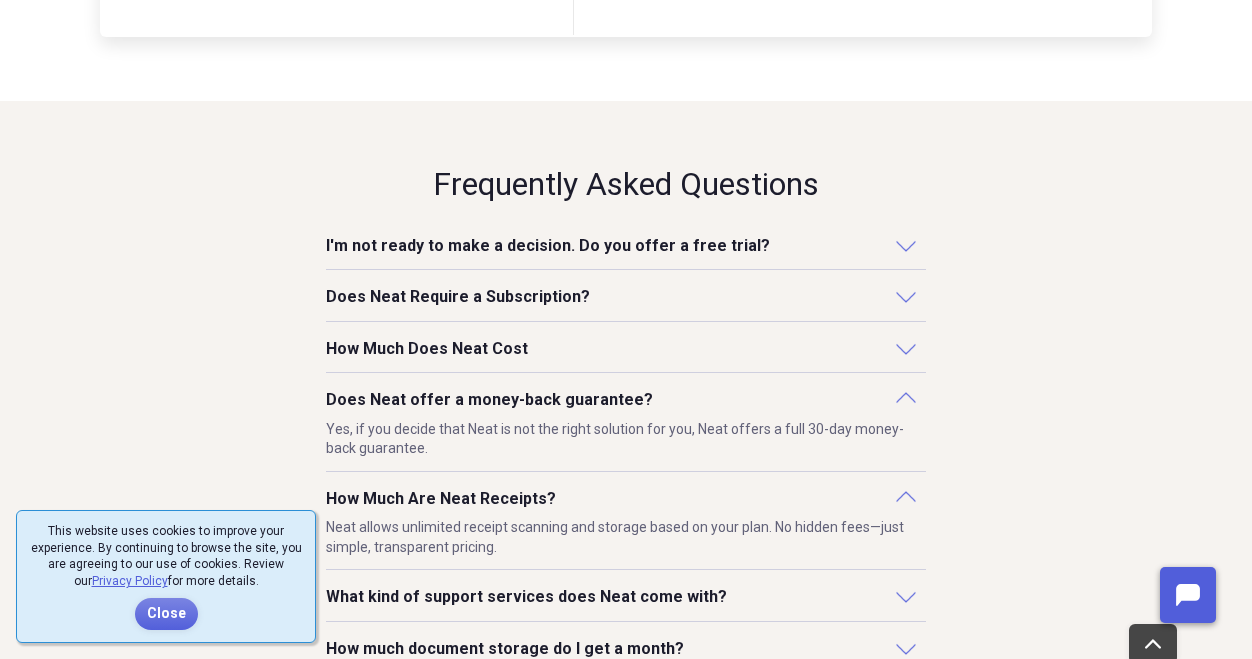 click on "Frequently Asked Questions I'm not ready to make a decision. Do you offer a free trial? Does Neat Require a Subscription? How Much Does Neat Cost Does Neat offer a money-back guarantee? Yes, if you decide that Neat is not the right solution for you, Neat offers a full 30-day money-back guarantee. How Much Are Neat Receipts? Neat allows unlimited receipt scanning and storage based on your plan. No hidden fees—just simple, transparent pricing. What kind of support services does Neat come with? How much document storage do I get a month? Can I pay monthly? Can I purchase Neat + Automated Insights + VIP Service?" at bounding box center (626, 464) 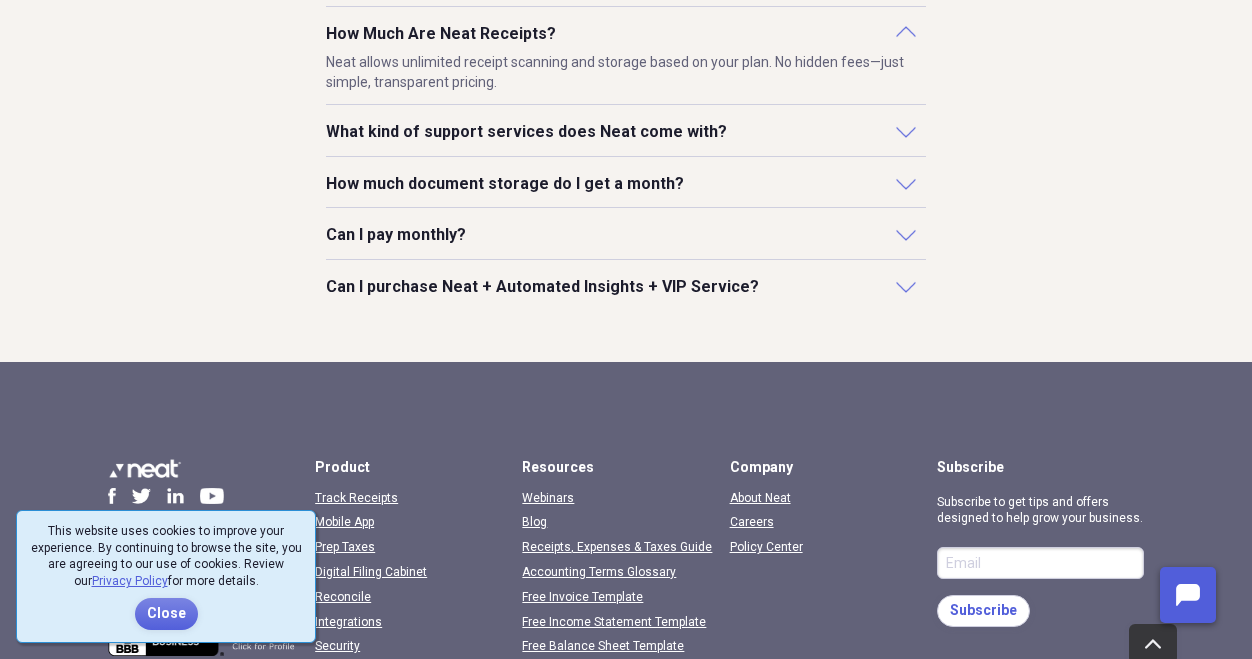 scroll, scrollTop: 2080, scrollLeft: 0, axis: vertical 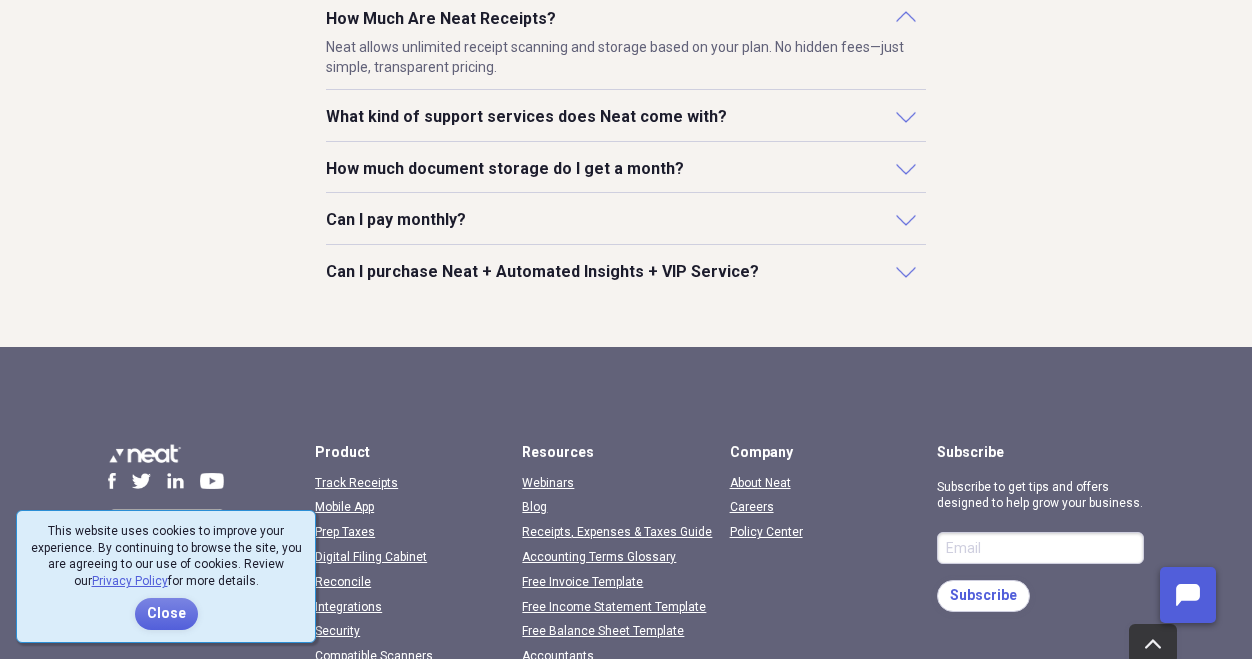 click at bounding box center (906, 116) 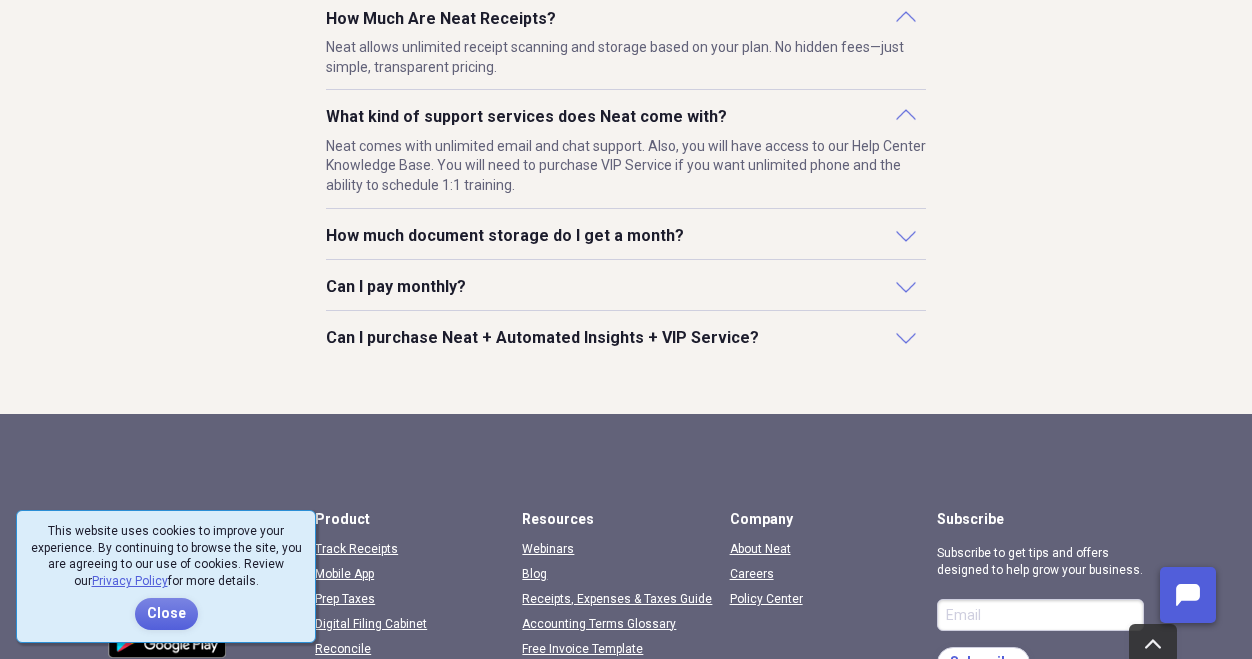 click on "Can I pay monthly?" at bounding box center [626, 287] 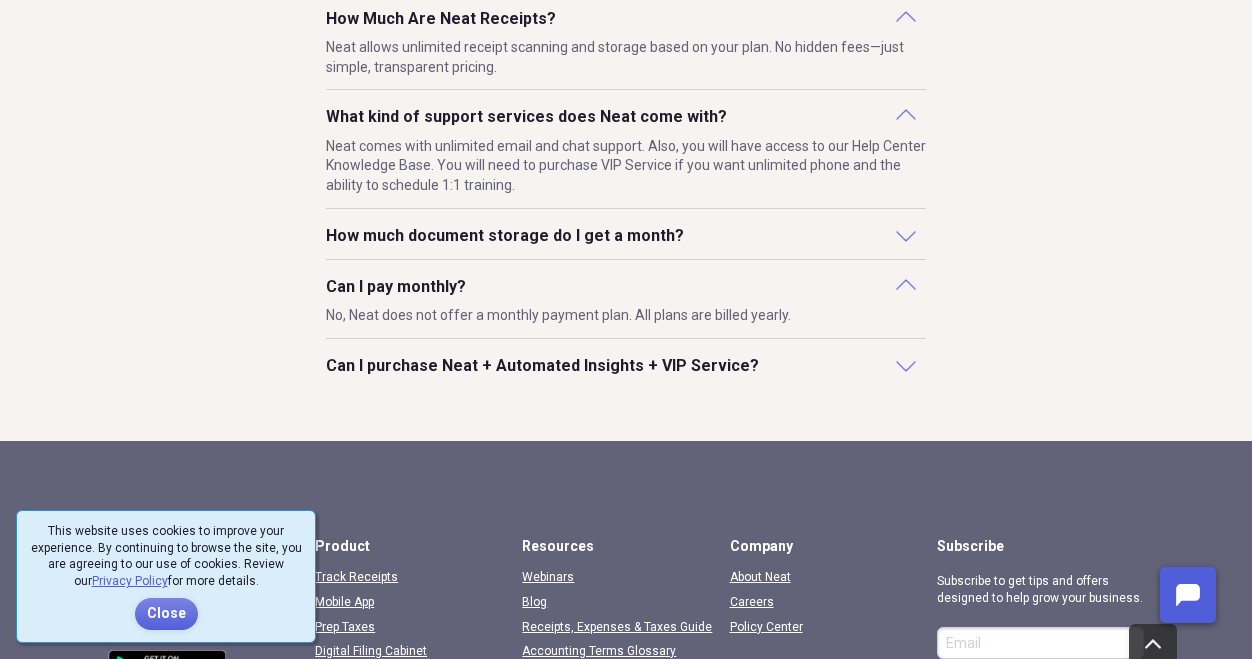 click on "Can I pay monthly?" at bounding box center (626, 287) 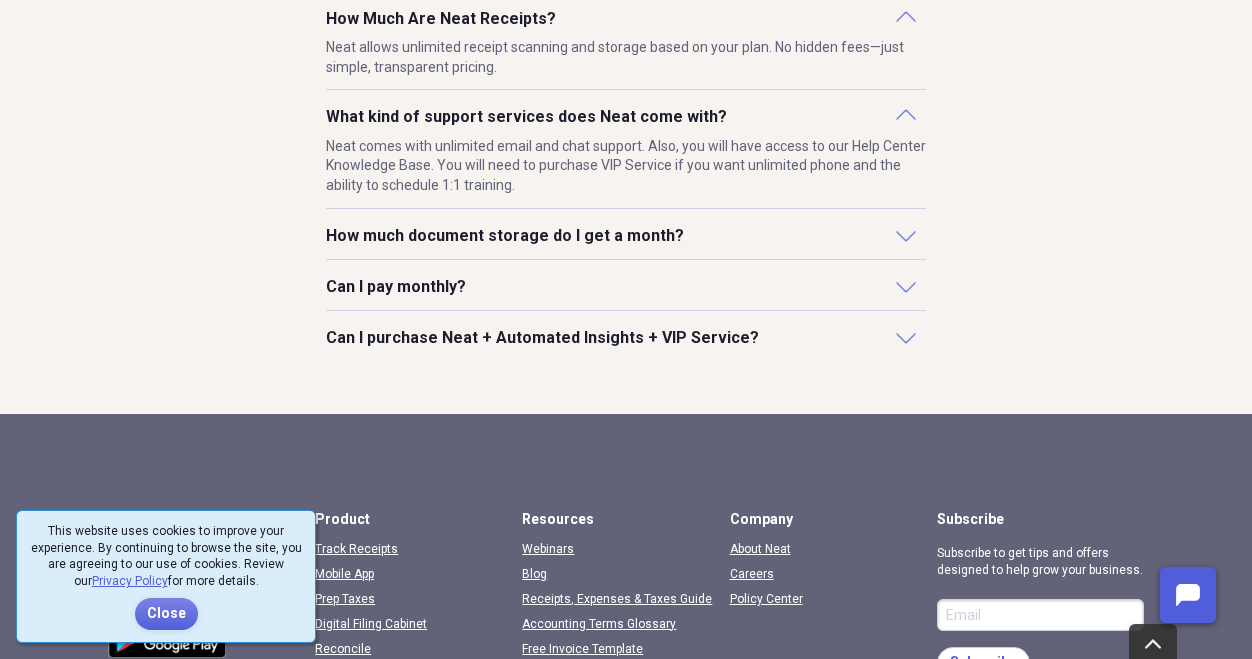 click on "Can I purchase Neat + Automated Insights + VIP Service?" at bounding box center [626, 338] 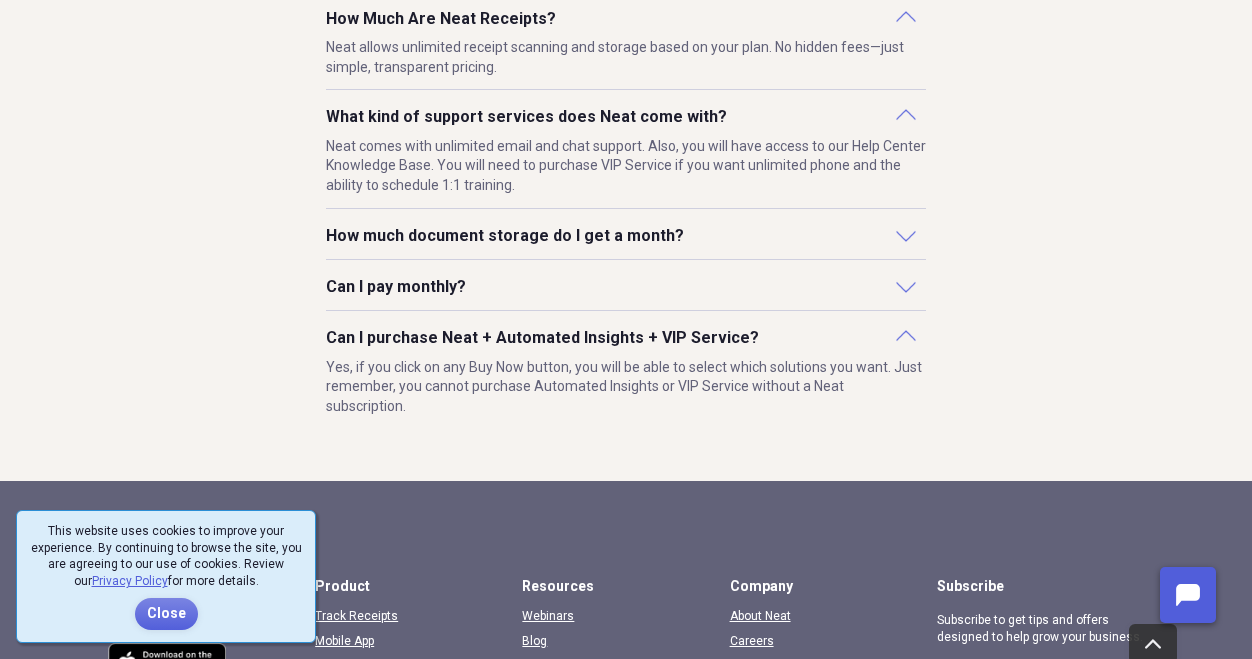click on "Frequently Asked Questions I'm not ready to make a decision. Do you offer a free trial? Does Neat Require a Subscription? How Much Does Neat Cost Does Neat offer a money-back guarantee? Yes, if you decide that Neat is not the right solution for you, Neat offers a full 30-day money-back guarantee. How Much Are Neat Receipts? Neat allows unlimited receipt scanning and storage based on your plan. No hidden fees—just simple, transparent pricing. What kind of support services does Neat come with? Neat comes with unlimited email and chat support. Also, you will have access to our Help Center Knowledge Base. You will need to purchase VIP Service if you want unlimited phone and the ability to schedule 1:1 training. How much document storage do I get a month? Can I pay monthly? Can I purchase Neat + Automated Insights + VIP Service?" at bounding box center [626, 51] 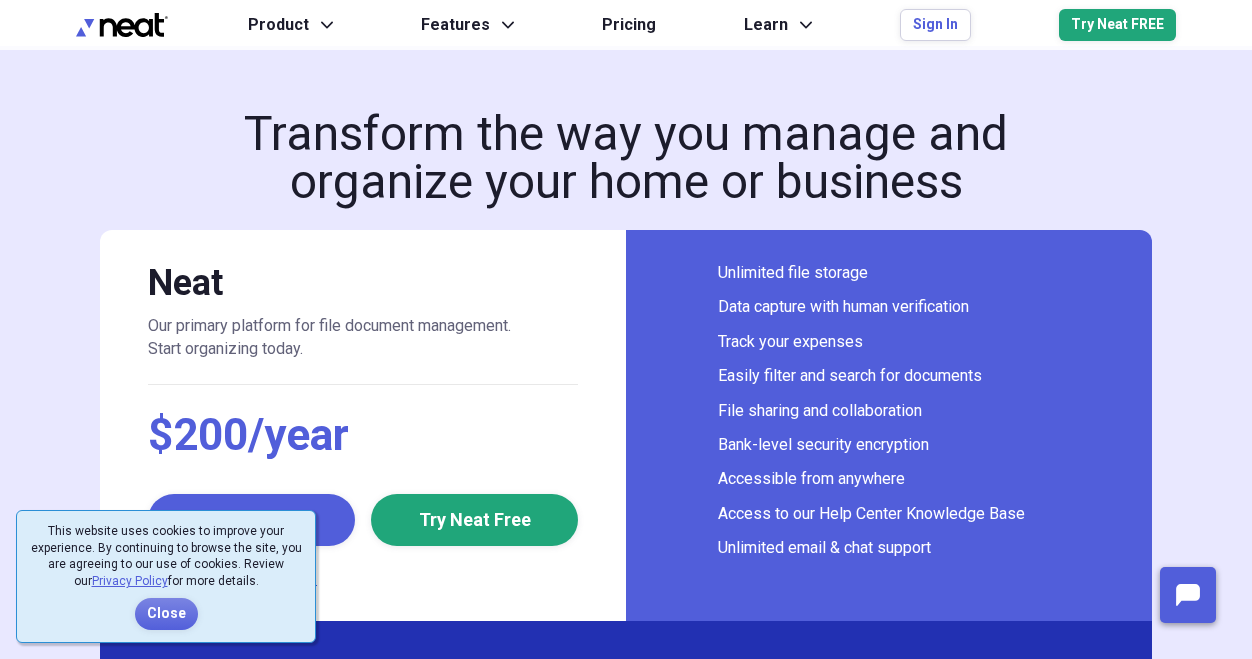 scroll, scrollTop: 0, scrollLeft: 0, axis: both 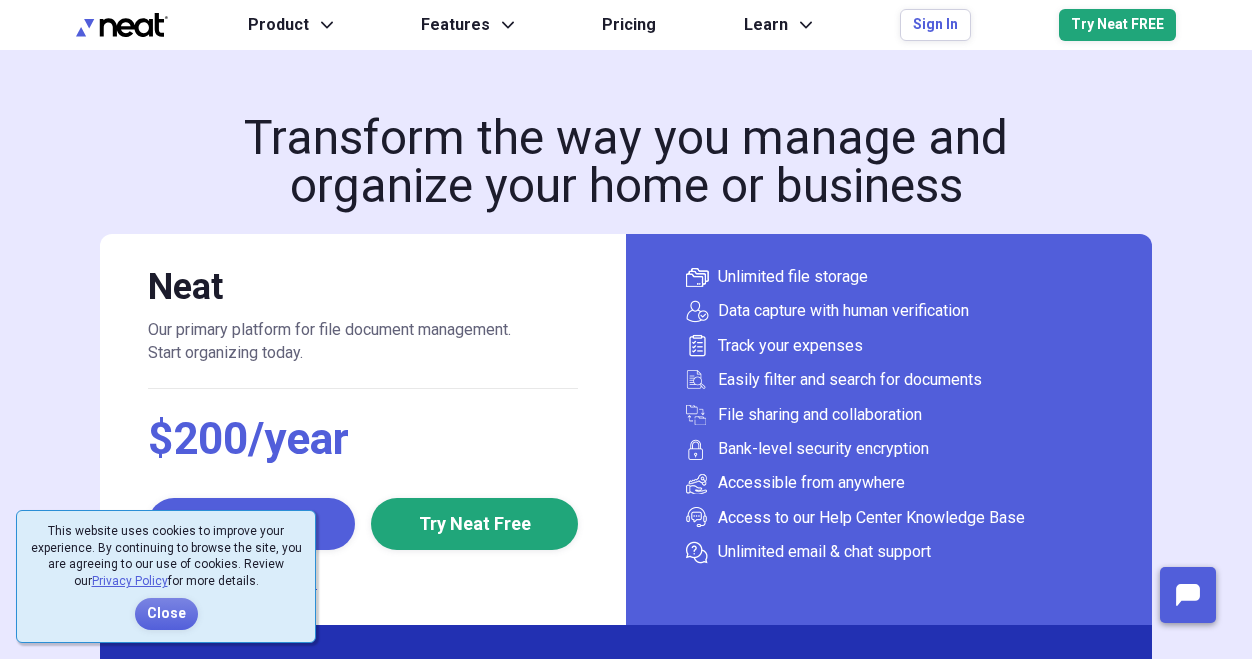 click on "Neat Our primary platform for file document management. Start organizing today.   $200/year Buy now Try Neat Free Learn more about Neat →" at bounding box center (363, 429) 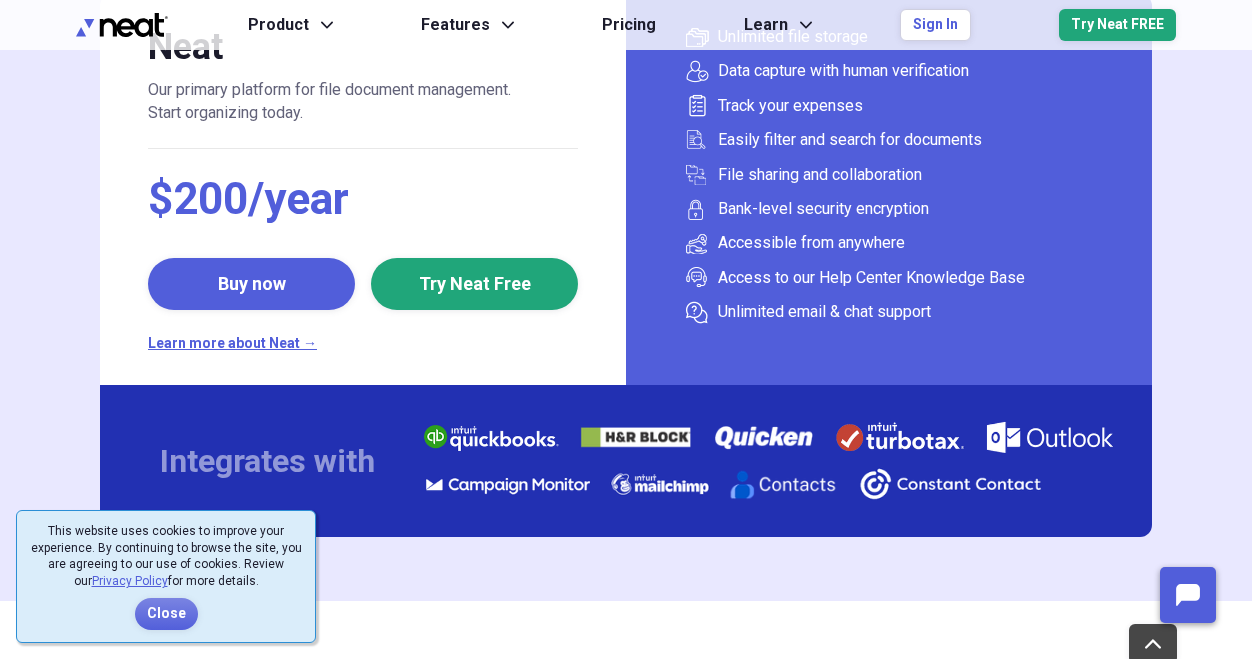 scroll, scrollTop: 280, scrollLeft: 0, axis: vertical 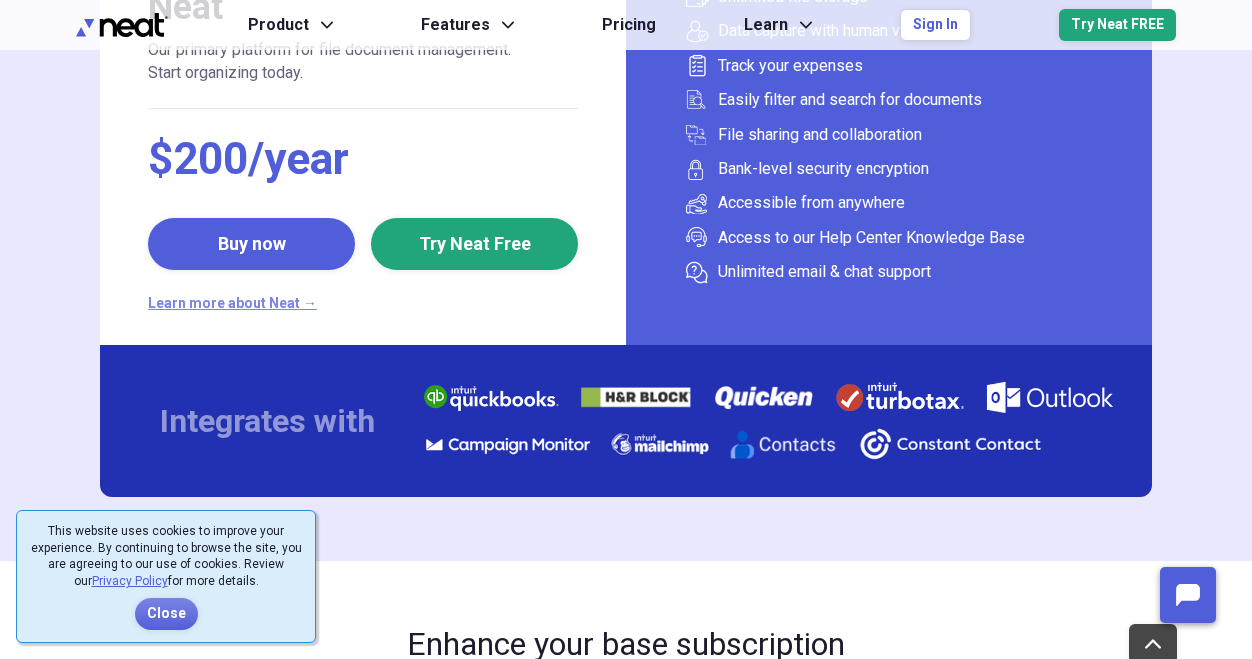 click on "Learn more about Neat →" at bounding box center (363, 304) 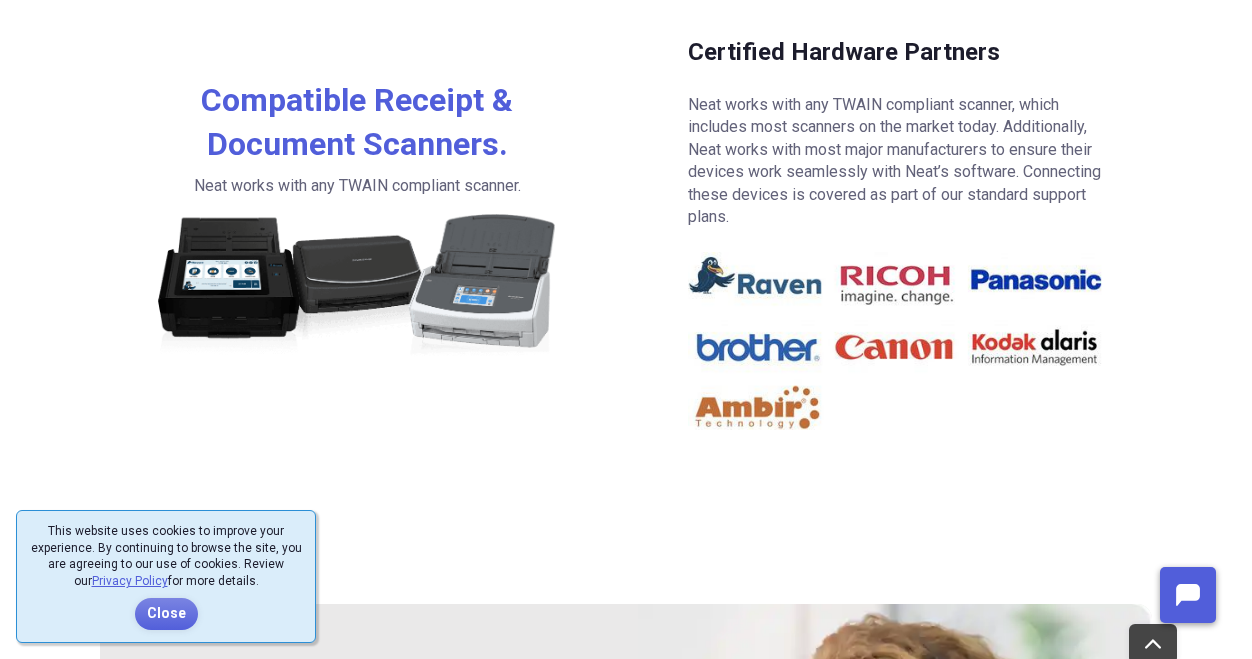 scroll, scrollTop: 5400, scrollLeft: 0, axis: vertical 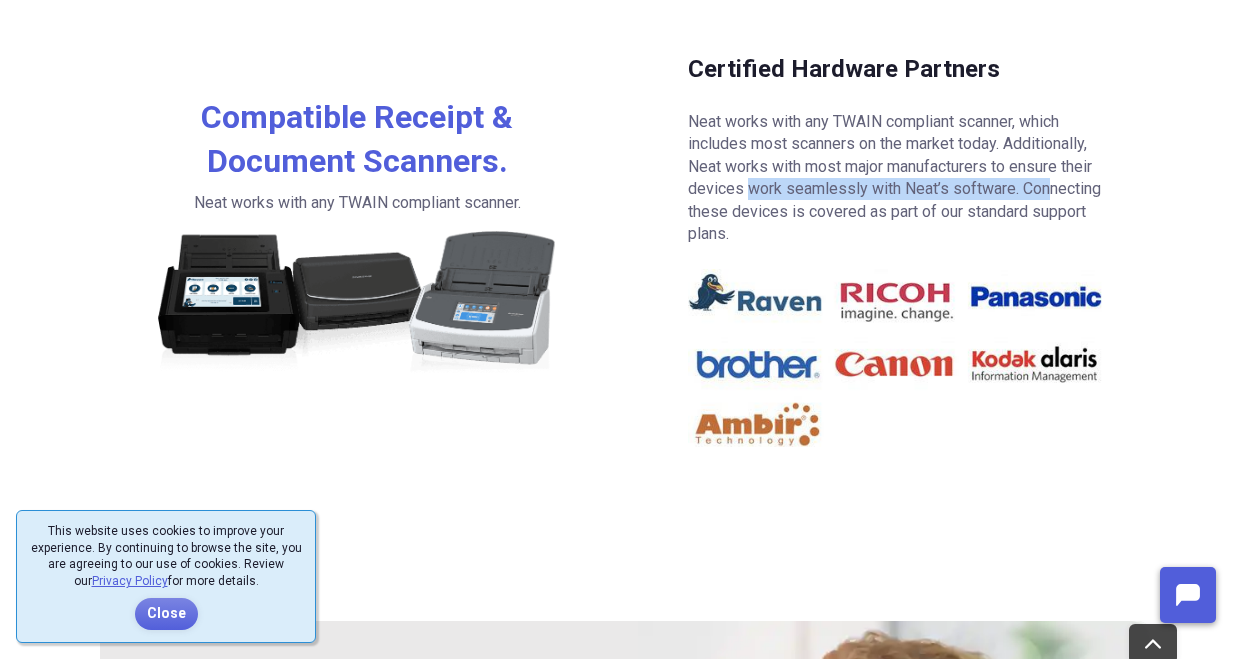 drag, startPoint x: 780, startPoint y: 189, endPoint x: 717, endPoint y: 212, distance: 67.06713 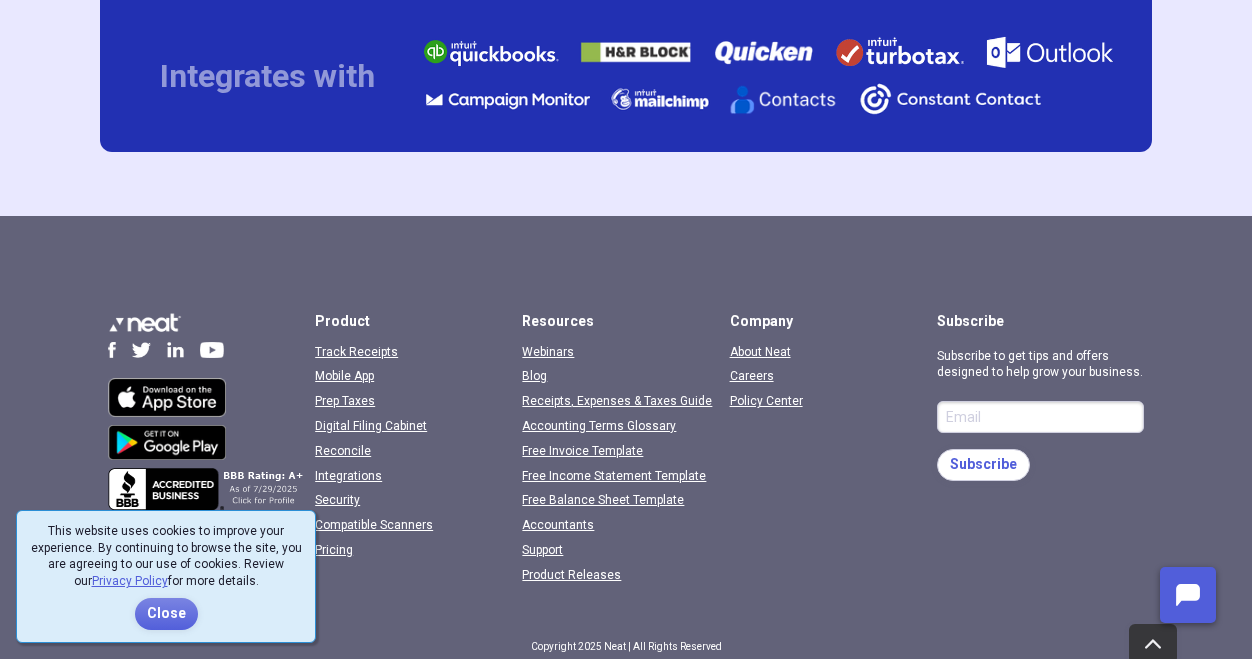 scroll, scrollTop: 6881, scrollLeft: 0, axis: vertical 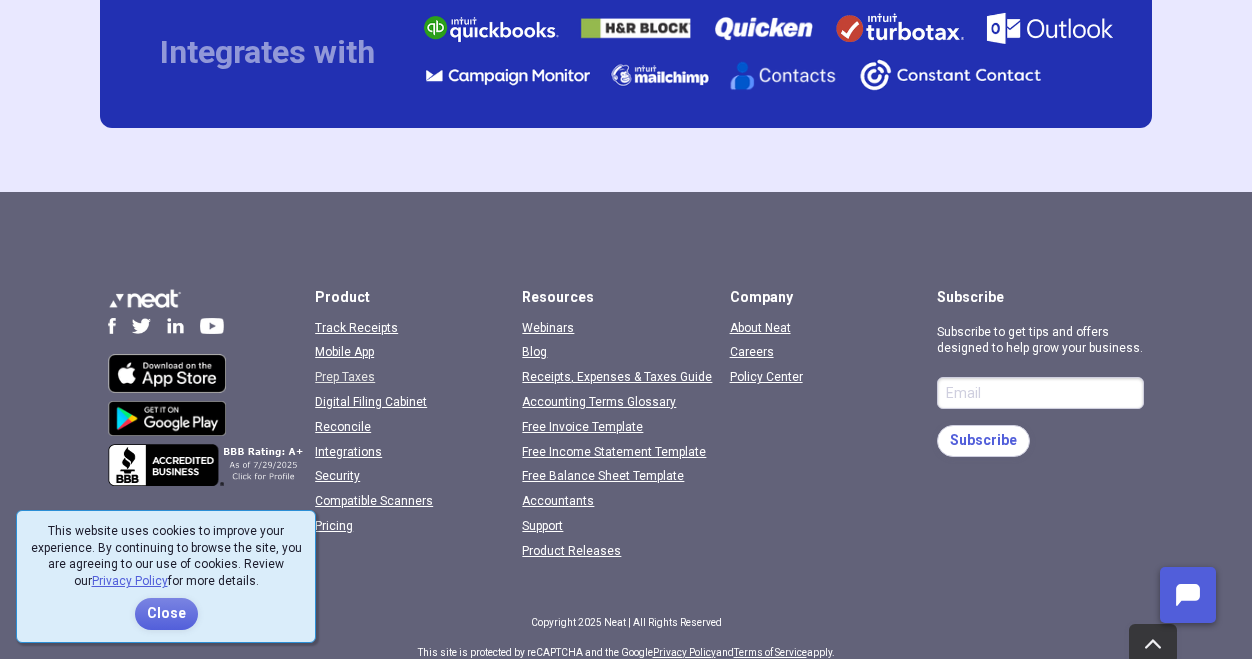 click on "Prep Taxes" at bounding box center (345, 377) 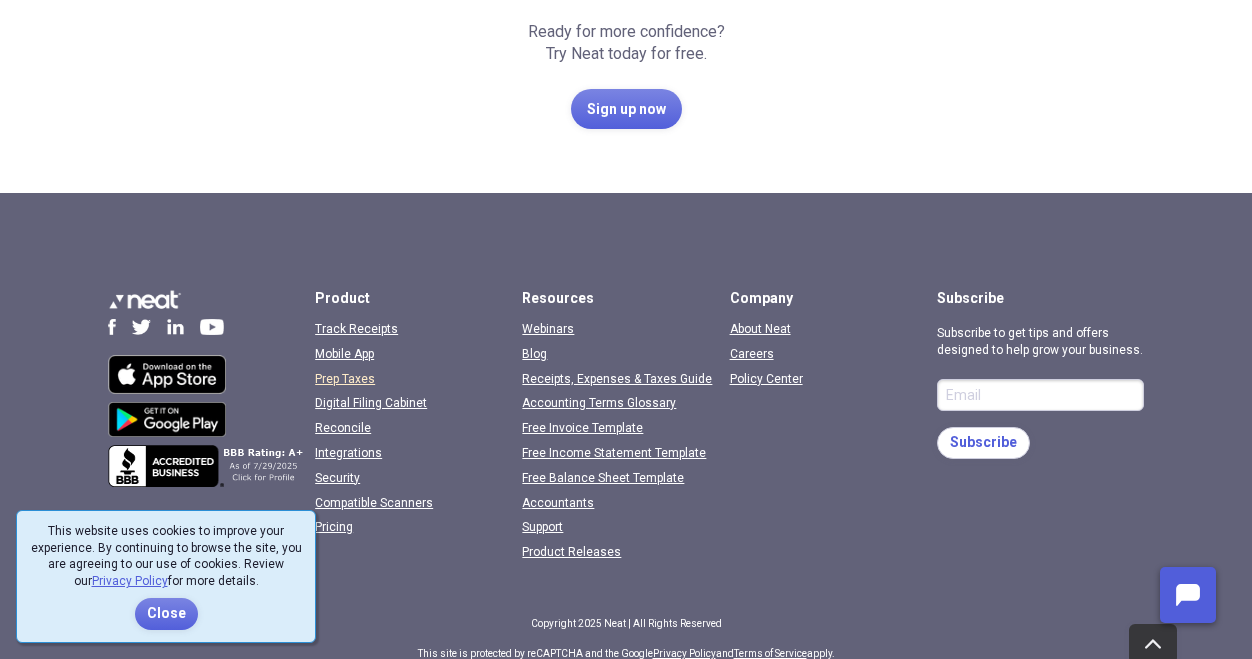 scroll, scrollTop: 2778, scrollLeft: 0, axis: vertical 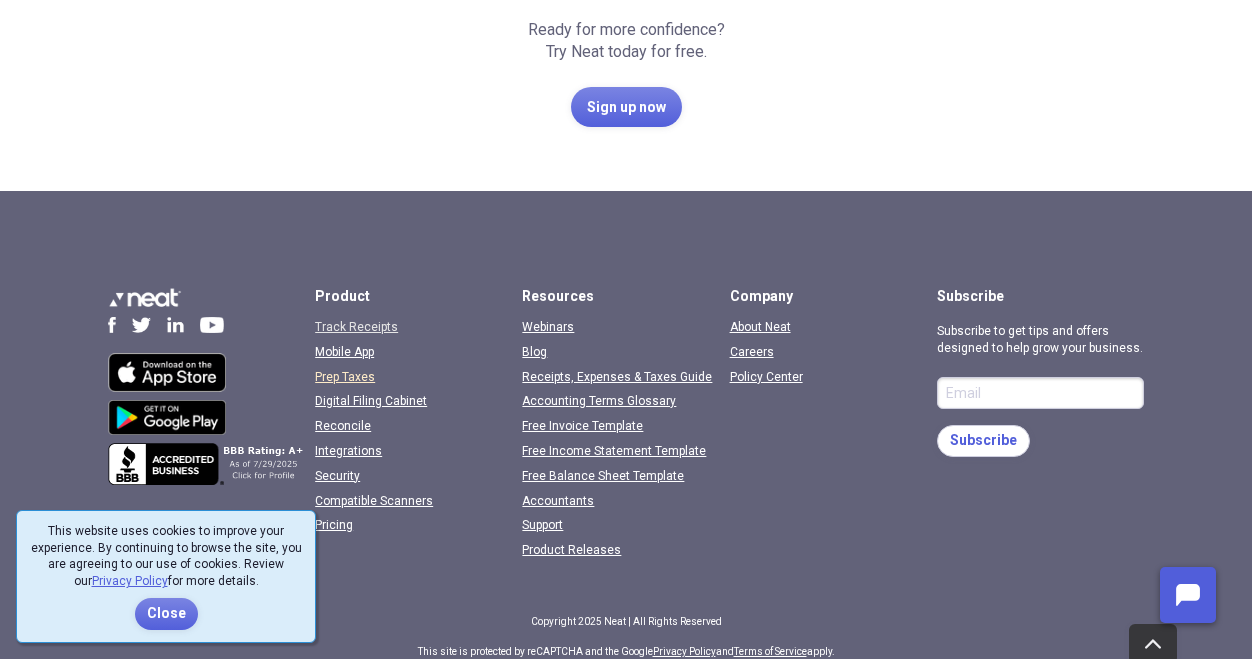 click on "Track Receipts" at bounding box center (356, 327) 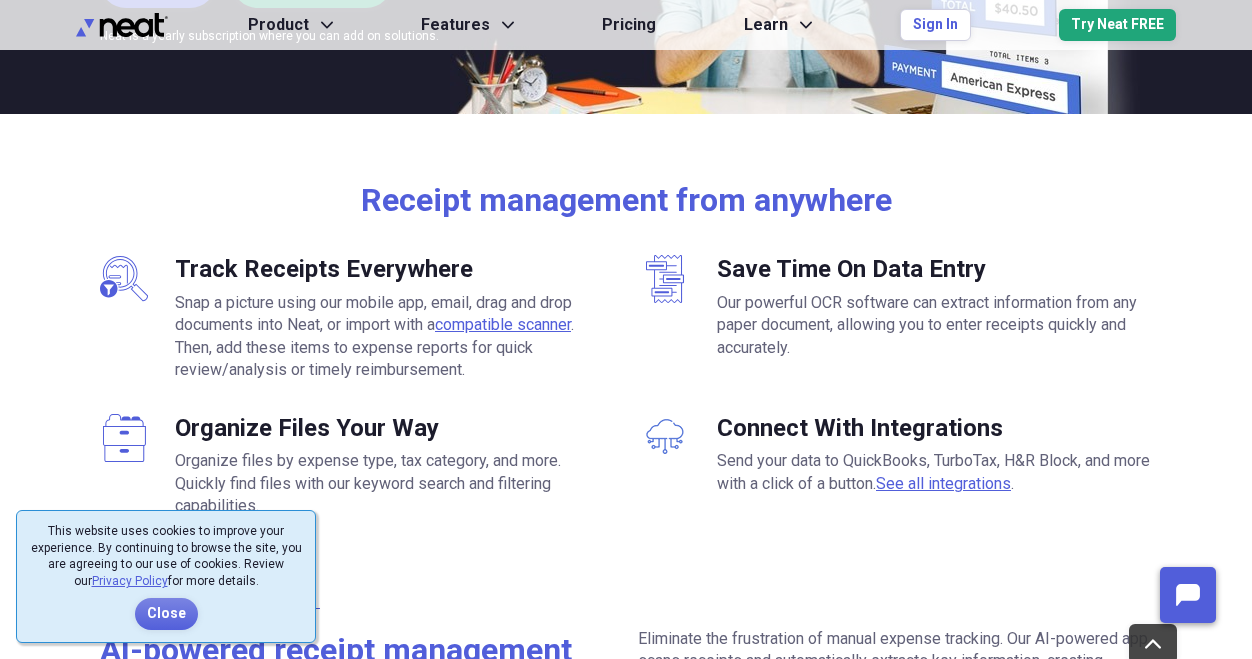 scroll, scrollTop: 560, scrollLeft: 0, axis: vertical 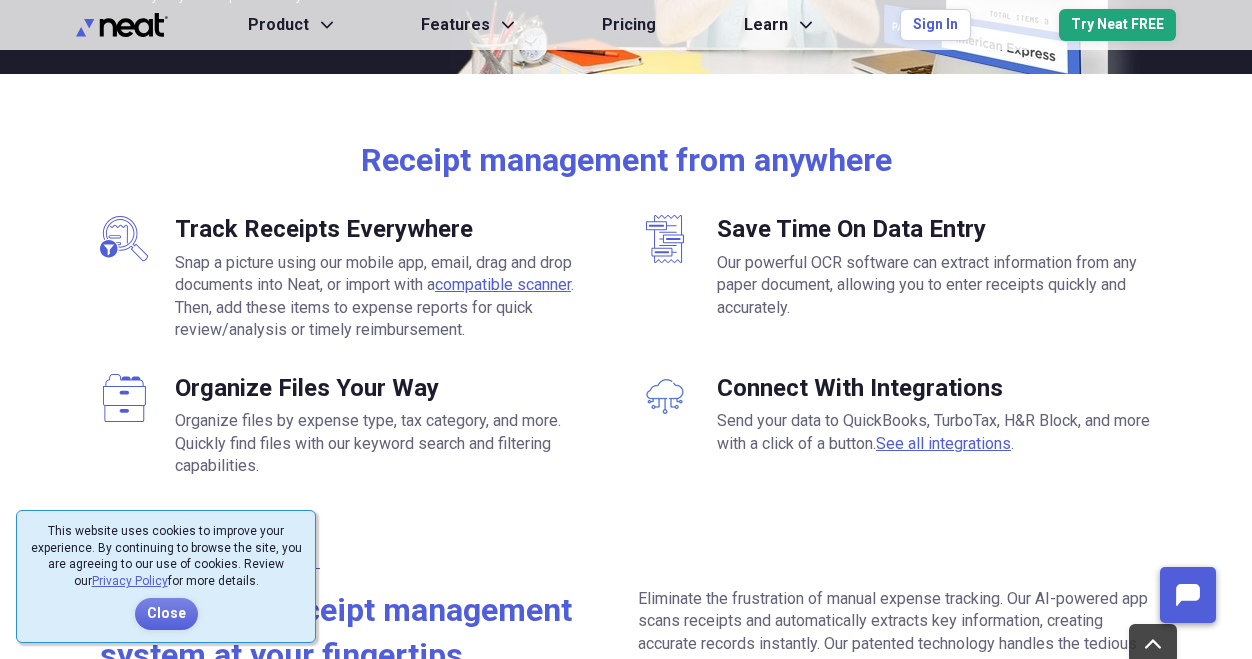 click on "Snap a picture using our mobile app, email, drag and drop documents into Neat, or import with a  compatible scanner . Then, add these items to expense reports for quick review/analysis or timely reimbursement." at bounding box center [392, 297] 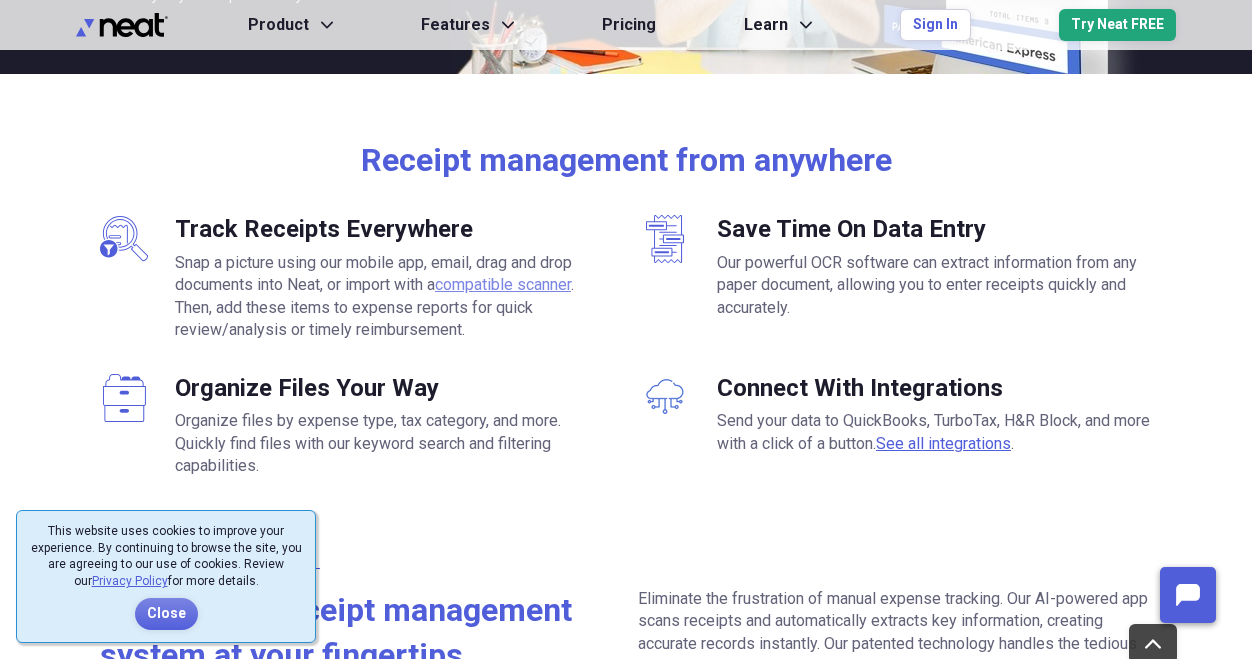 click on "compatible scanner" at bounding box center (503, 284) 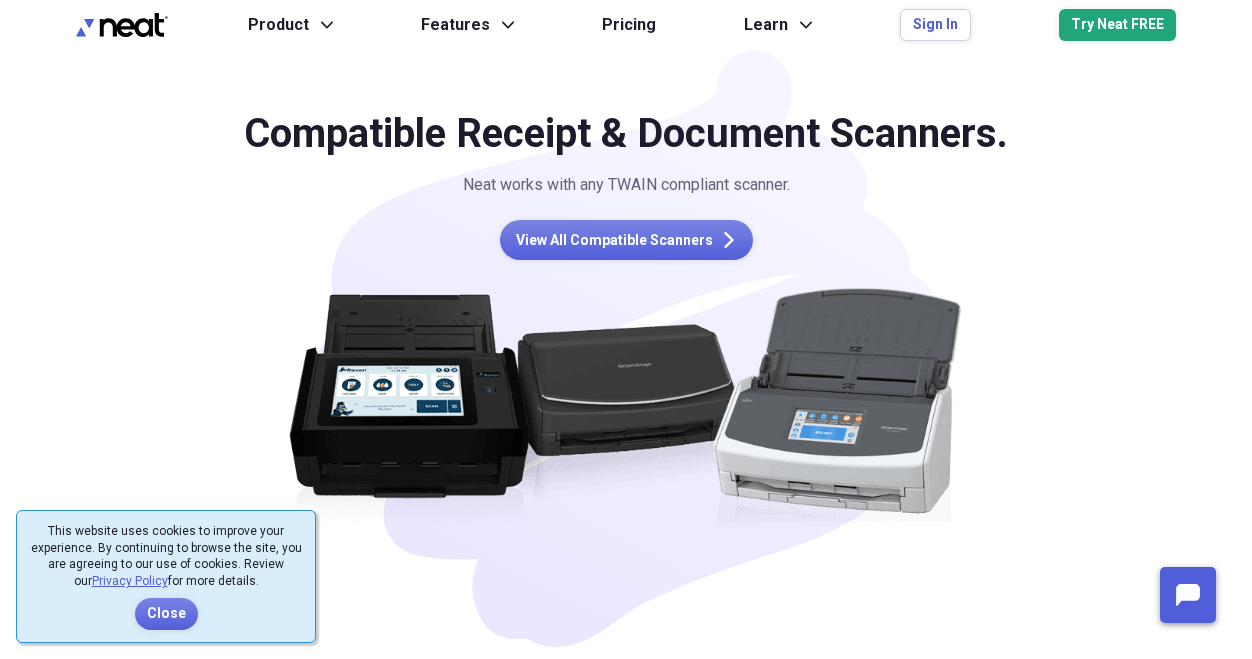 scroll, scrollTop: 0, scrollLeft: 0, axis: both 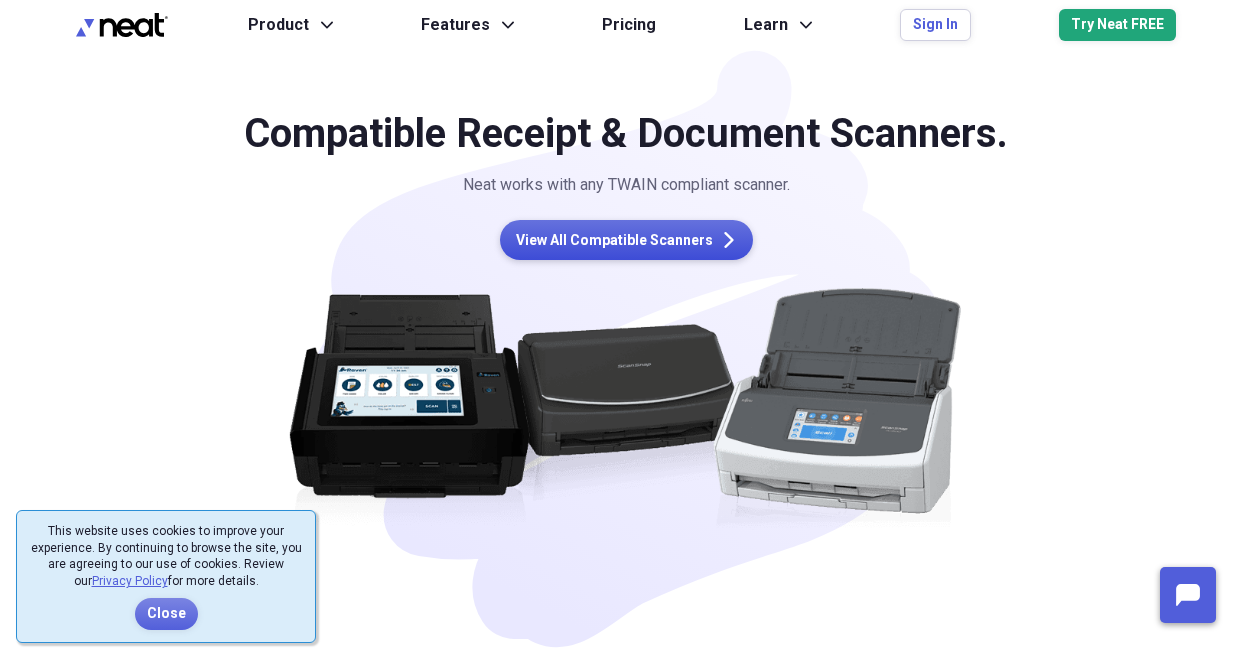 click on "View All Compatible Scanners" at bounding box center (614, 241) 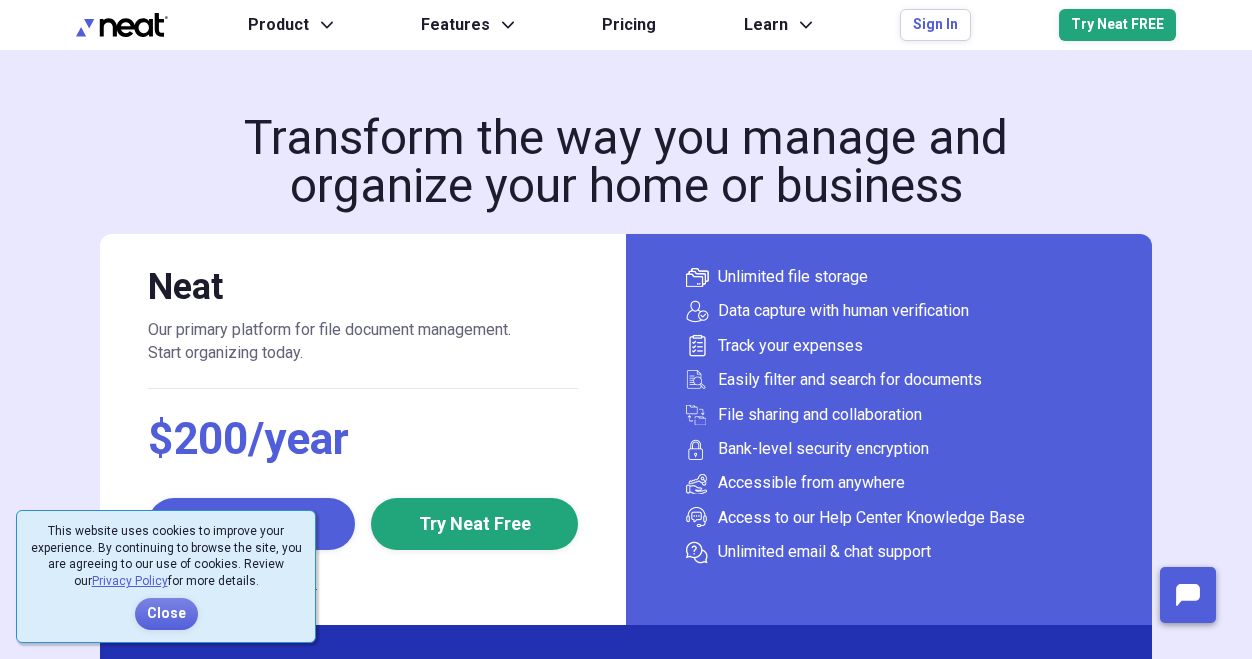 scroll, scrollTop: 0, scrollLeft: 0, axis: both 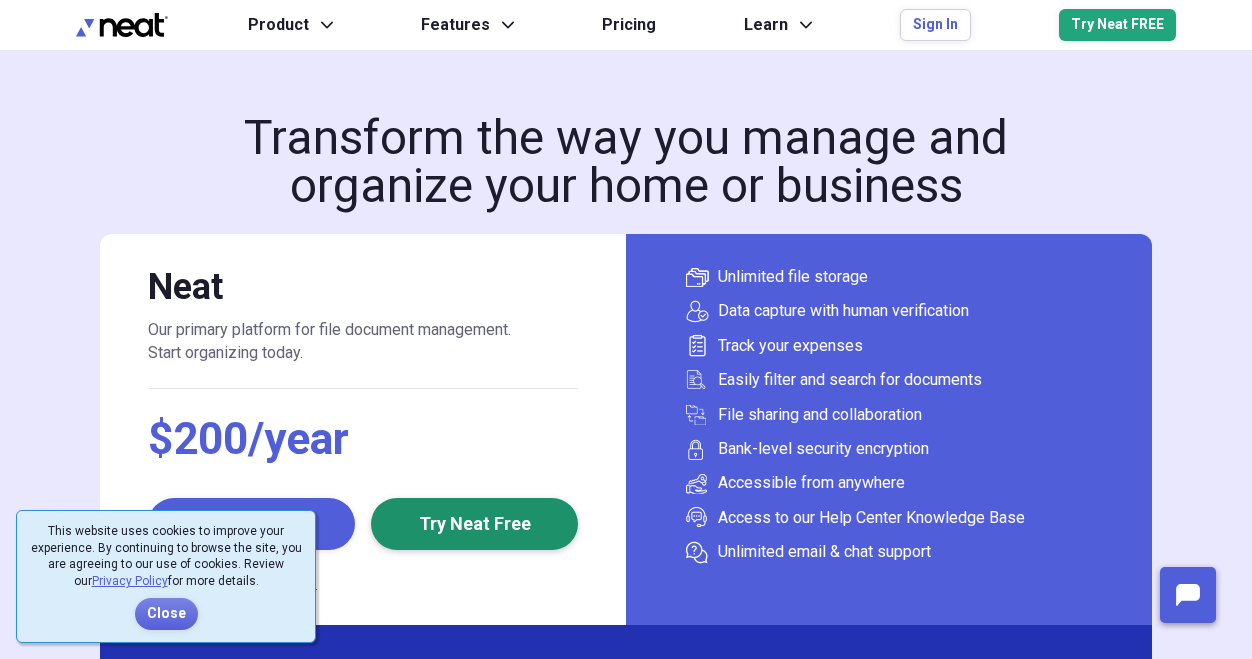 click on "Try Neat Free" at bounding box center (474, 524) 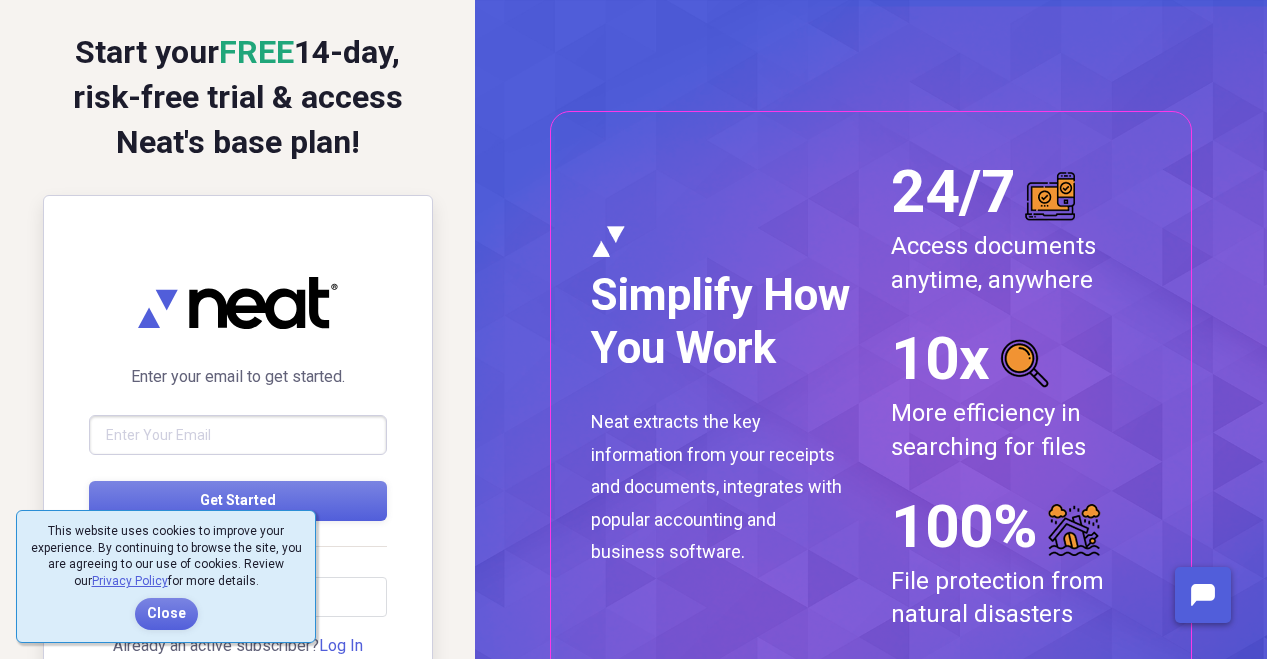 scroll, scrollTop: 0, scrollLeft: 0, axis: both 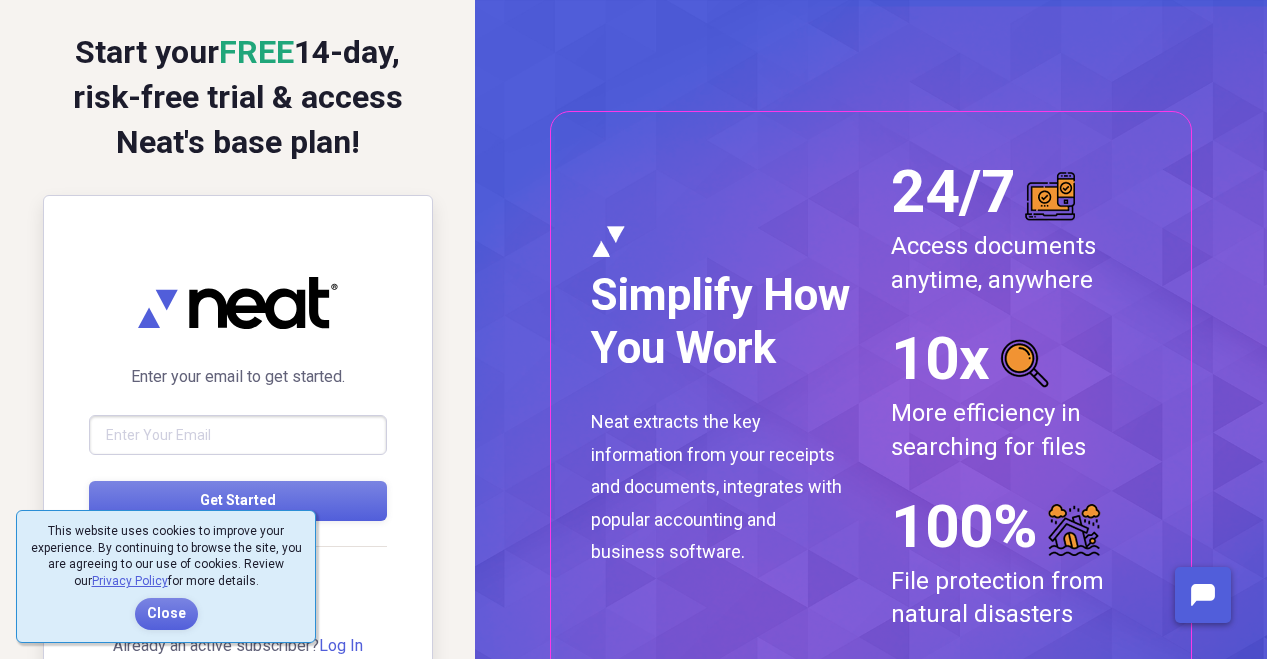 click at bounding box center [238, 435] 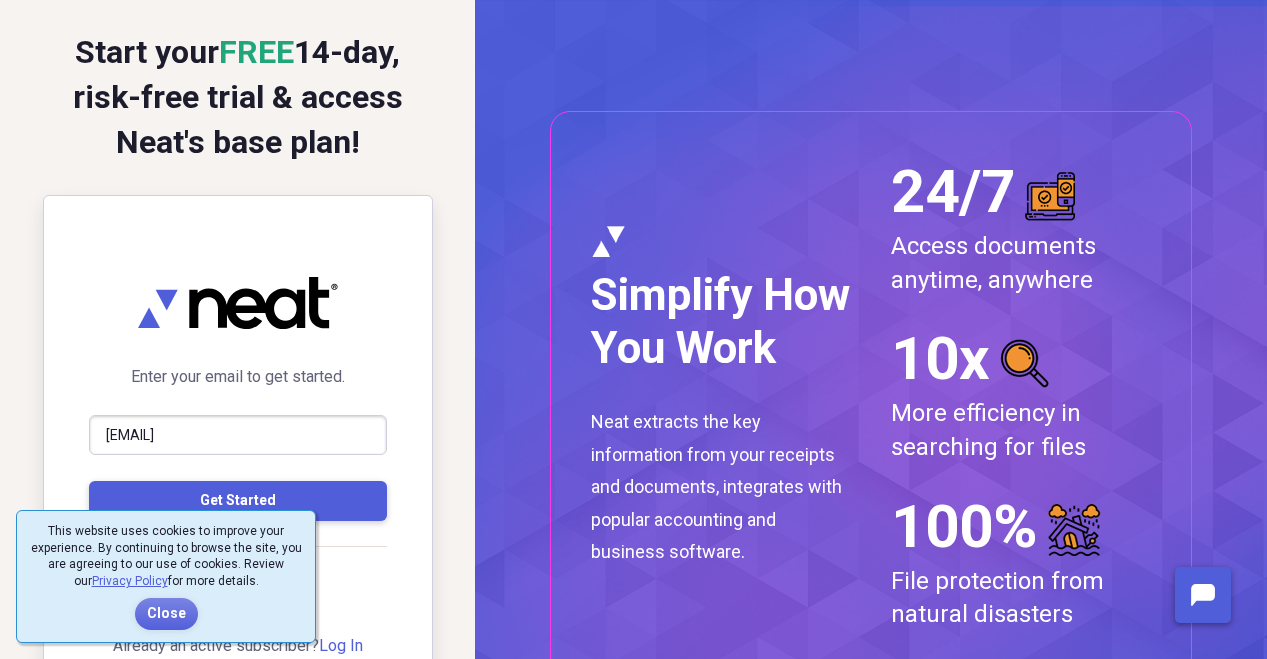 click on "Get Started" at bounding box center (238, 501) 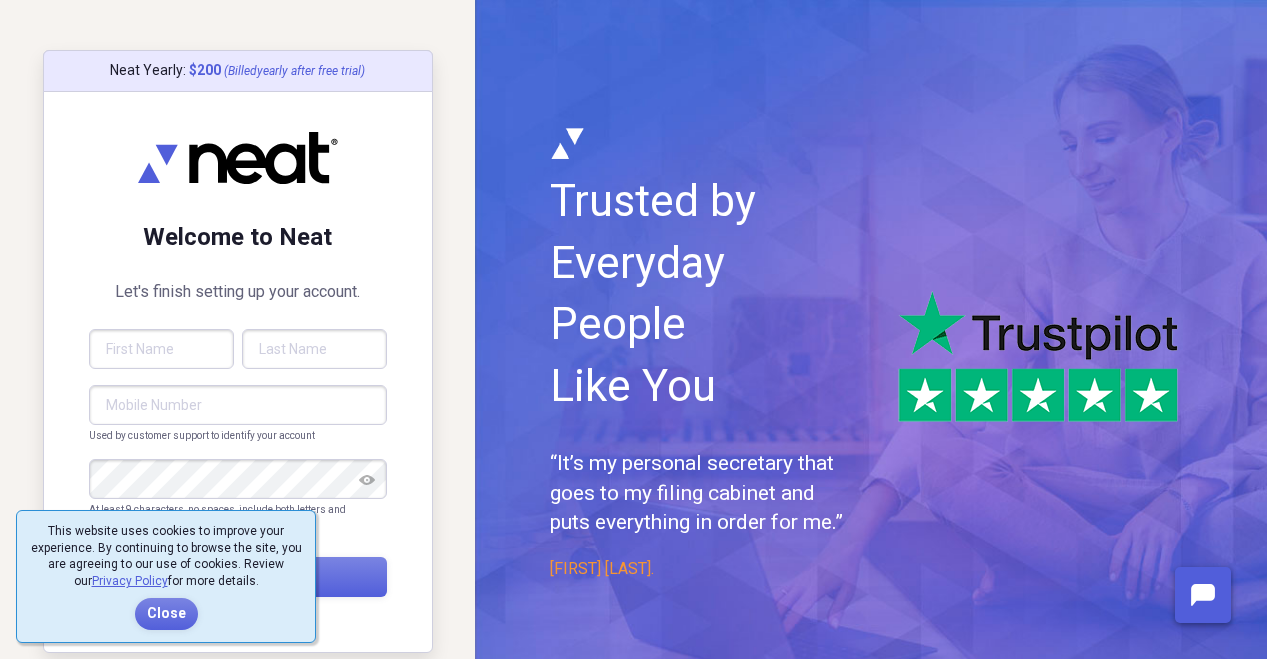 click at bounding box center (161, 349) 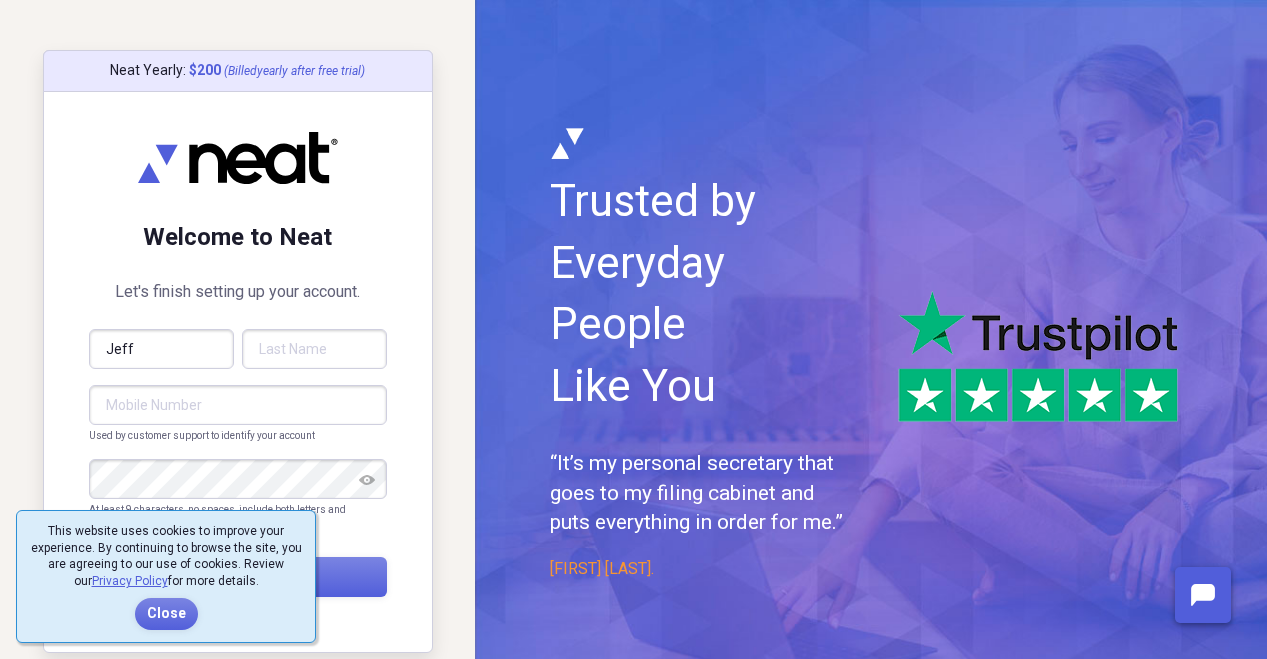 type on "Millstead" 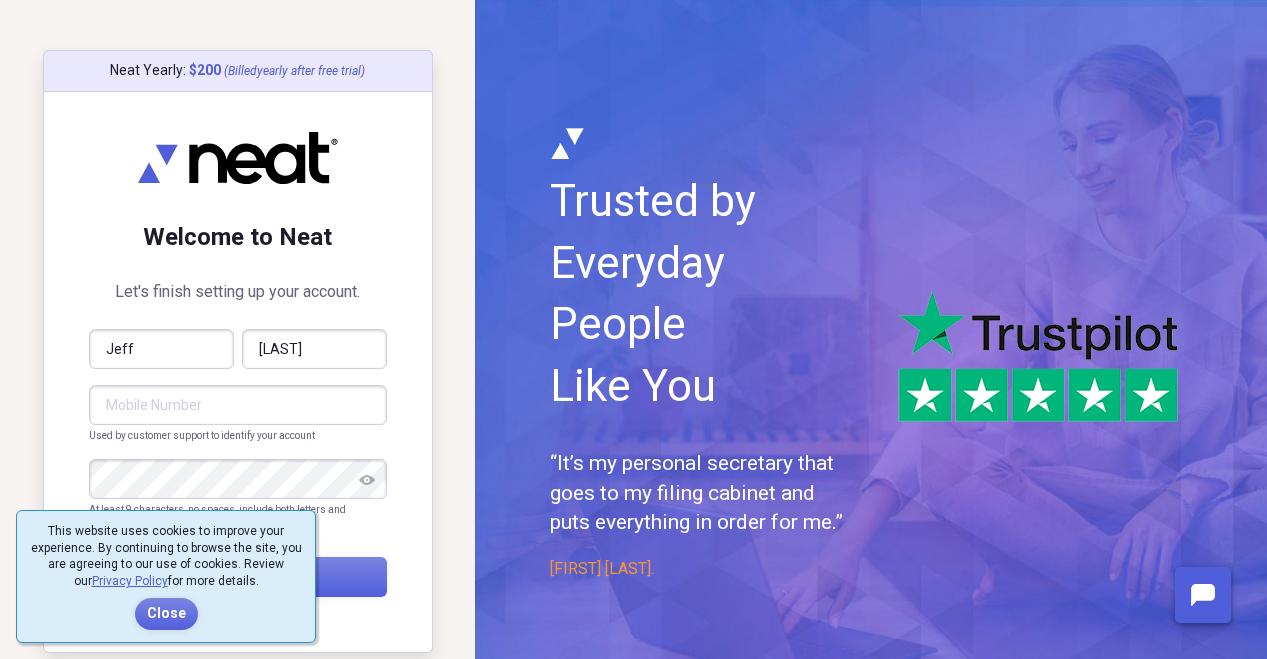 type on "(214) 243-9324" 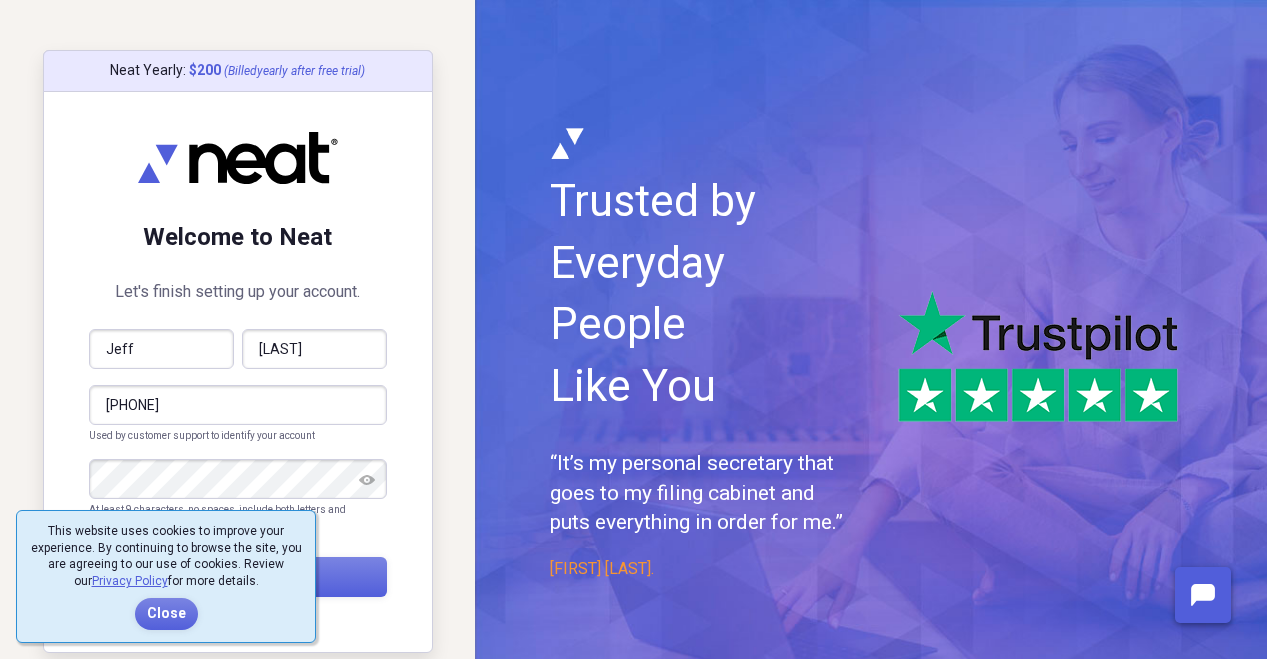 click on "(214) 243-9324 Used by customer support to identify your account" at bounding box center (238, 422) 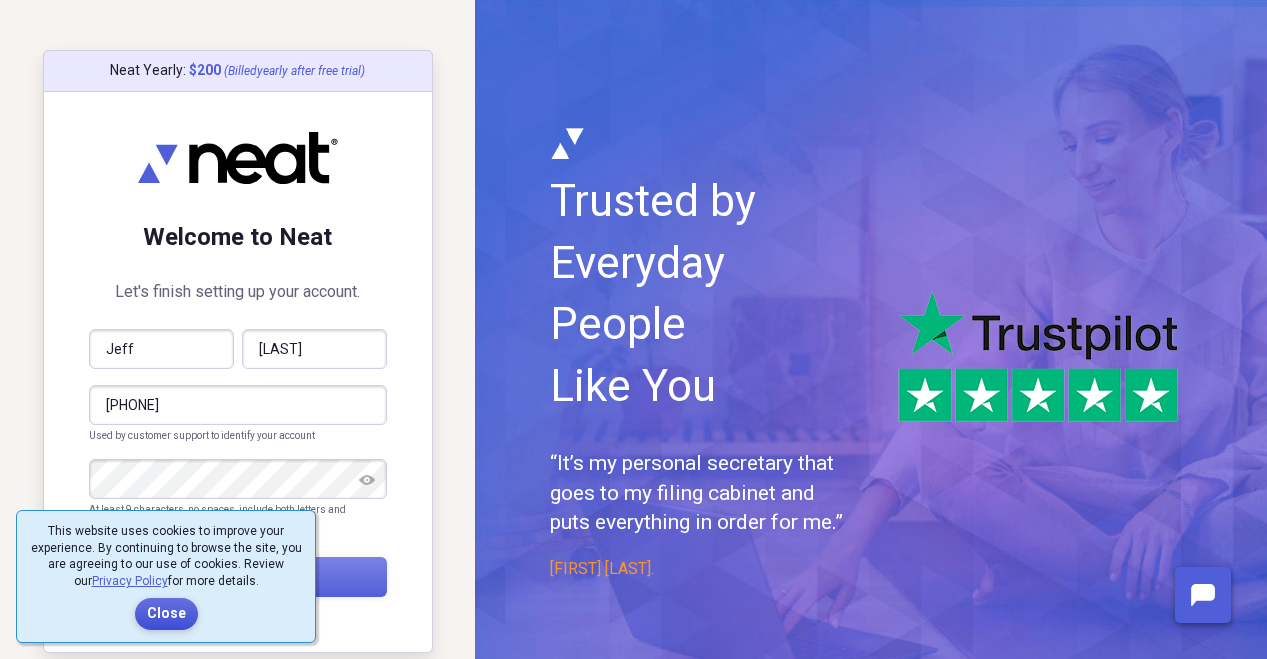 click on "Close" at bounding box center [166, 614] 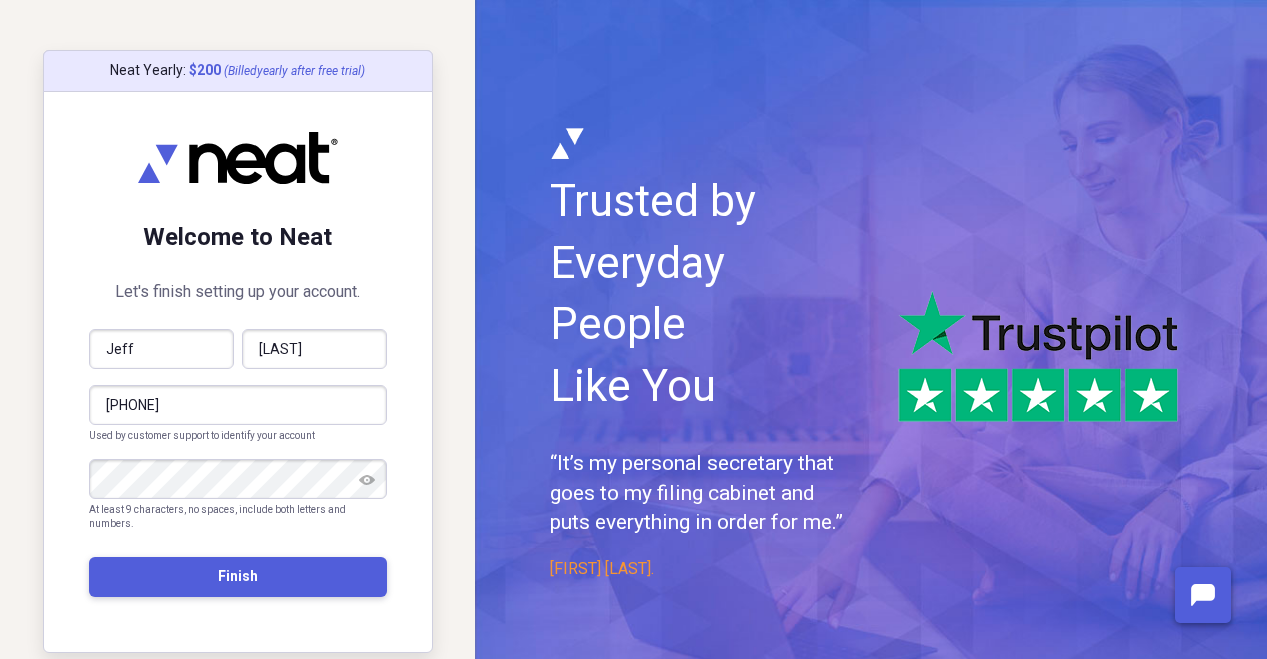 click on "Finish" at bounding box center [238, 577] 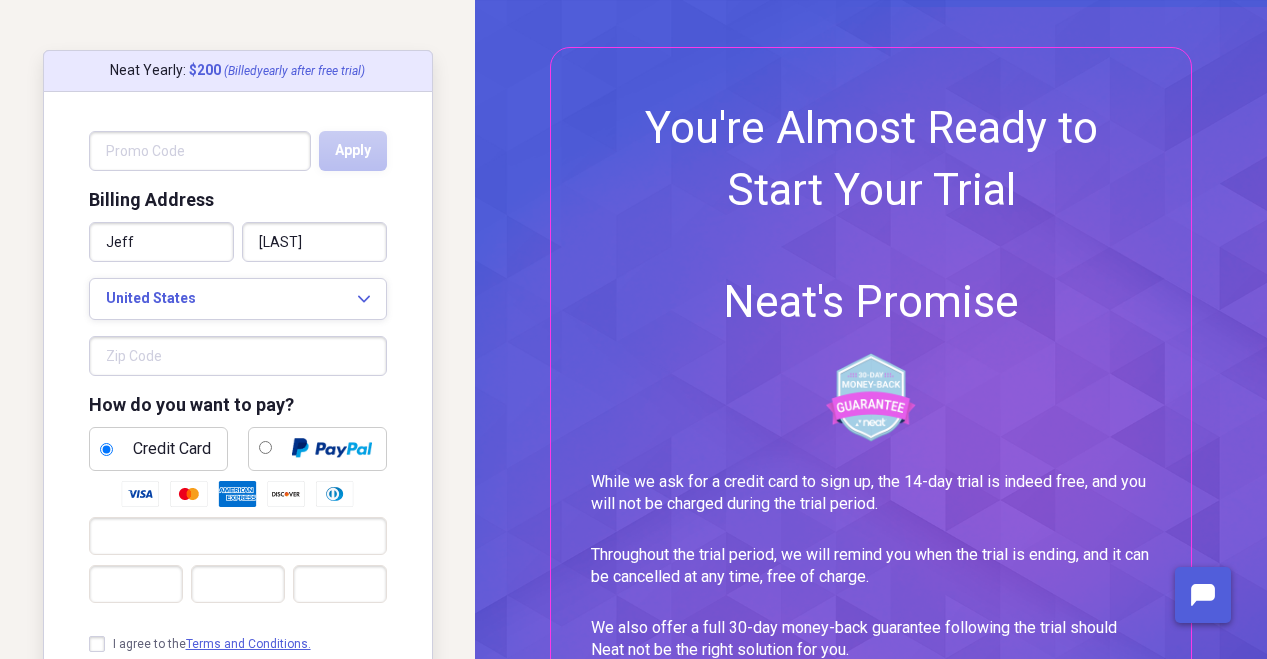 click on "Neat Yearly :   $ 200   (Billed  yearly after free trial ) Apply Billing Address Jeff Millstead United States Expand How do you want to pay? Credit Card I agree to the  Terms and Conditions. Start My FREE 14-Day Trial" at bounding box center [238, 426] 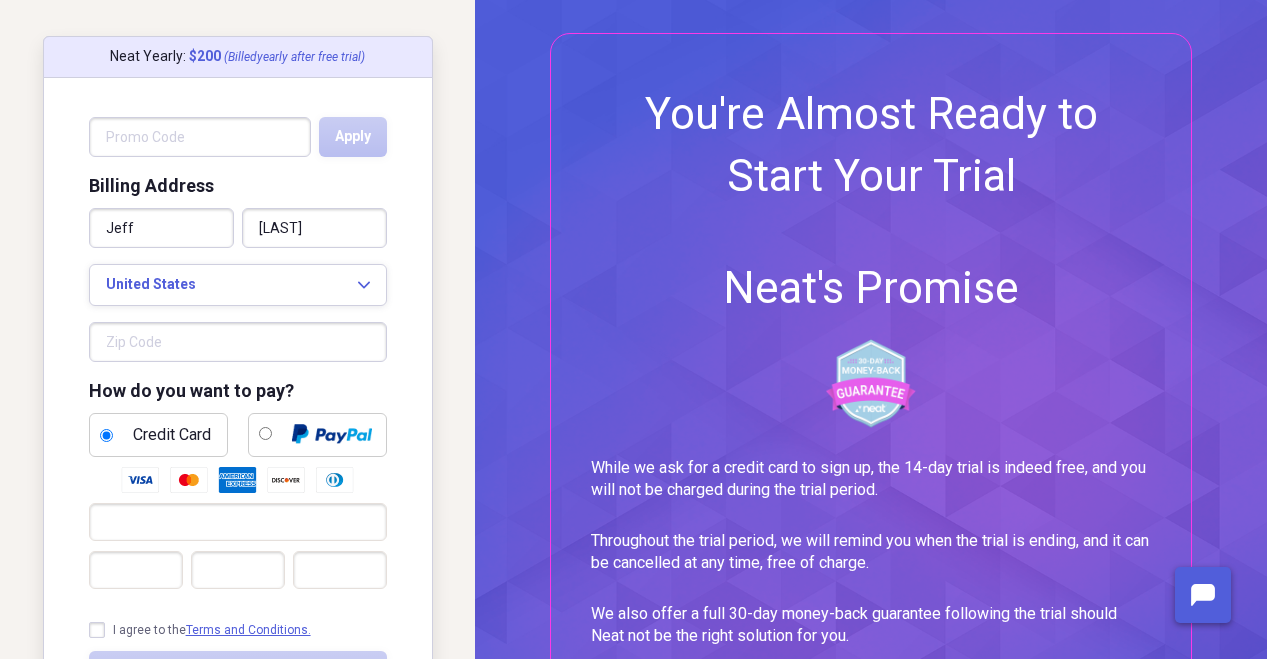 scroll, scrollTop: 0, scrollLeft: 0, axis: both 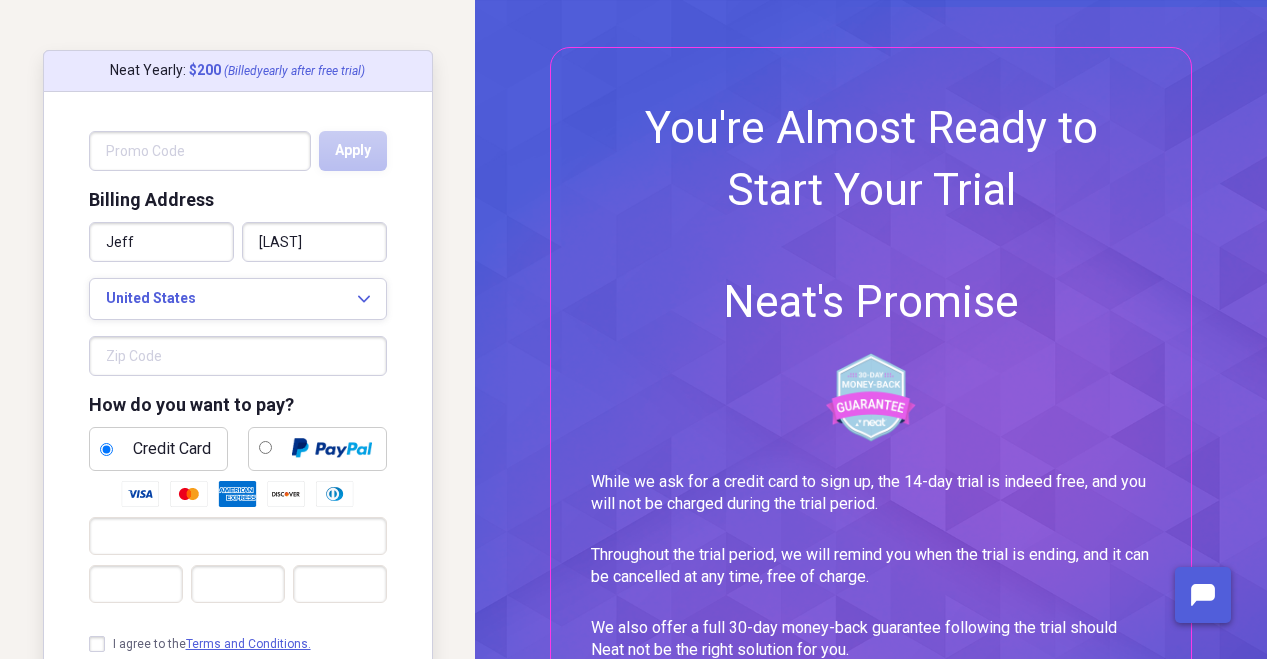 click on "You're Almost Ready to Start Your Trial Neat's Promise While we ask for a credit card to sign up, the 14-day trial is indeed free, and you will not be charged during the trial period. Throughout the trial period, we will remind you when the trial is ending, and it can be cancelled at any time, free of charge. We also offer a full 30-day money-back guarantee following the trial should Neat not be the right solution for you. Set up in 5 minutes" at bounding box center [871, 416] 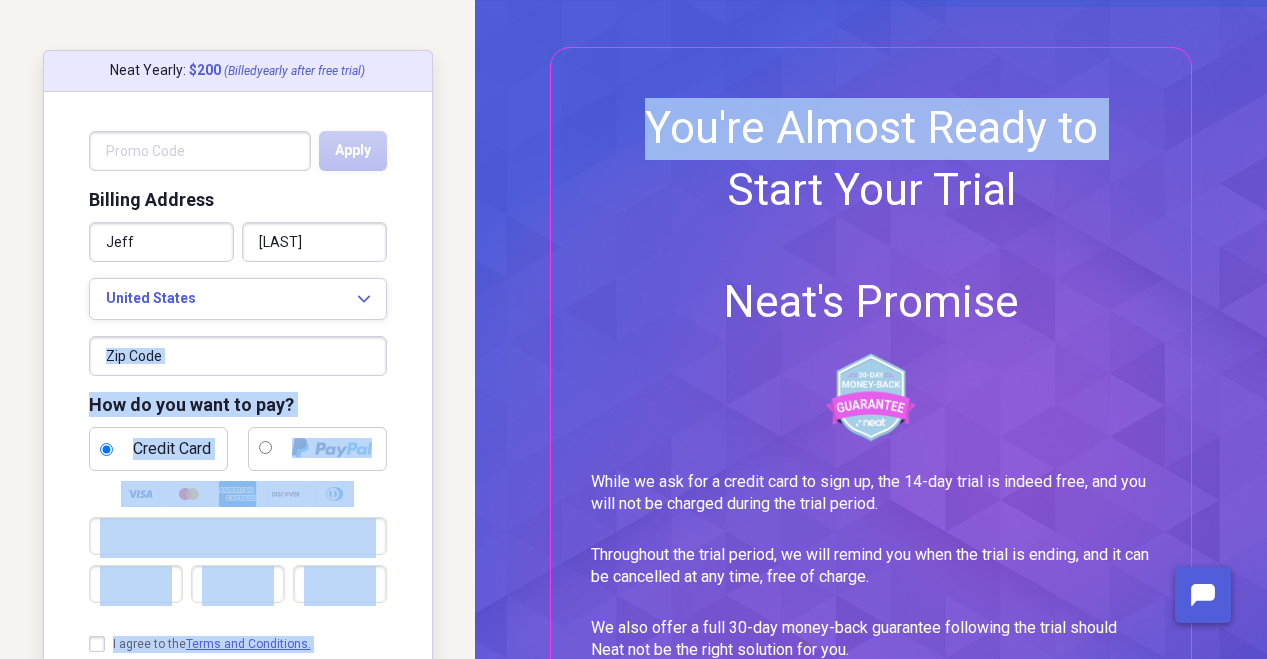 drag, startPoint x: 569, startPoint y: 188, endPoint x: 259, endPoint y: 363, distance: 355.98456 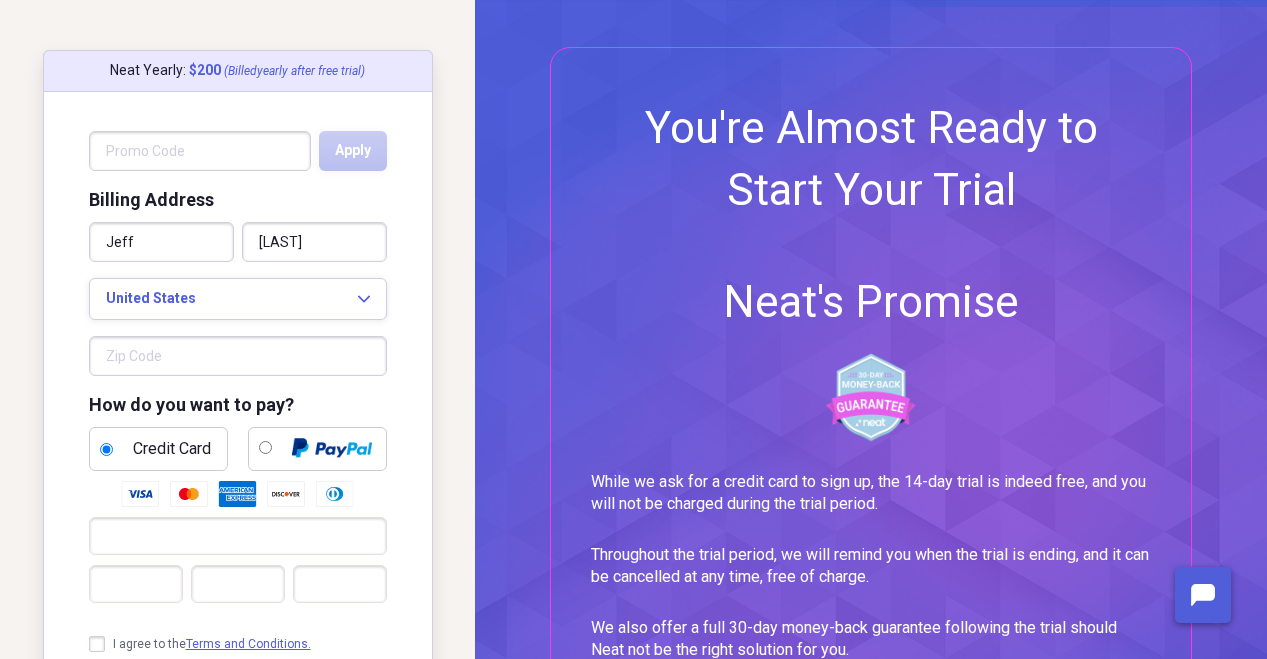 type on "75081" 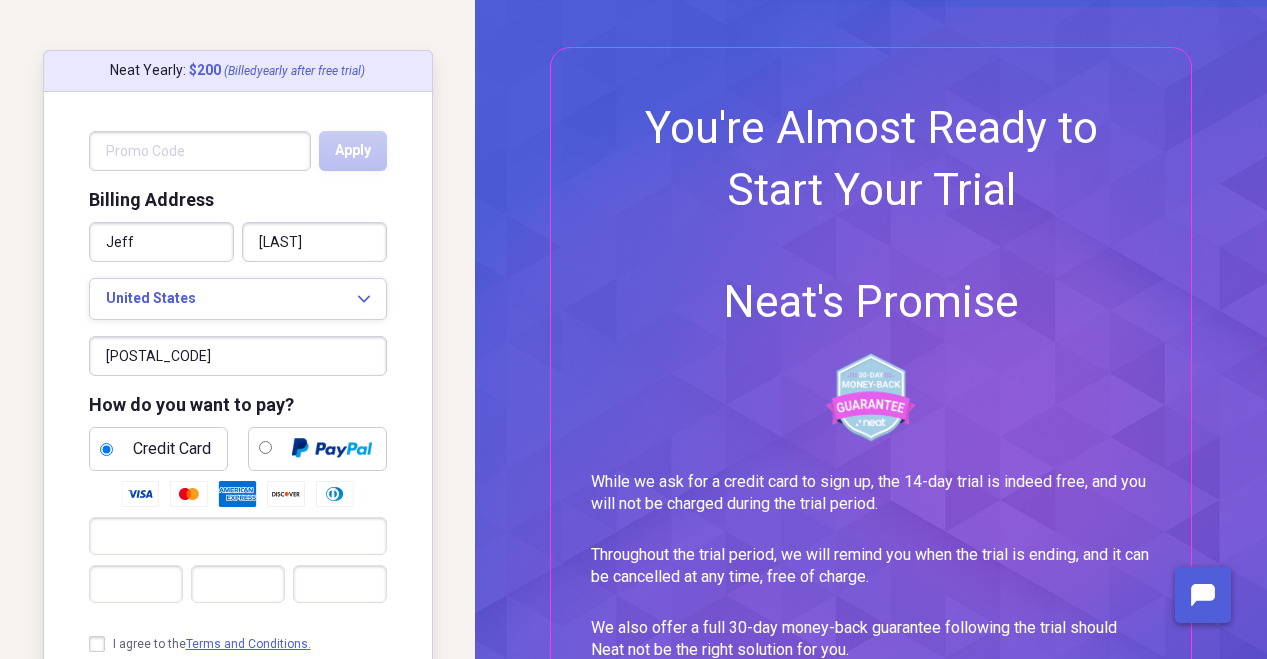 click on "Neat Yearly :   $ 200   (Billed  yearly after free trial ) Apply Billing Address Jeff Millstead United States Expand 75081 How do you want to pay? Credit Card I agree to the  Terms and Conditions. Start My FREE 14-Day Trial This site is protected by reCAPTCHA and the Google  Privacy Policy  and  Terms of Service  apply." at bounding box center [237, 416] 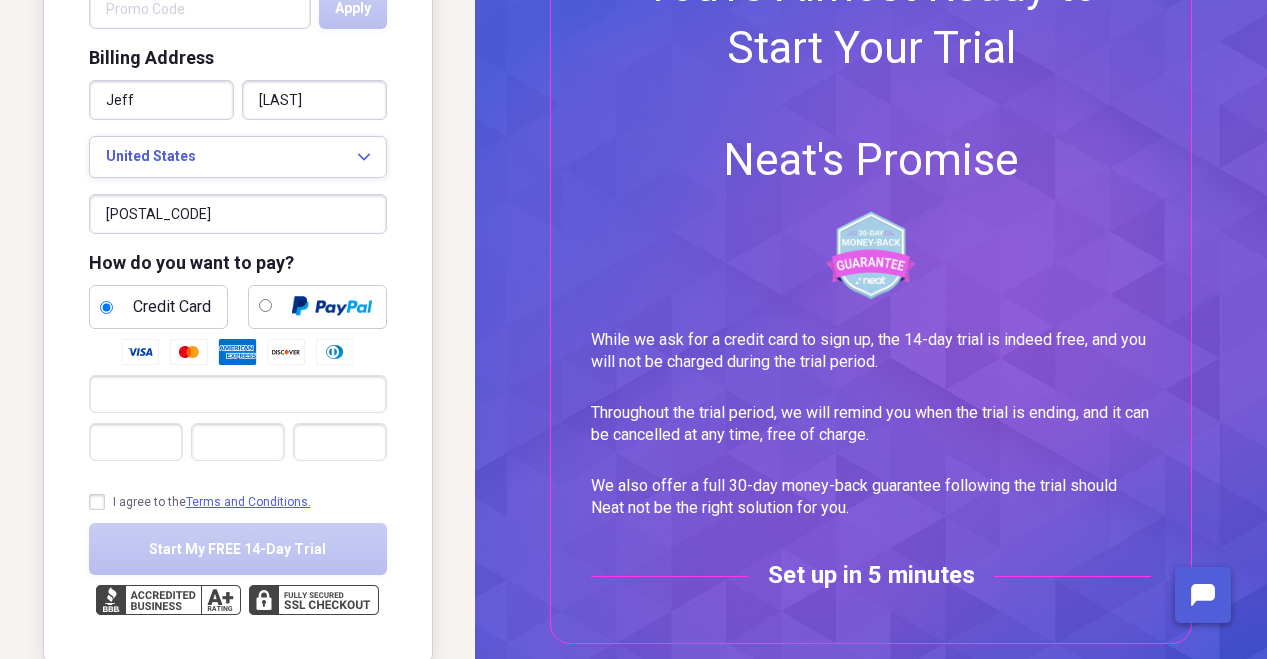 scroll, scrollTop: 174, scrollLeft: 0, axis: vertical 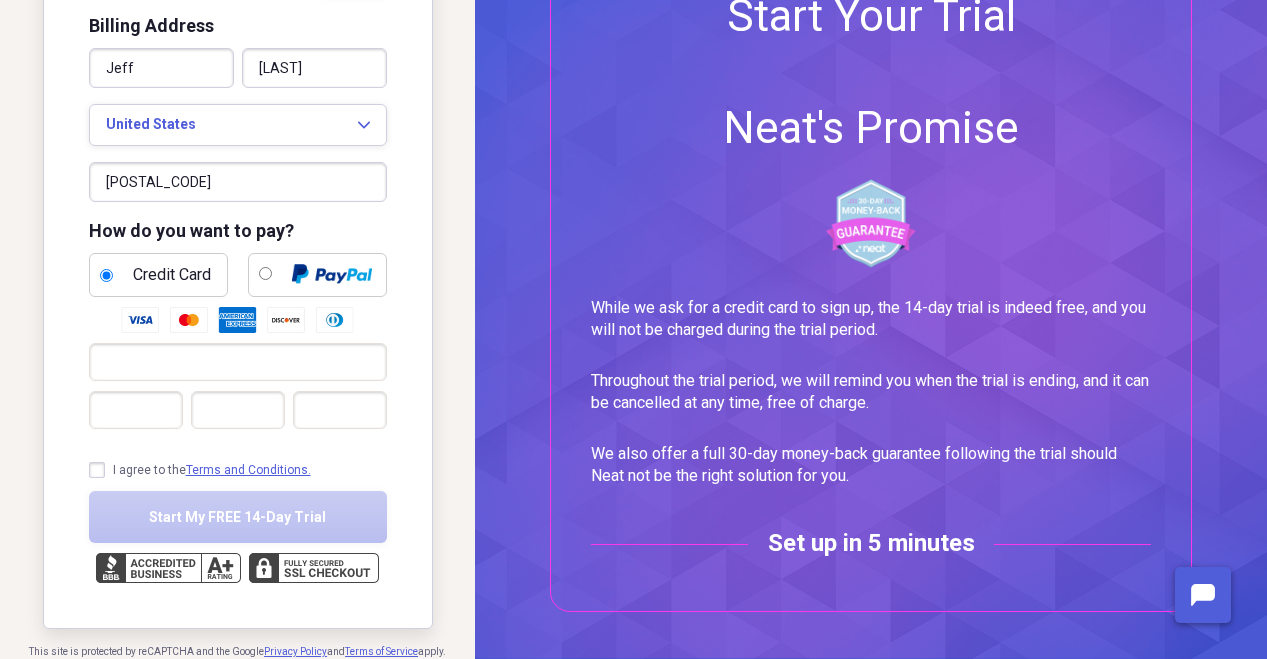 click on "I agree to the  Terms and Conditions." at bounding box center [200, 470] 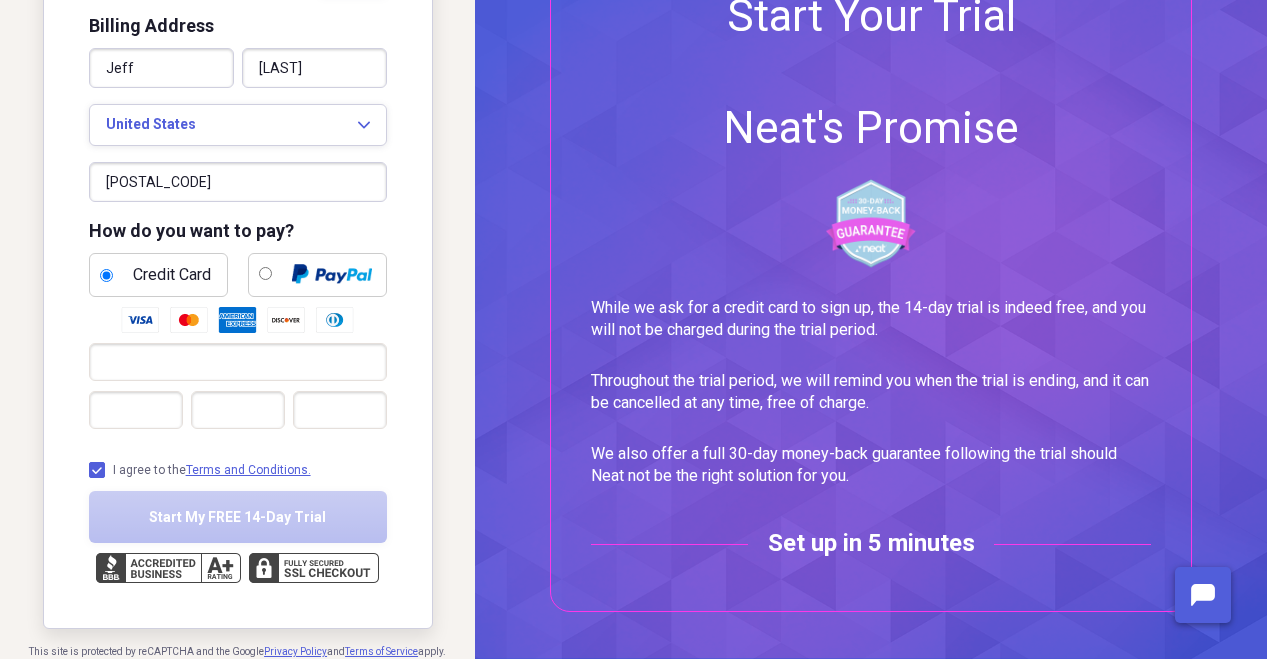 checkbox on "true" 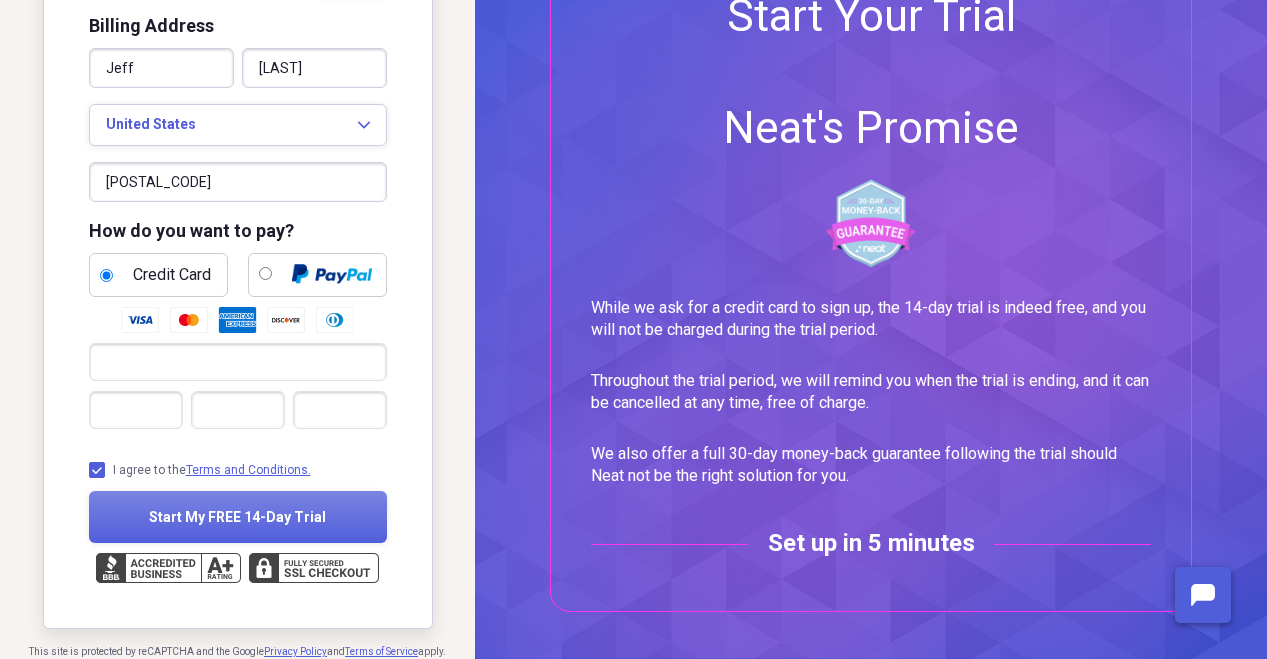 click on "Neat Yearly :   $ 200   (Billed  yearly after free trial ) Apply Billing Address Jeff Millstead United States Expand 75081 How do you want to pay? Credit Card I agree to the  Terms and Conditions. Start My FREE 14-Day Trial This site is protected by reCAPTCHA and the Google  Privacy Policy  and  Terms of Service  apply." at bounding box center [237, 242] 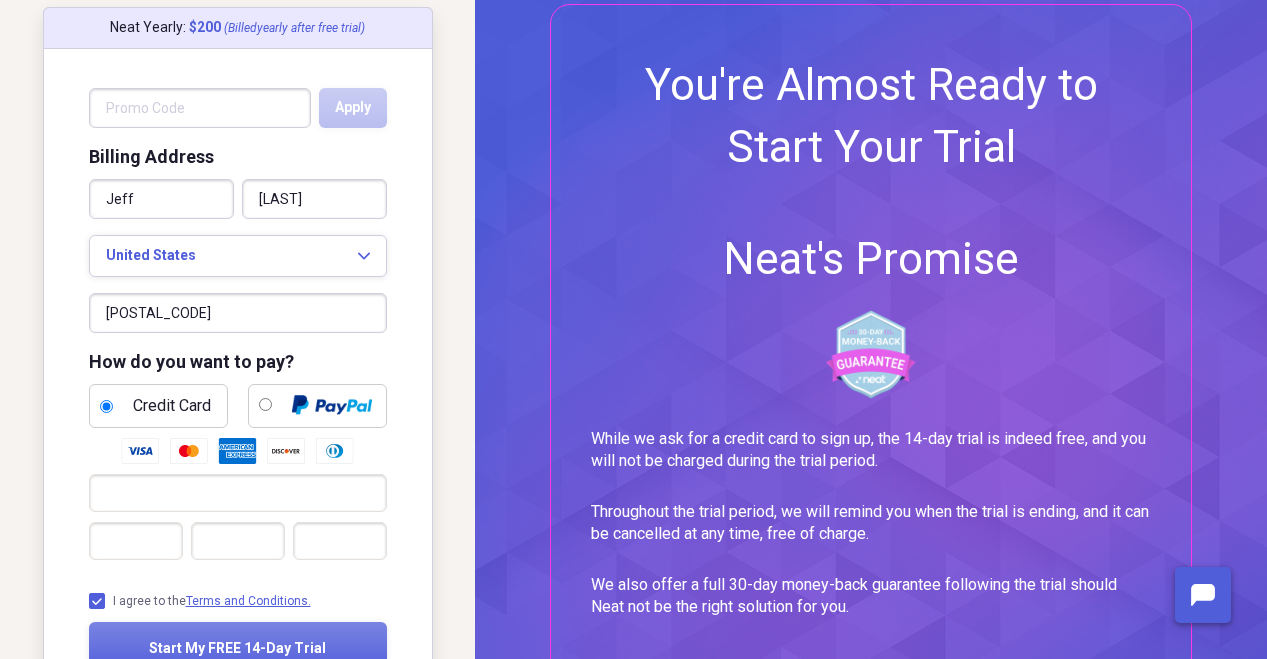 scroll, scrollTop: 0, scrollLeft: 0, axis: both 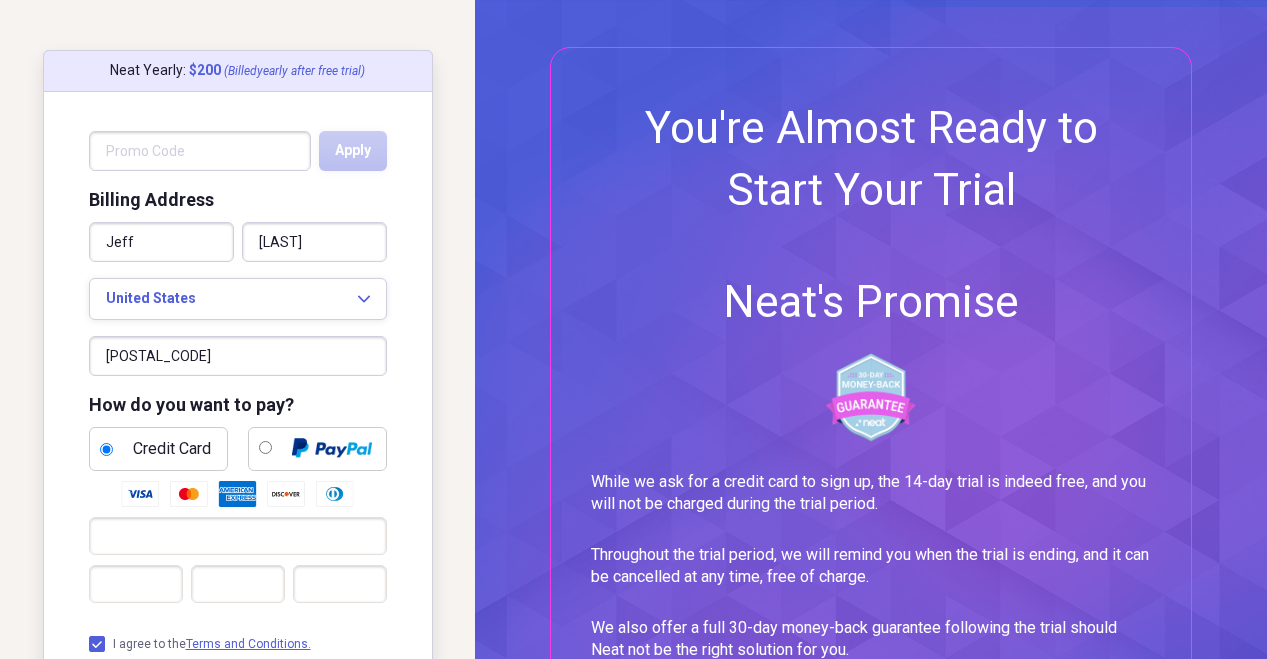 click on "Neat Yearly :   $ 200   (Billed  yearly after free trial ) Apply Billing Address Jeff Millstead United States Expand 75081 How do you want to pay? Credit Card I agree to the  Terms and Conditions. Start My FREE 14-Day Trial This site is protected by reCAPTCHA and the Google  Privacy Policy  and  Terms of Service  apply." at bounding box center (237, 416) 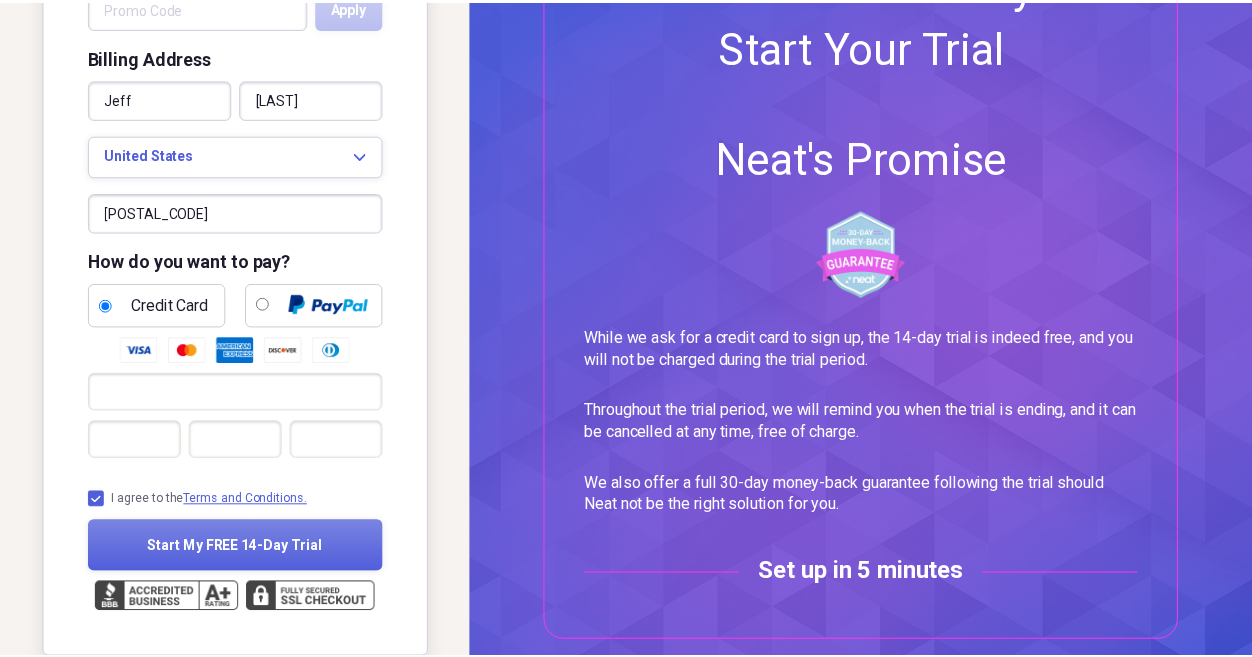 scroll, scrollTop: 174, scrollLeft: 0, axis: vertical 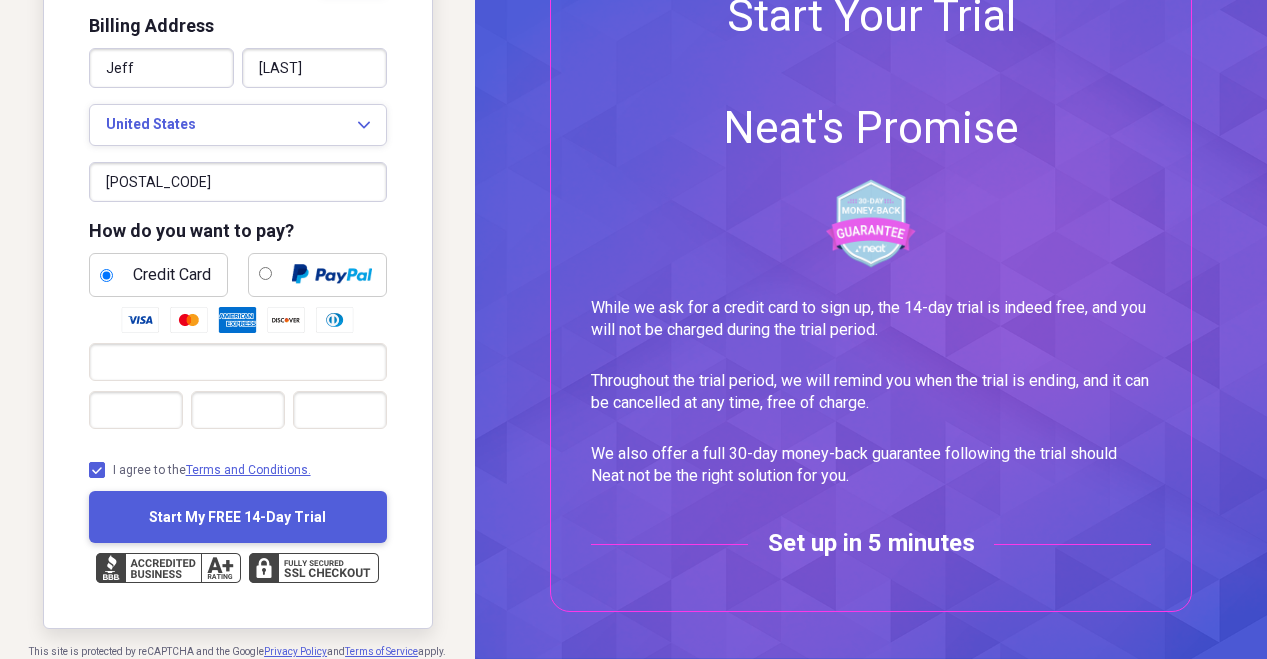 click on "Start My FREE 14-Day Trial" at bounding box center (237, 517) 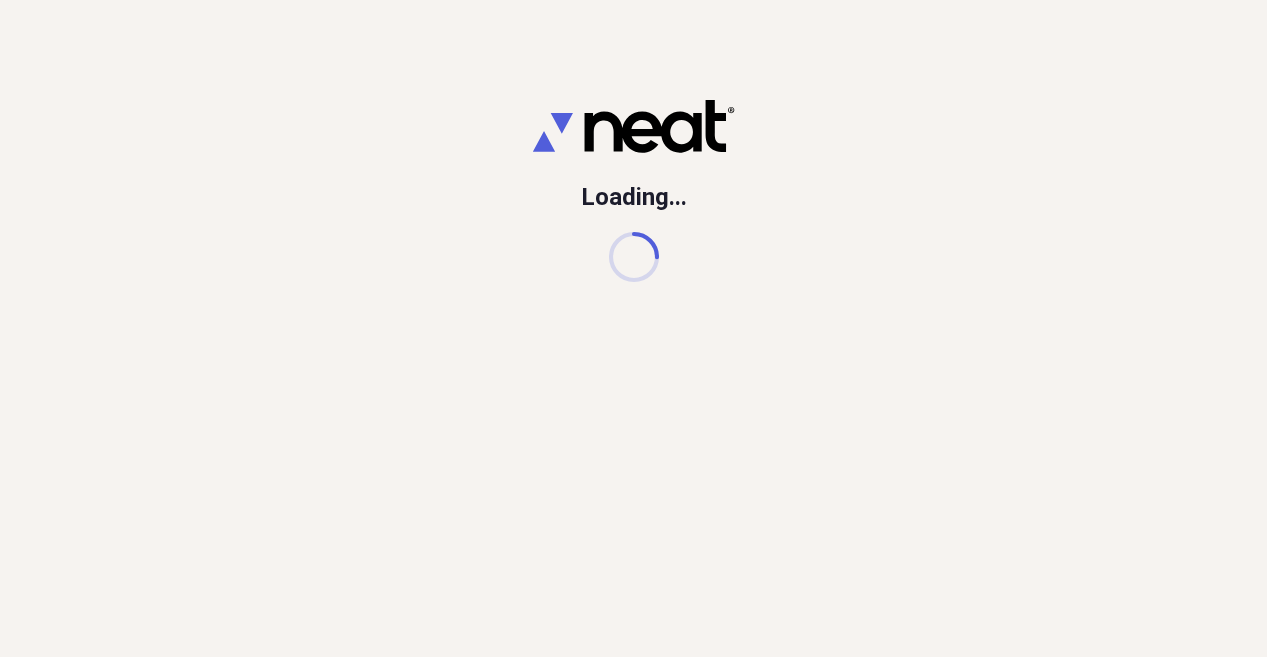 scroll, scrollTop: 0, scrollLeft: 0, axis: both 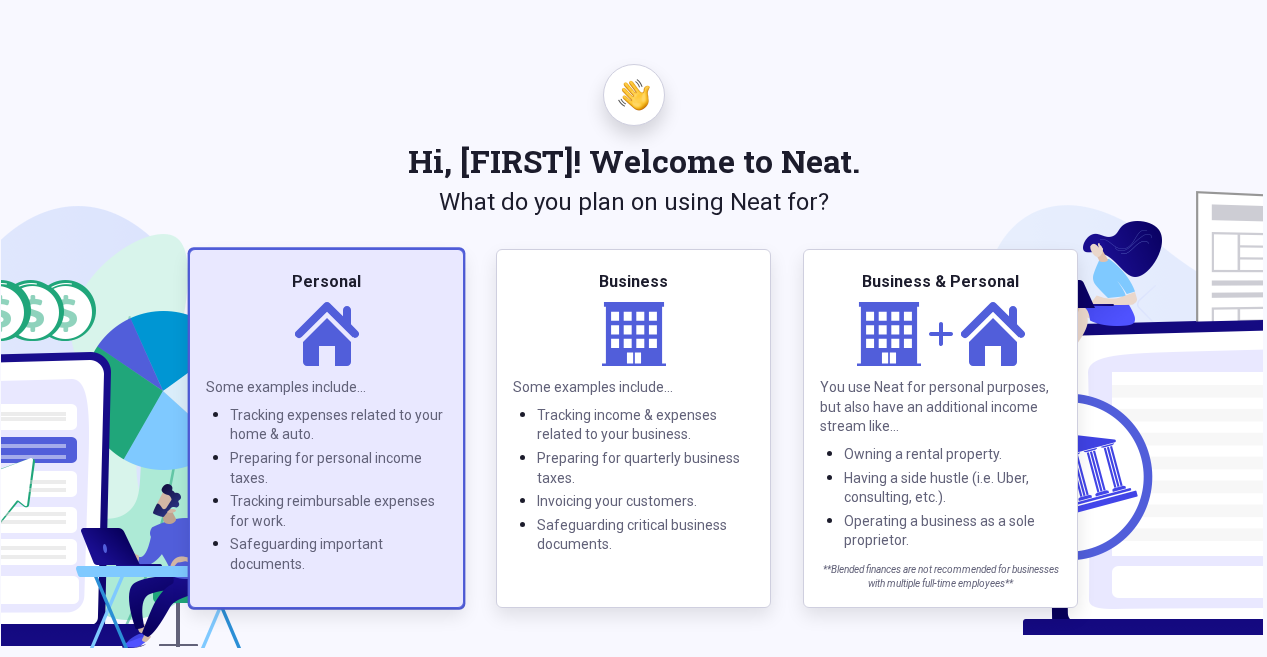 click on "Personal" at bounding box center (326, 282) 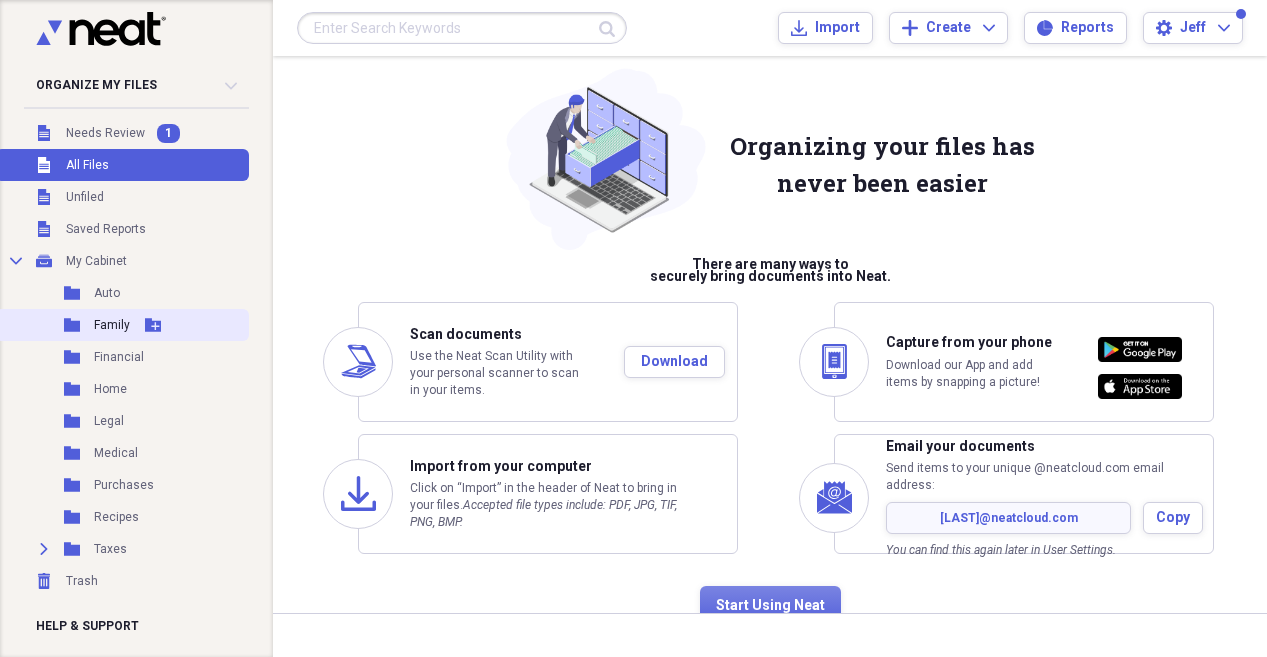 click on "Add Folder" at bounding box center (153, 325) 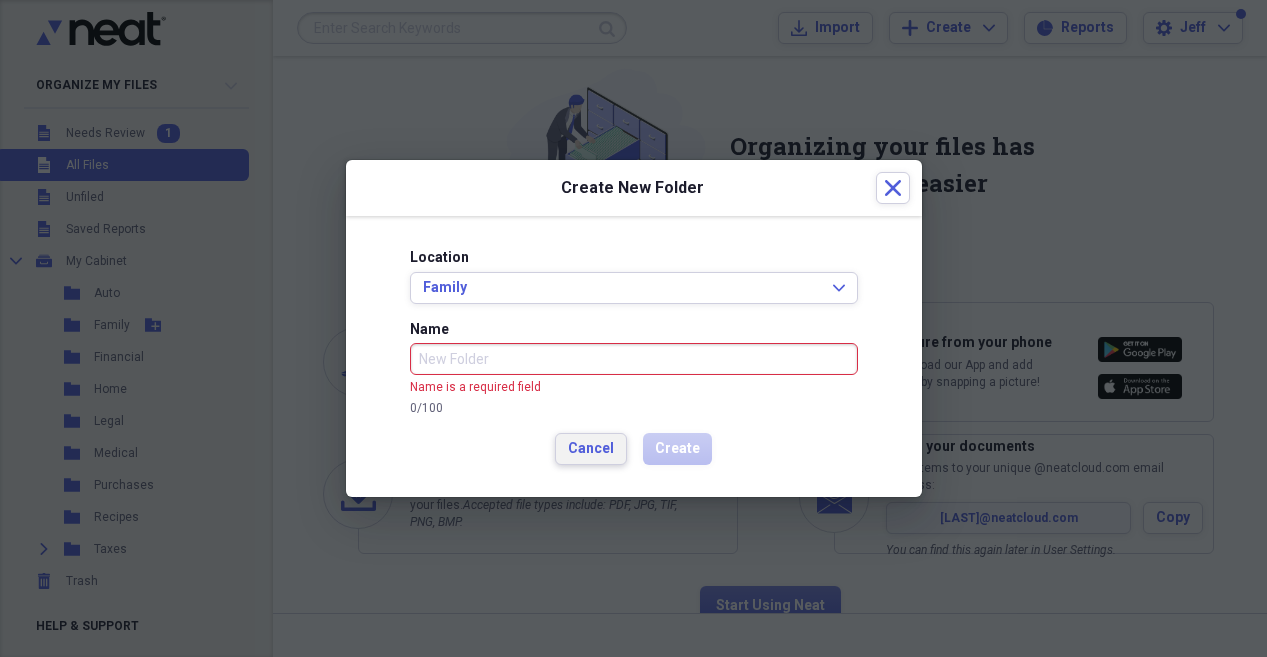 click on "Cancel" at bounding box center (591, 449) 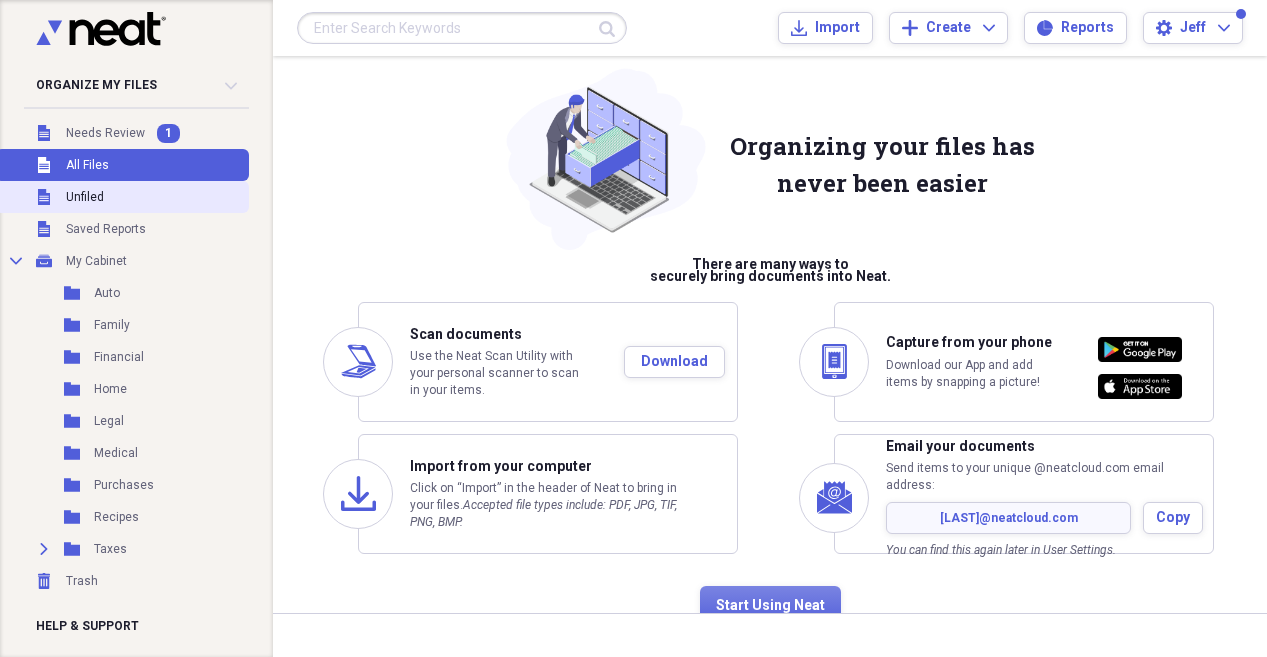 click on "Unfiled Unfiled" at bounding box center [122, 197] 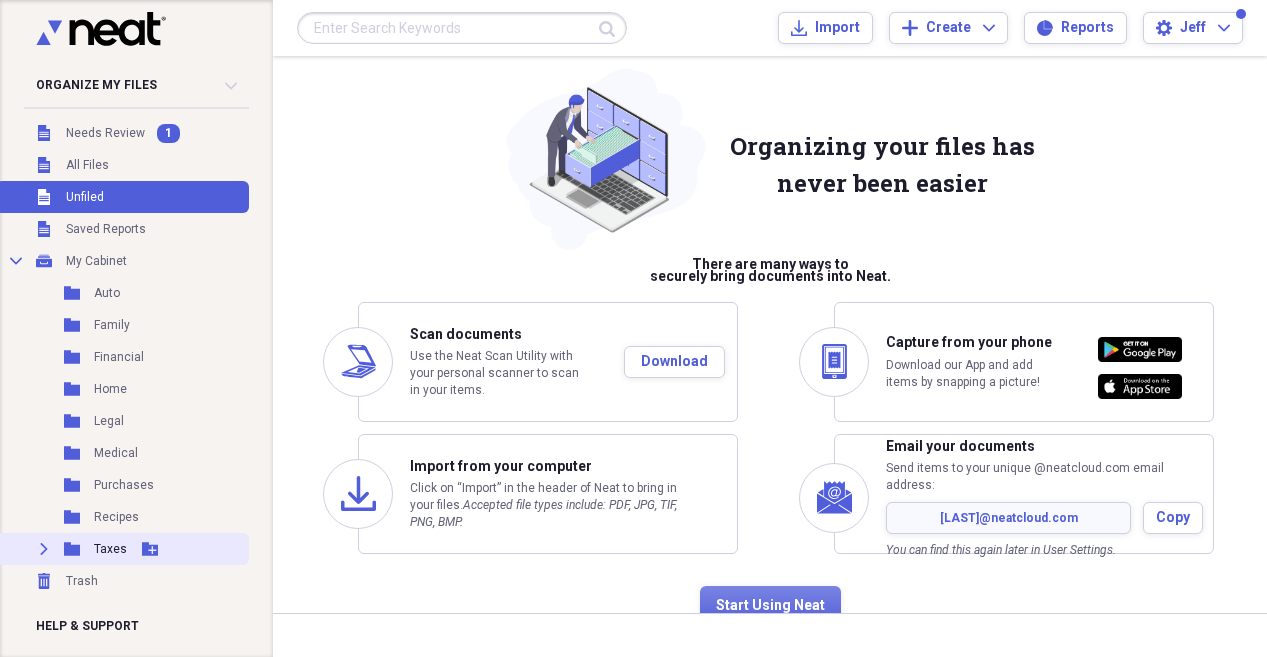 click 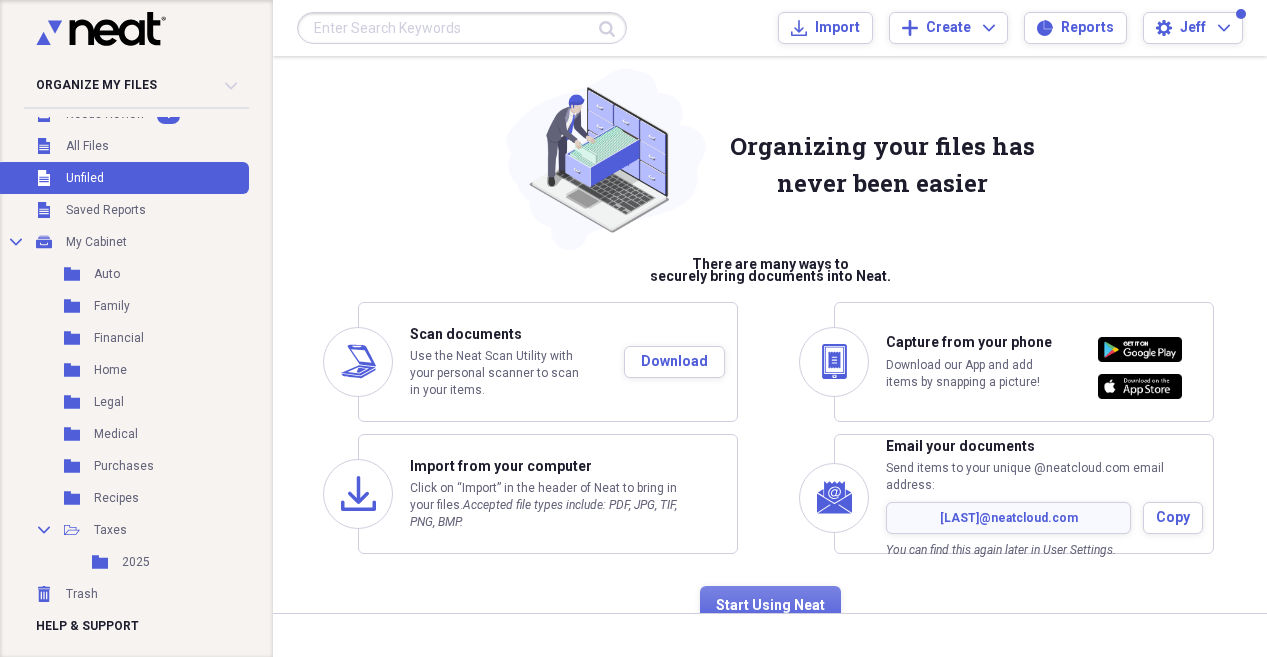 scroll, scrollTop: 33, scrollLeft: 0, axis: vertical 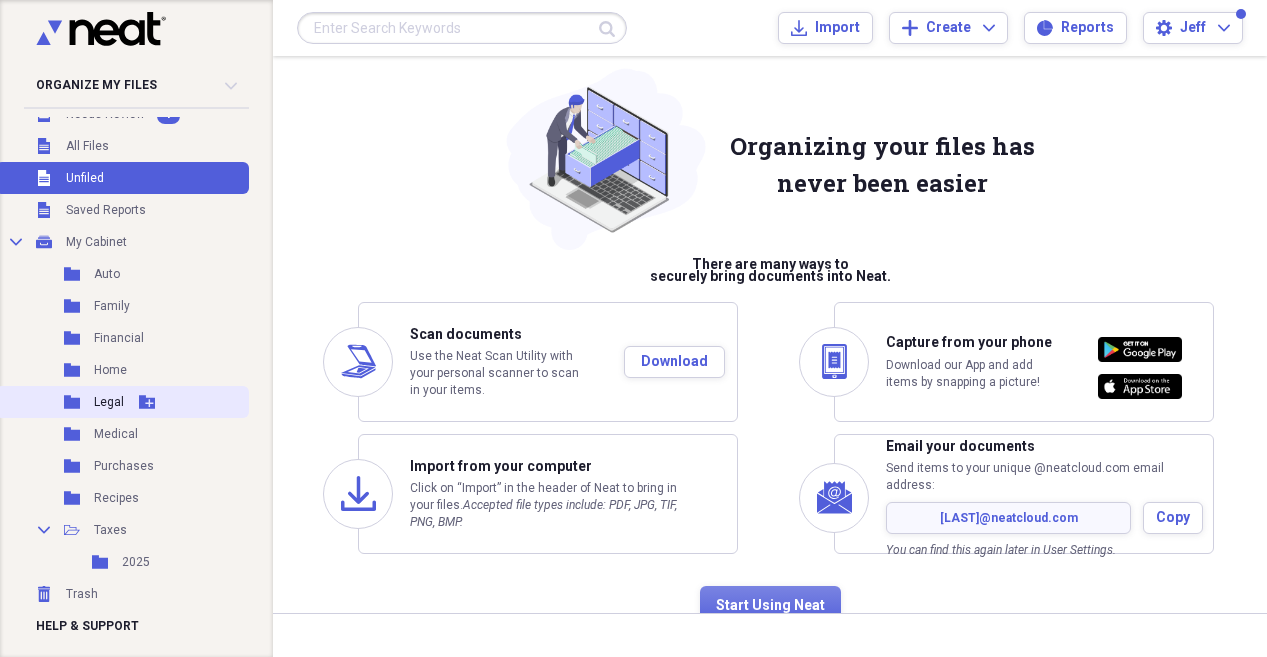 click 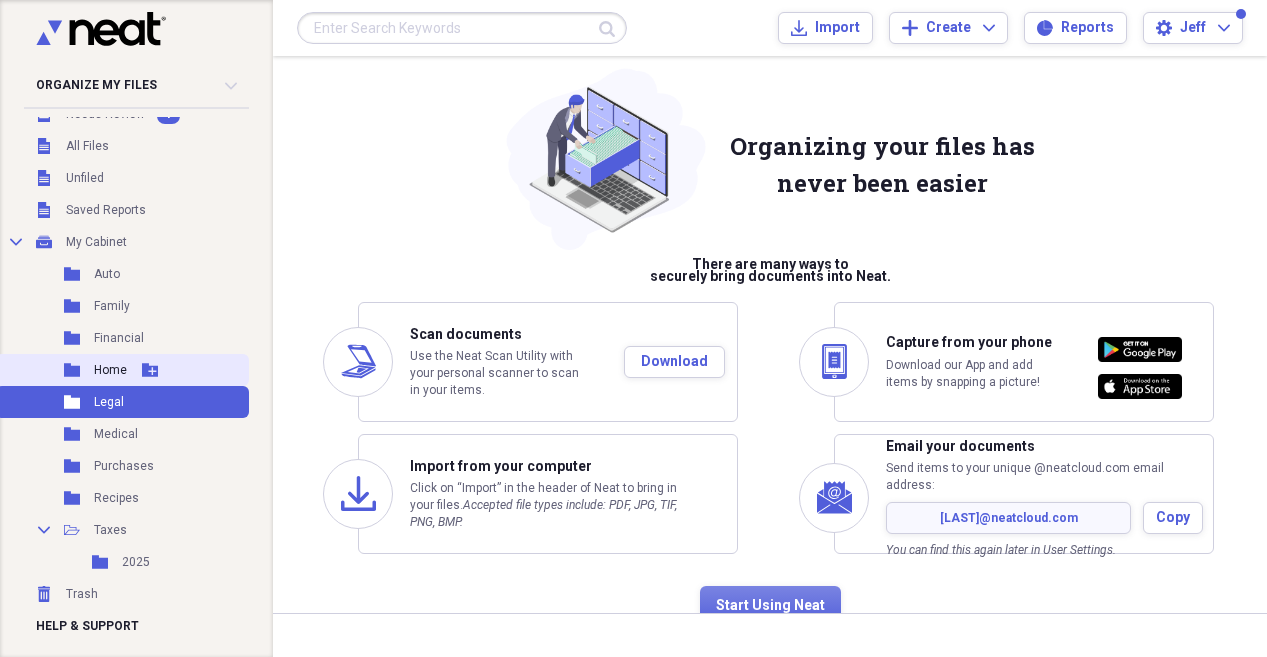 click on "Folder" 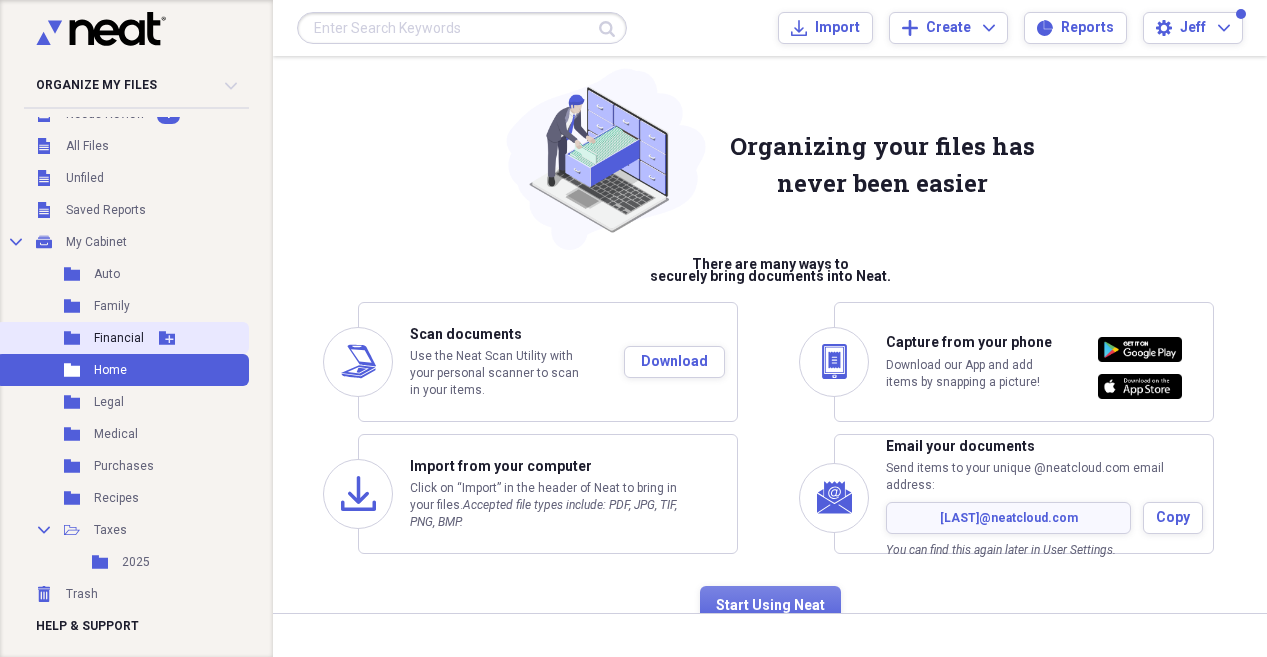 click 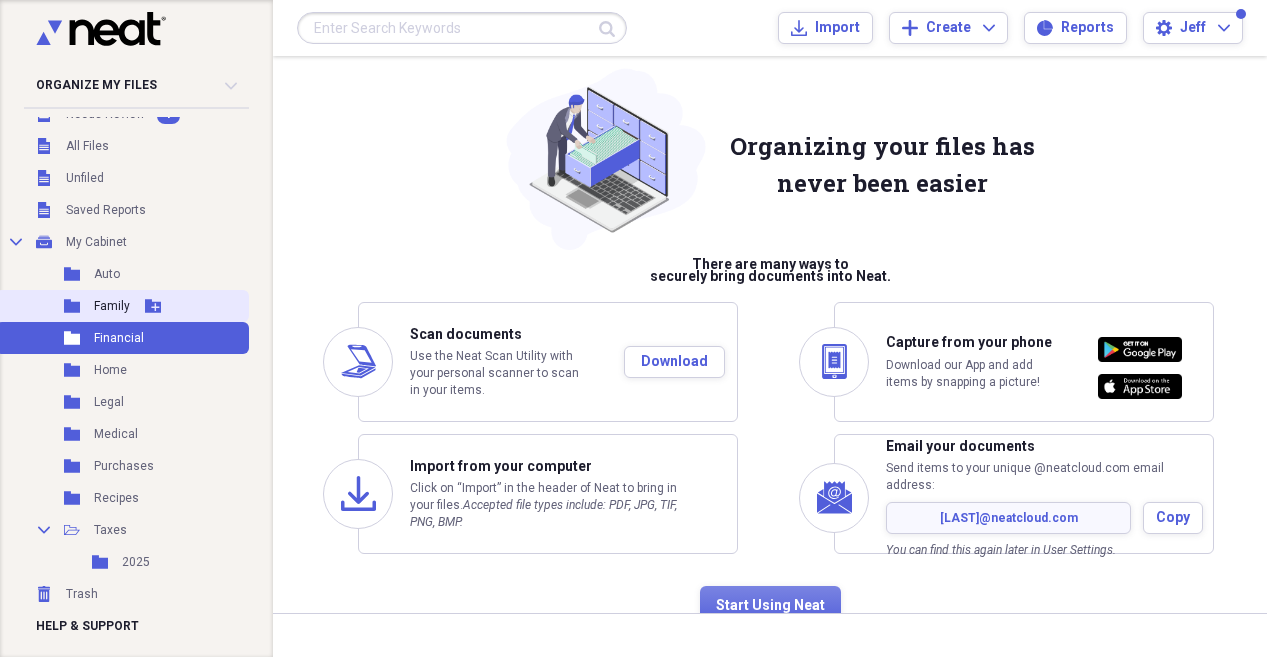click on "Folder Family Add Folder" at bounding box center (122, 306) 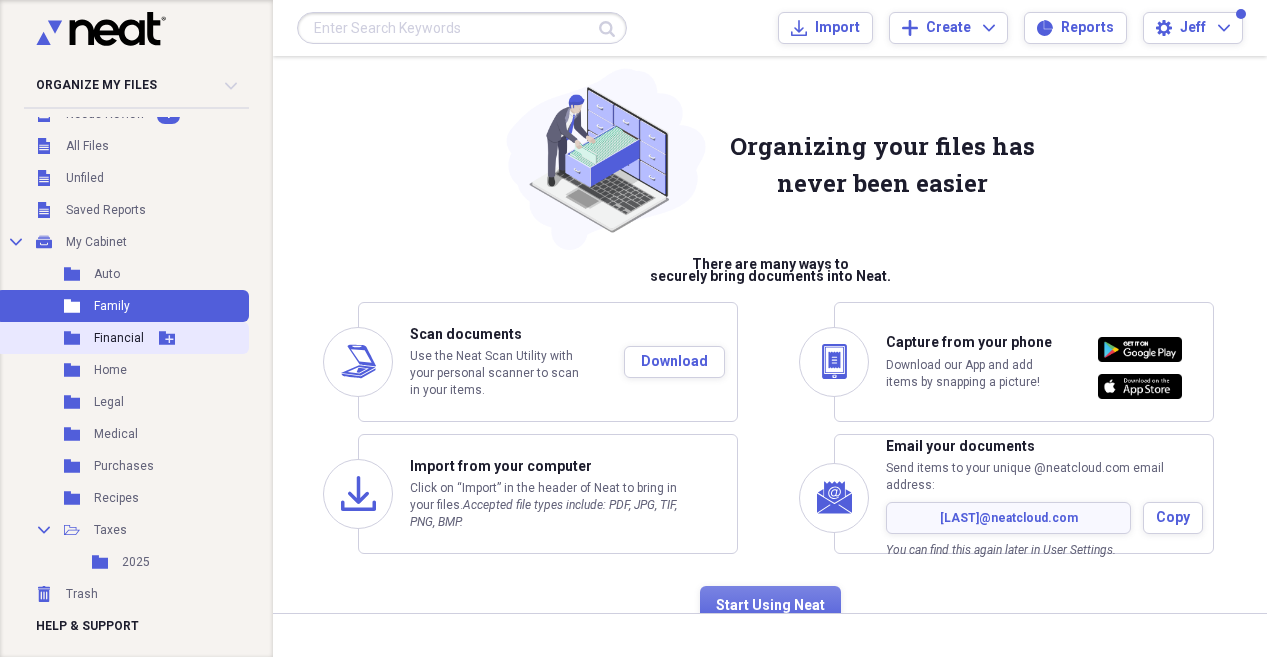 click on "Financial" at bounding box center [119, 338] 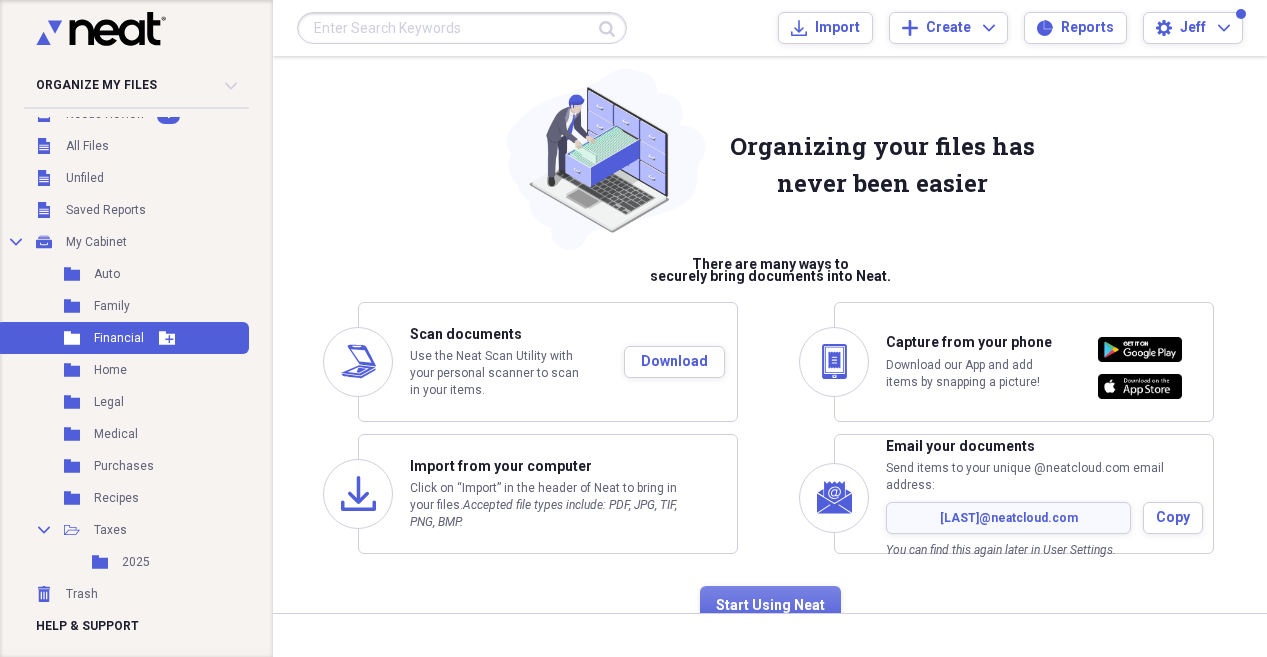 click on "Financial" at bounding box center [119, 338] 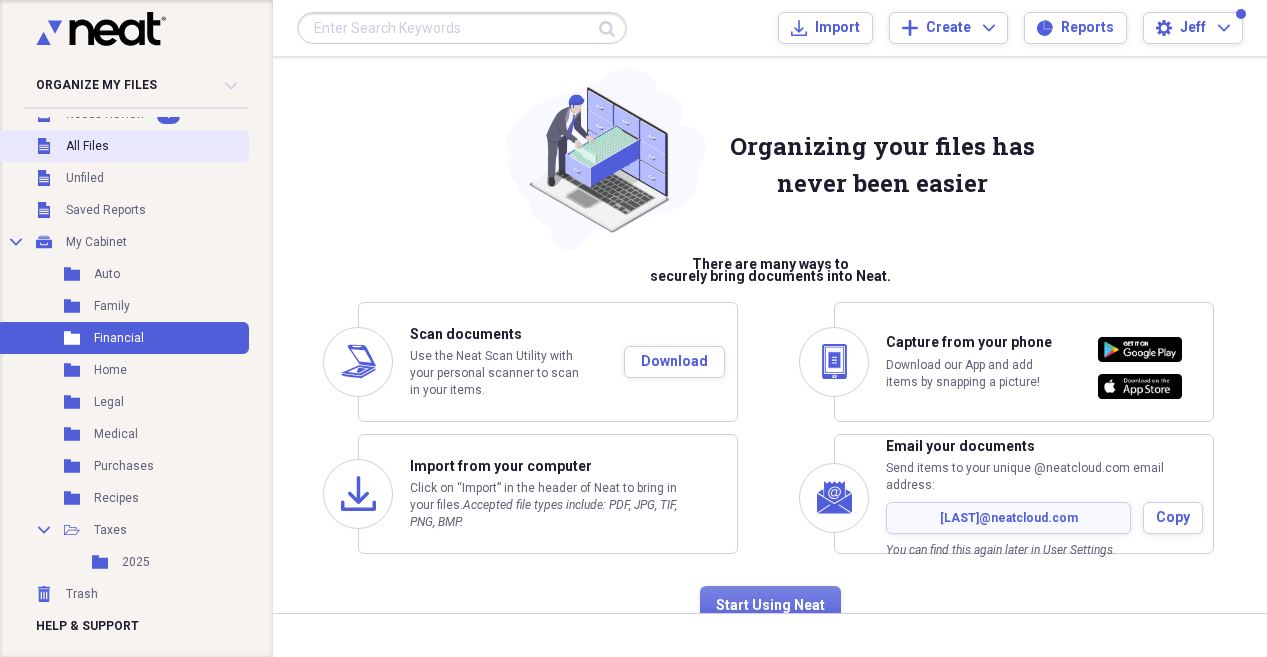 click on "All Files" at bounding box center (87, 146) 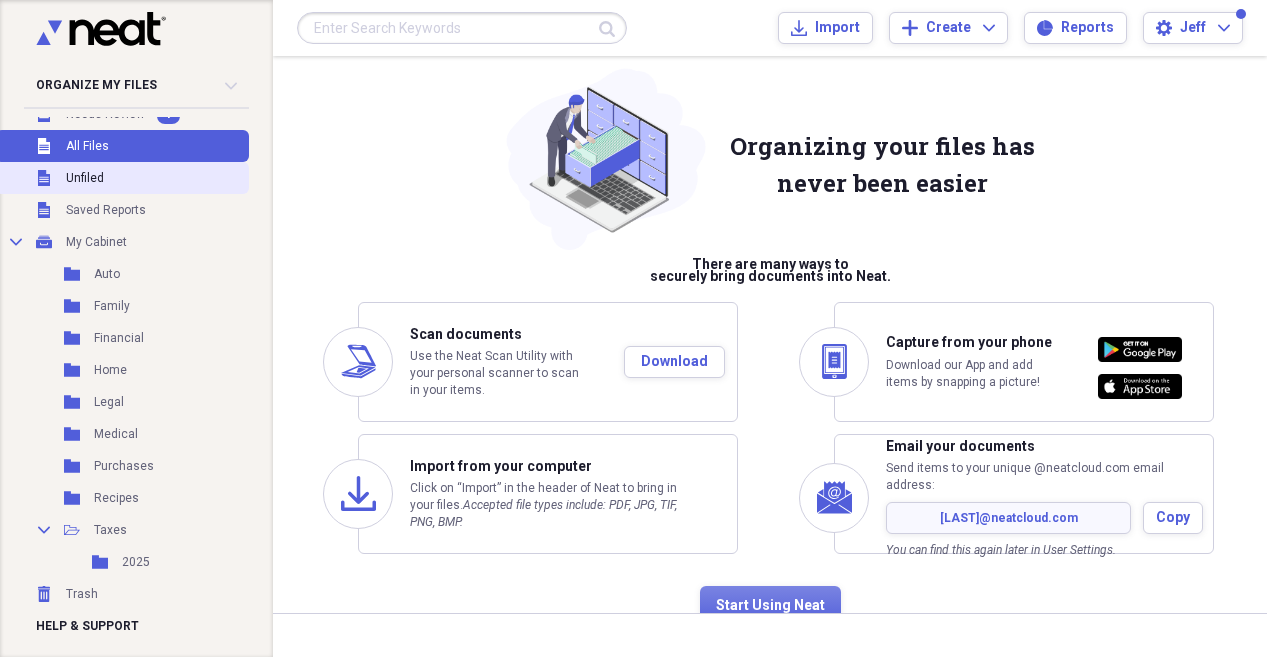click on "Unfiled" at bounding box center [85, 178] 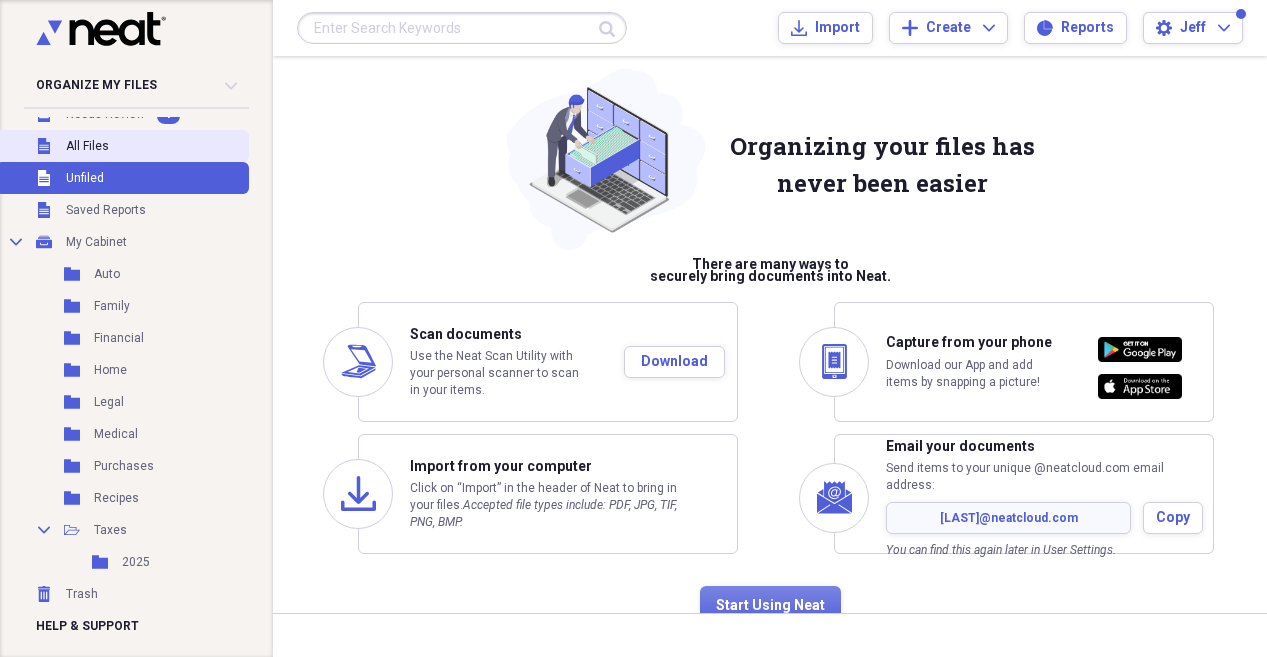 click on "All Files" at bounding box center [87, 146] 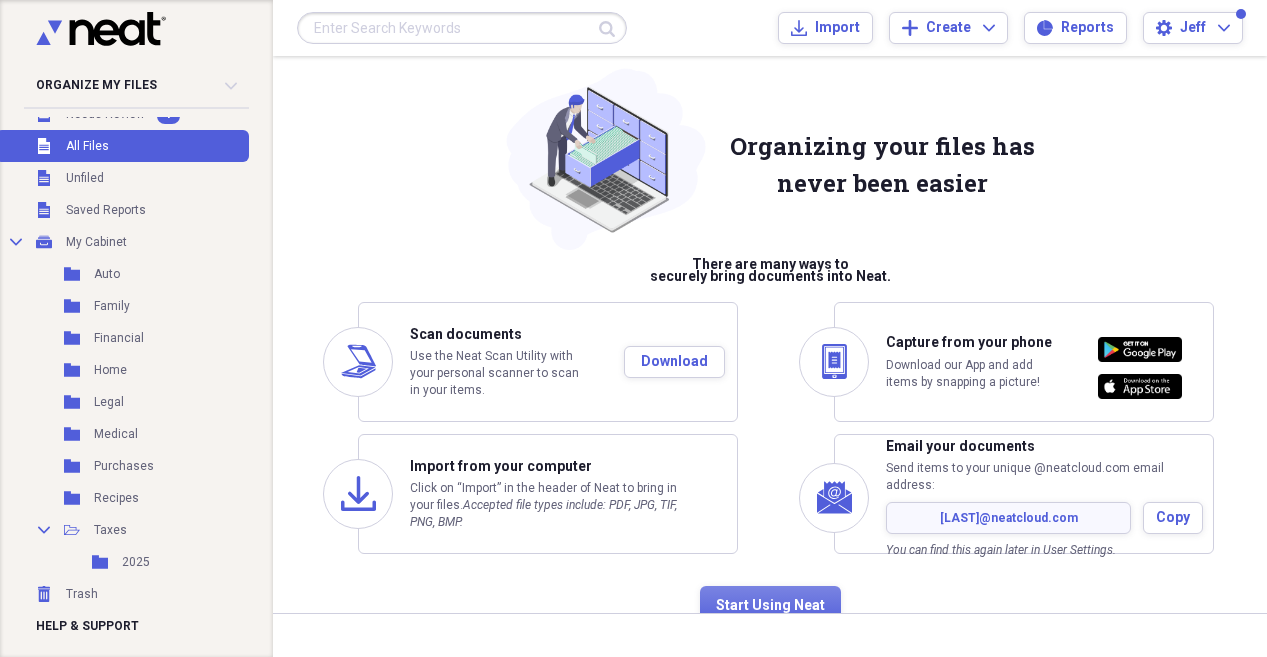 scroll, scrollTop: 0, scrollLeft: 0, axis: both 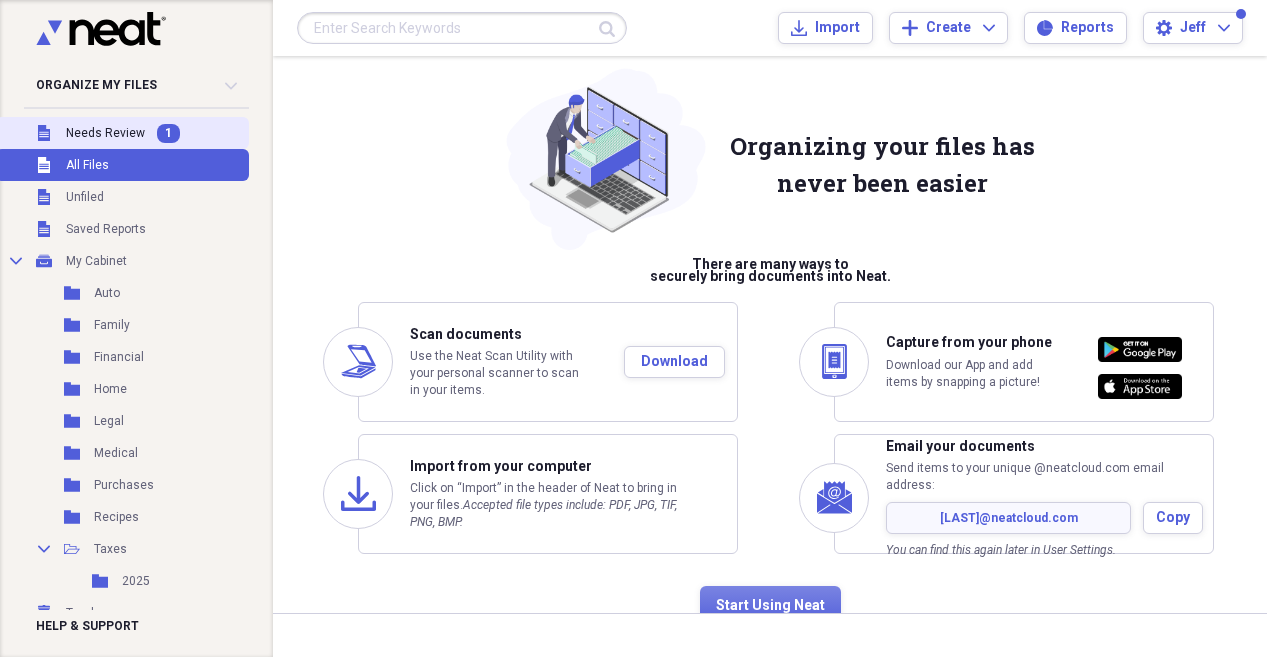 click on "Unfiled Needs Review 1" at bounding box center [122, 133] 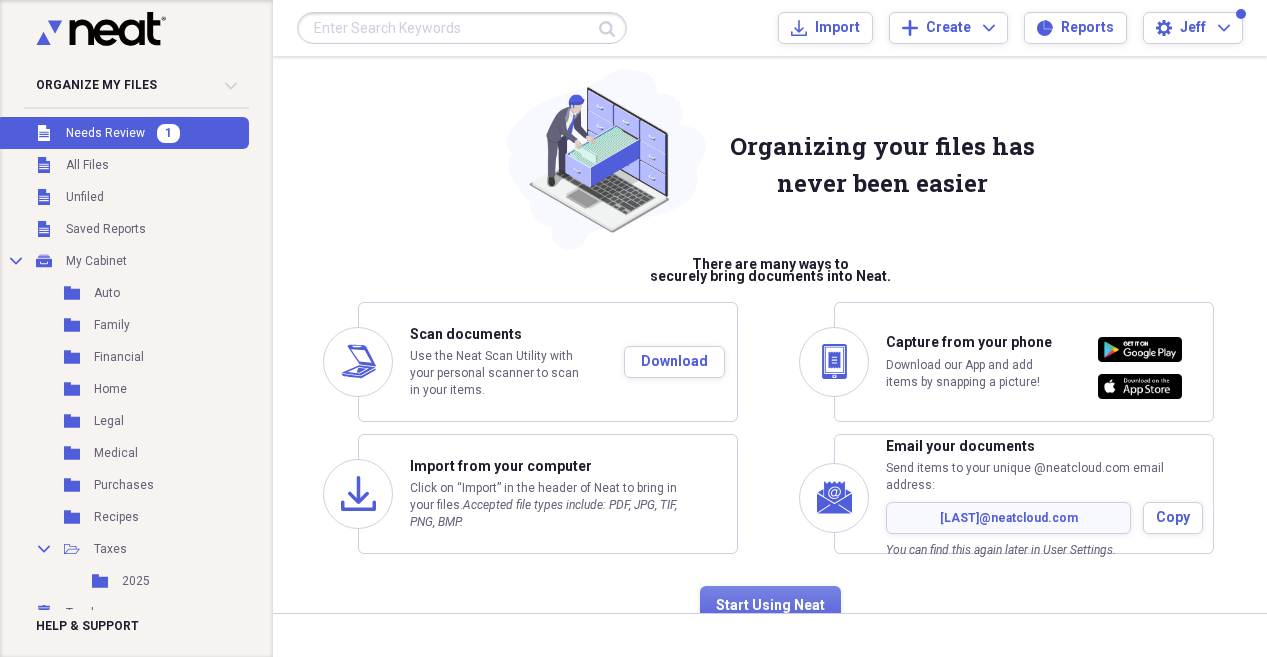 click on "1" at bounding box center (168, 133) 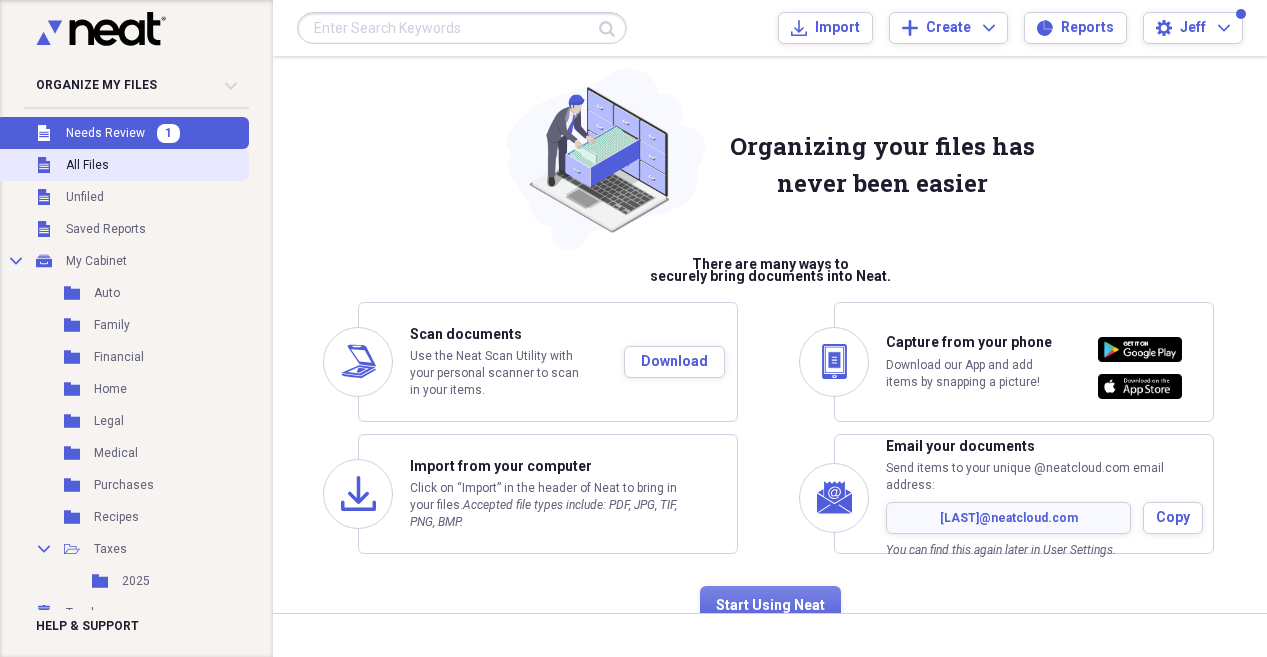 click on "Unfiled All Files" at bounding box center (122, 165) 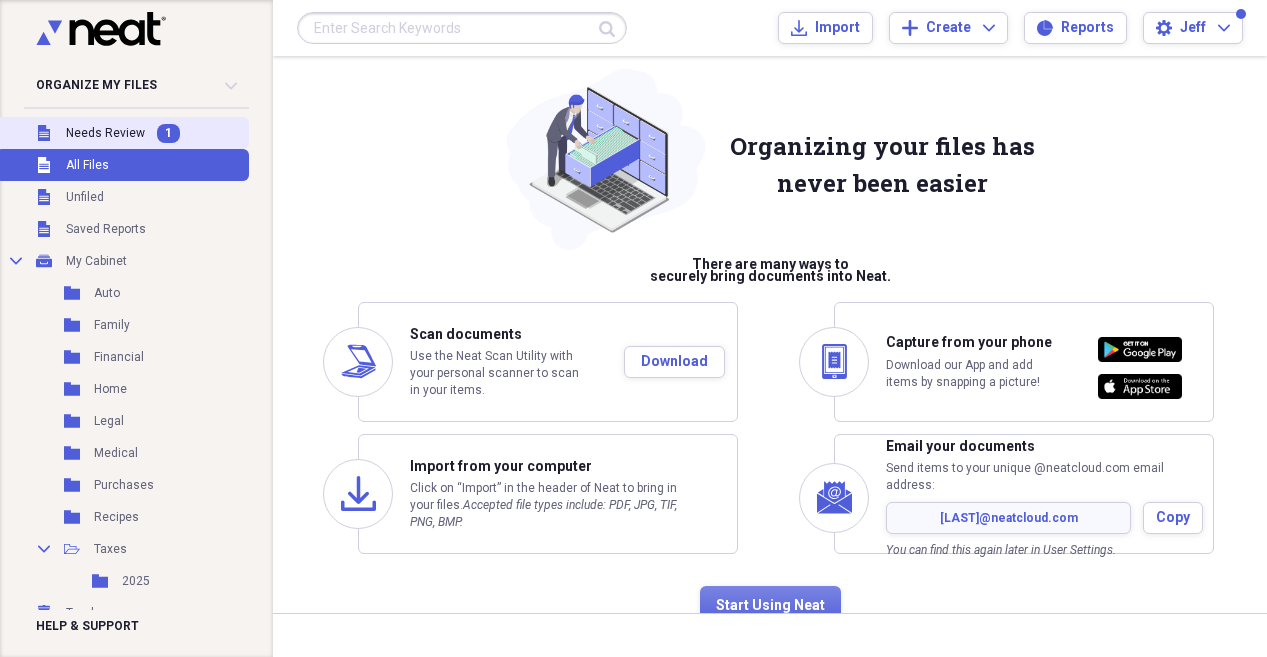 click on "Needs Review" at bounding box center (105, 133) 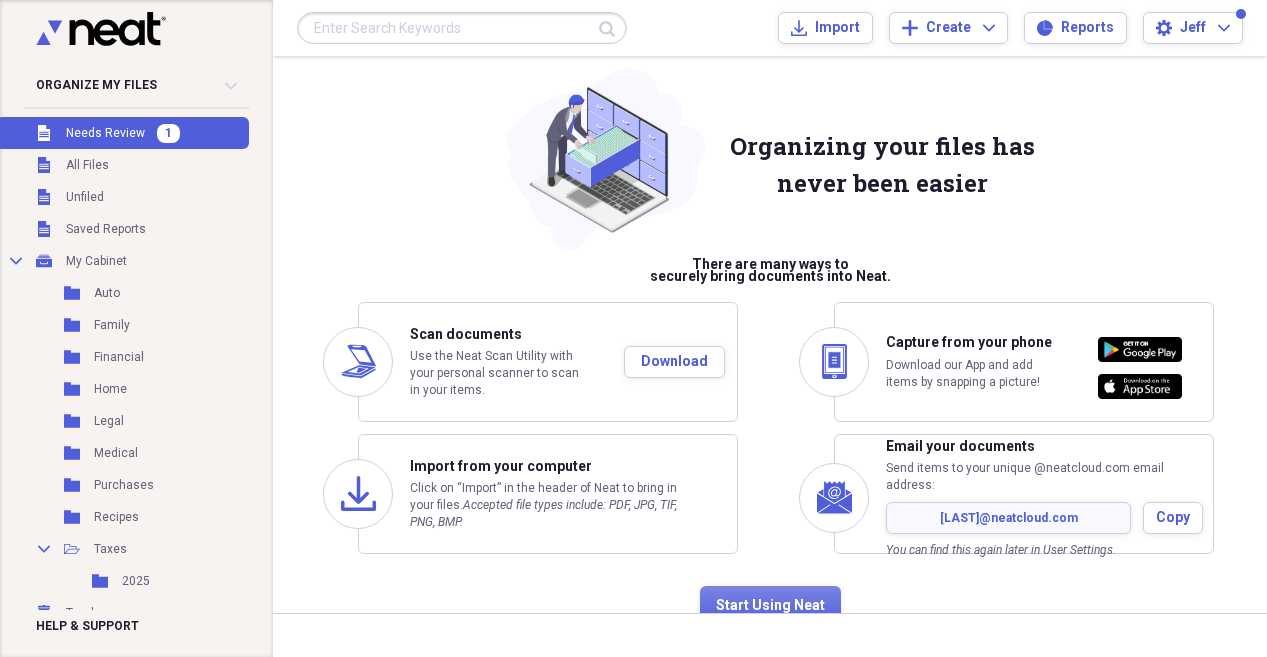scroll, scrollTop: 58, scrollLeft: 0, axis: vertical 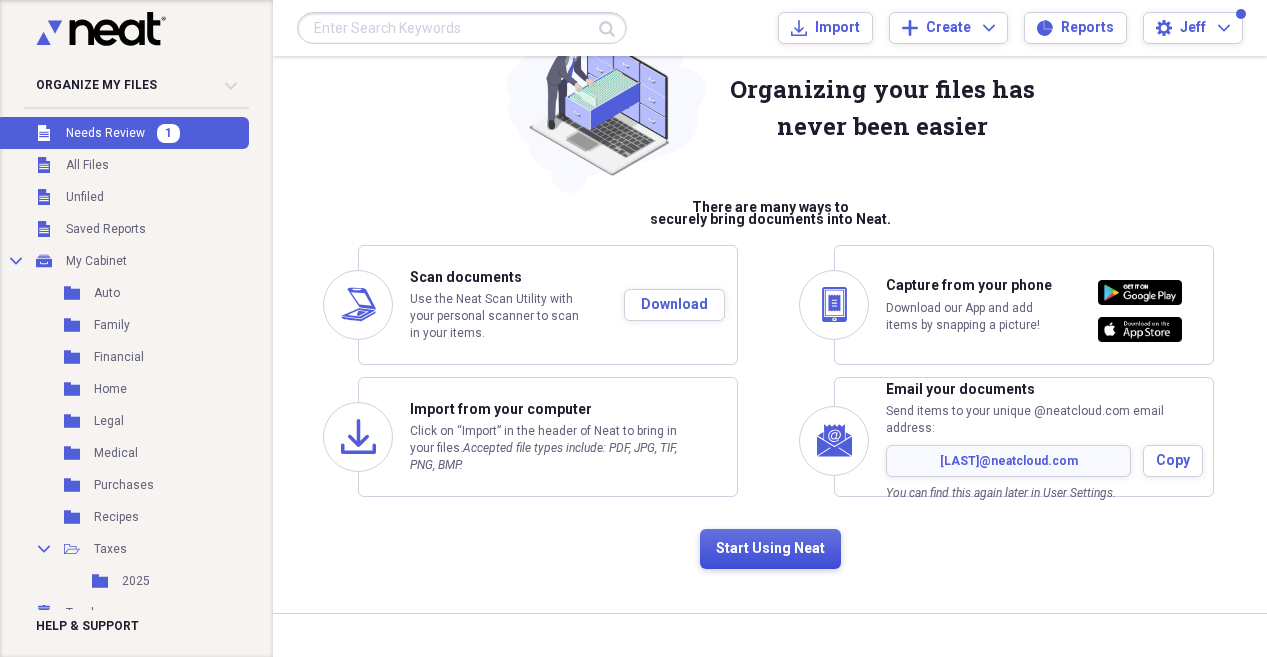 click on "Start Using Neat" at bounding box center [770, 549] 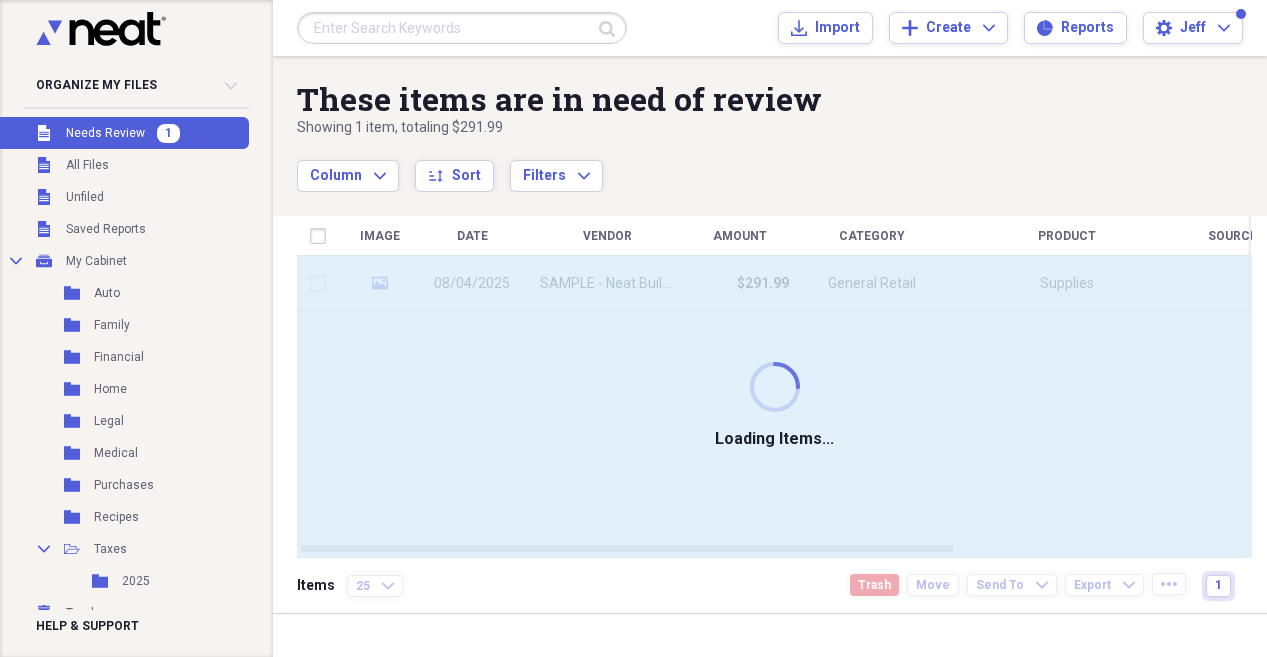scroll, scrollTop: 0, scrollLeft: 0, axis: both 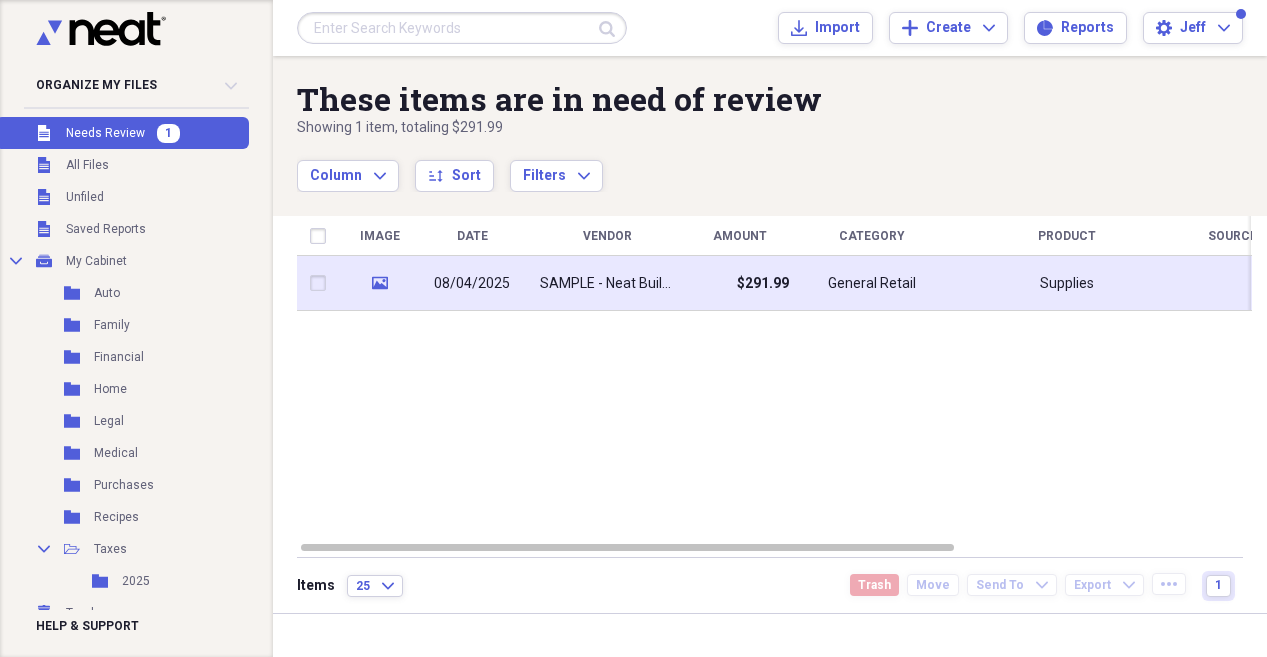 click on "SAMPLE - Neat Building Supply" at bounding box center [607, 283] 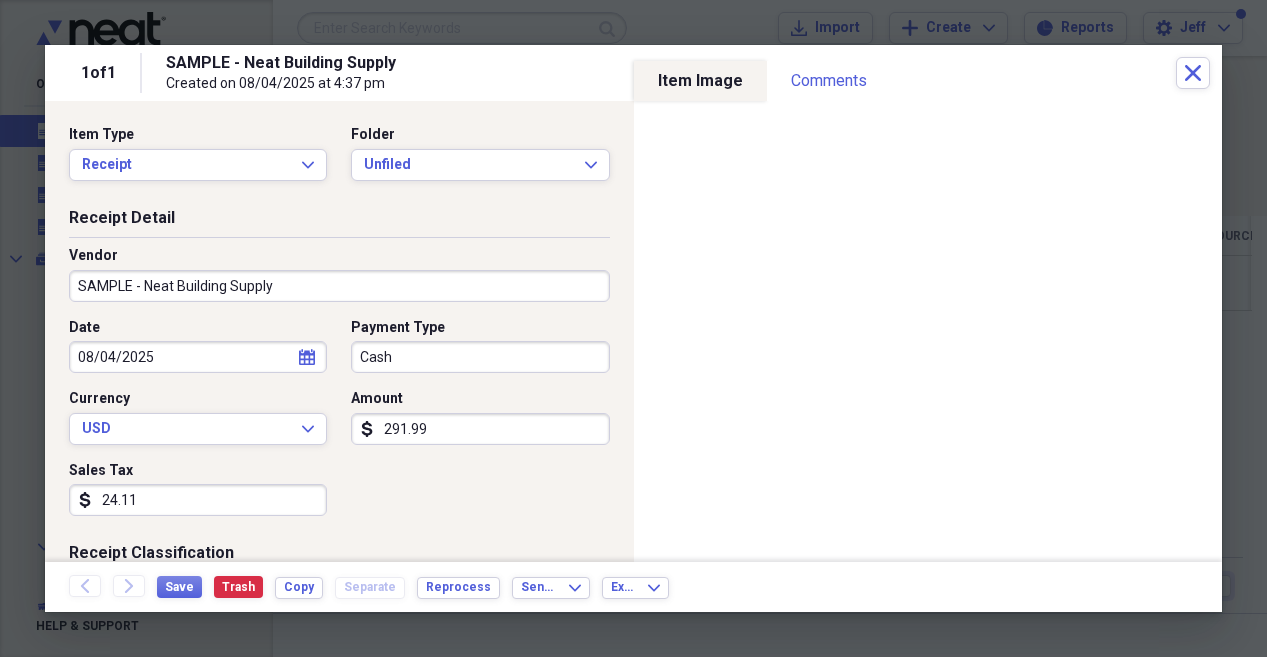 click on "Date [DATE] calendar Calendar Payment Type Cash Currency USD Expand Amount dollar-sign 291.99 Sales Tax dollar-sign 24.11" at bounding box center [339, 425] 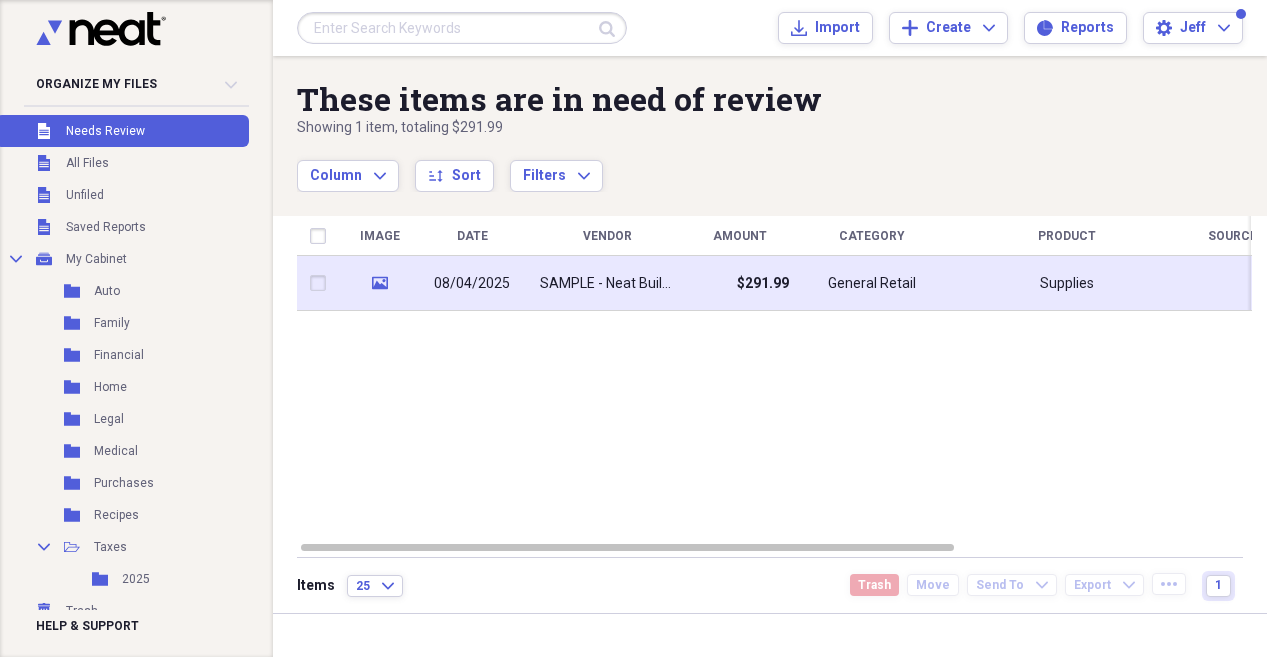 click on "SAMPLE - Neat Building Supply" at bounding box center [607, 284] 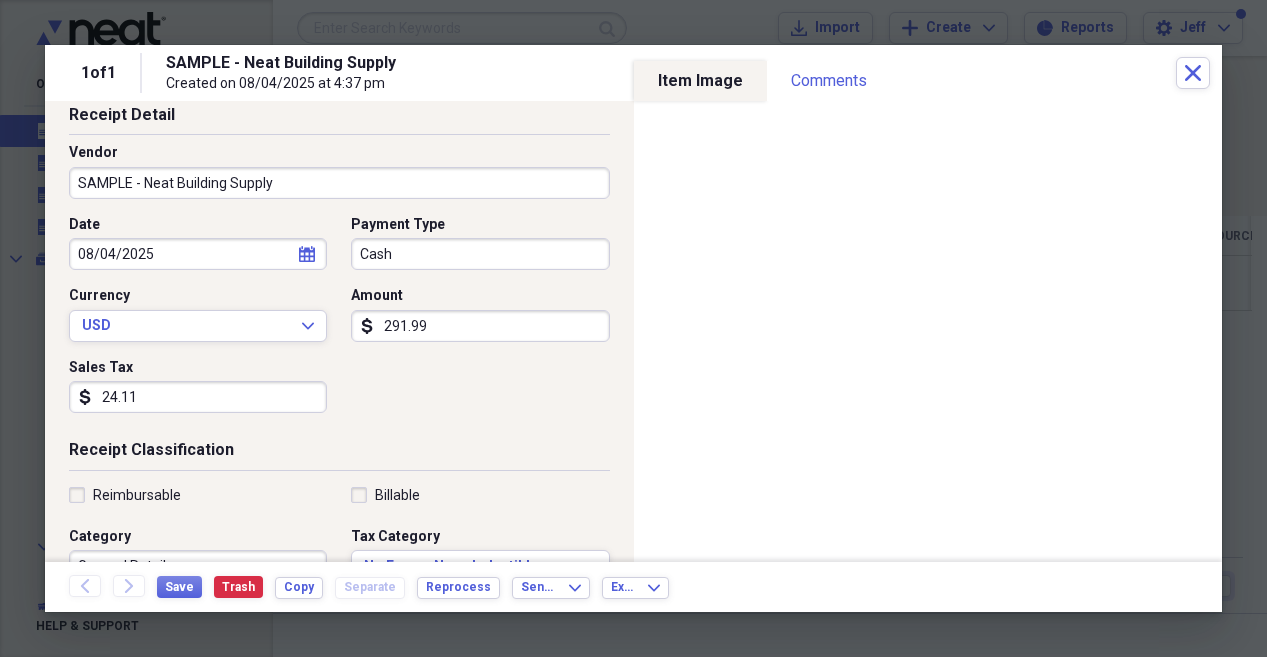 scroll, scrollTop: 0, scrollLeft: 0, axis: both 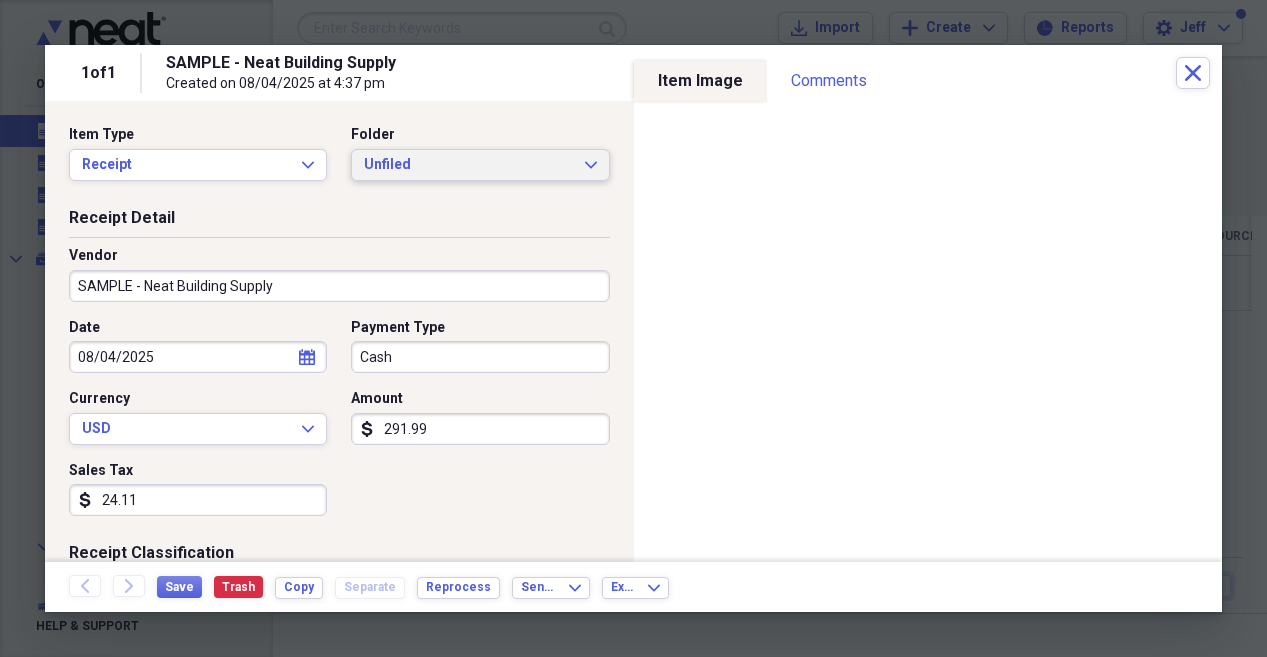 click on "Unfiled" at bounding box center [468, 165] 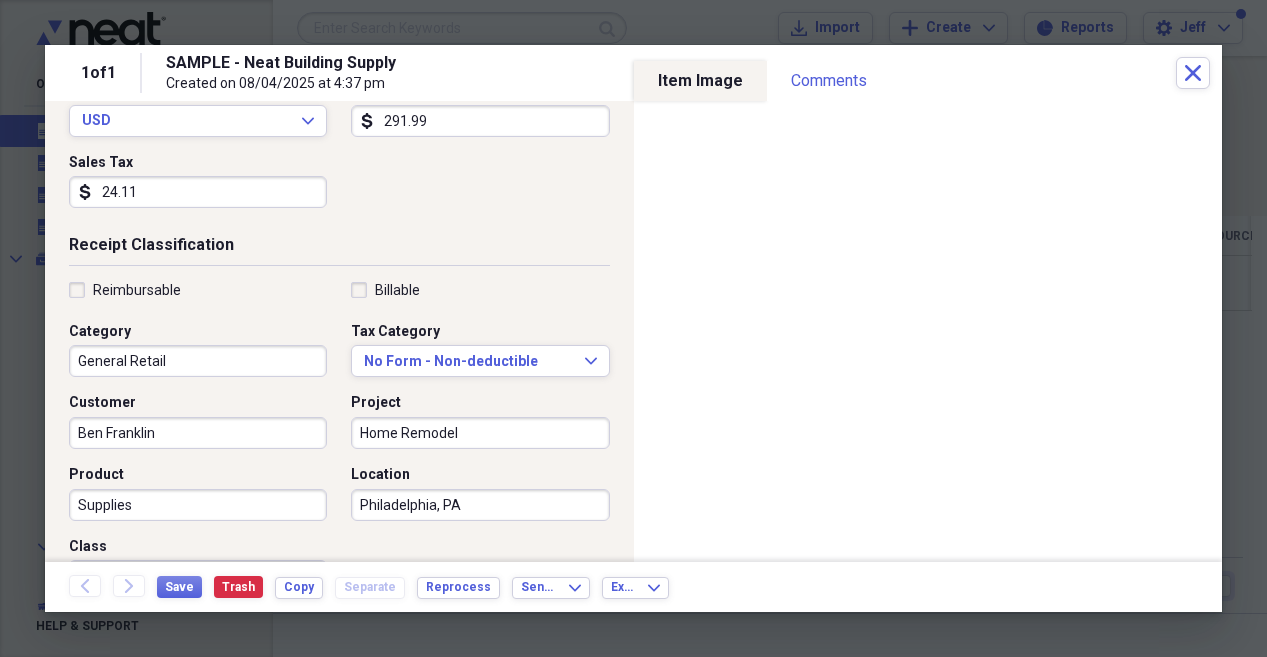 scroll, scrollTop: 320, scrollLeft: 0, axis: vertical 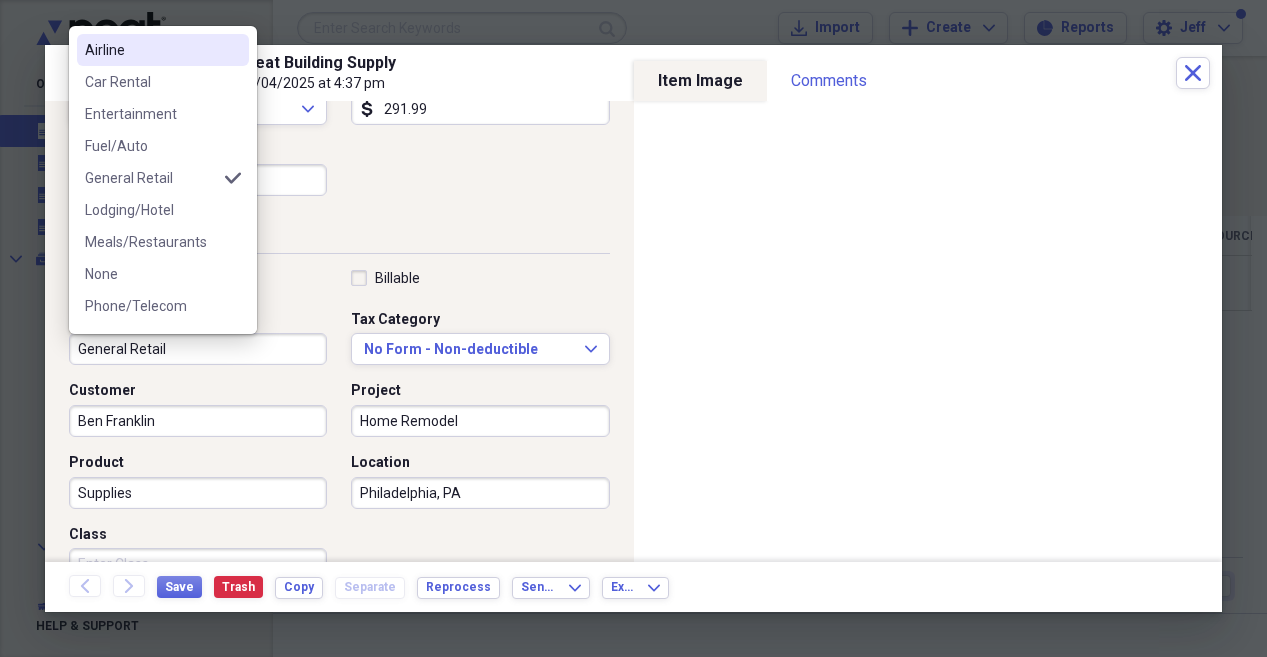 click on "General Retail" at bounding box center [198, 349] 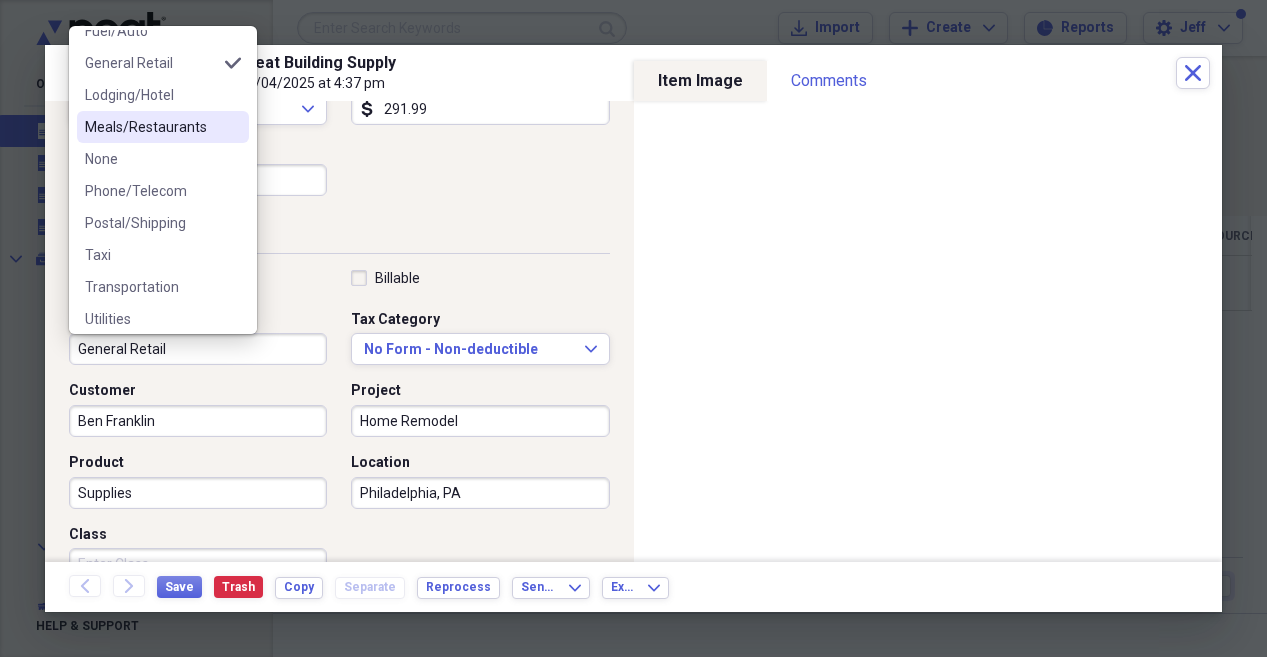 scroll, scrollTop: 124, scrollLeft: 0, axis: vertical 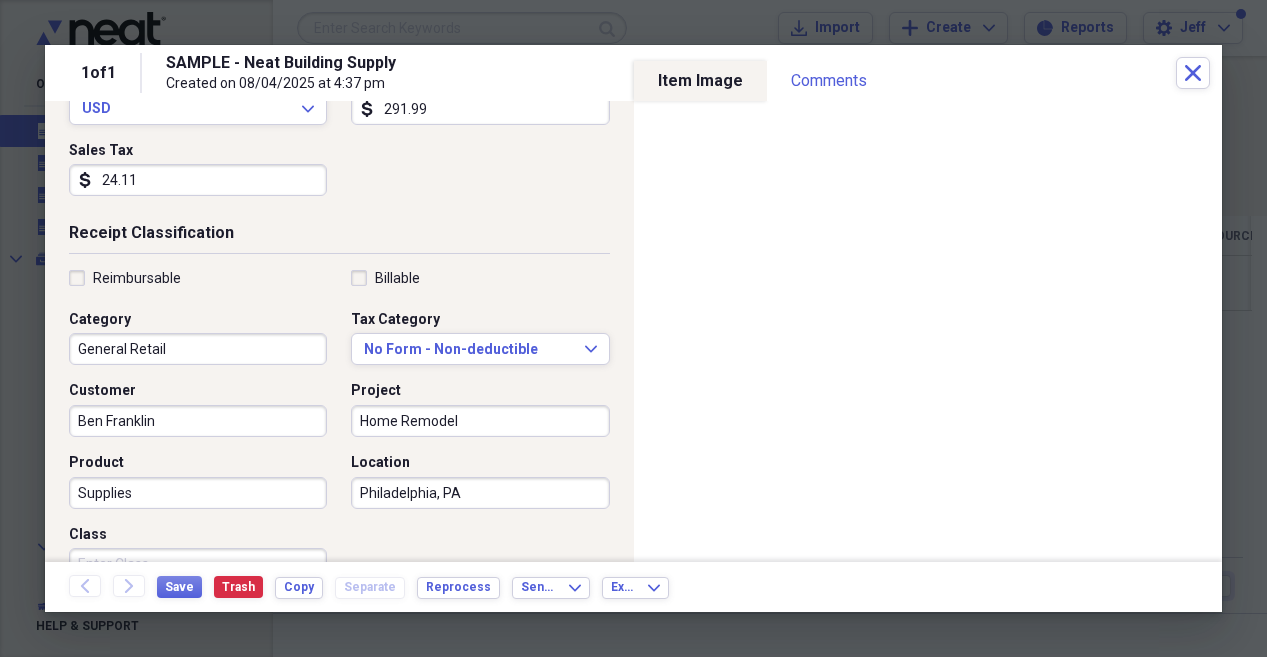 click on "Receipt Classification" at bounding box center (339, 237) 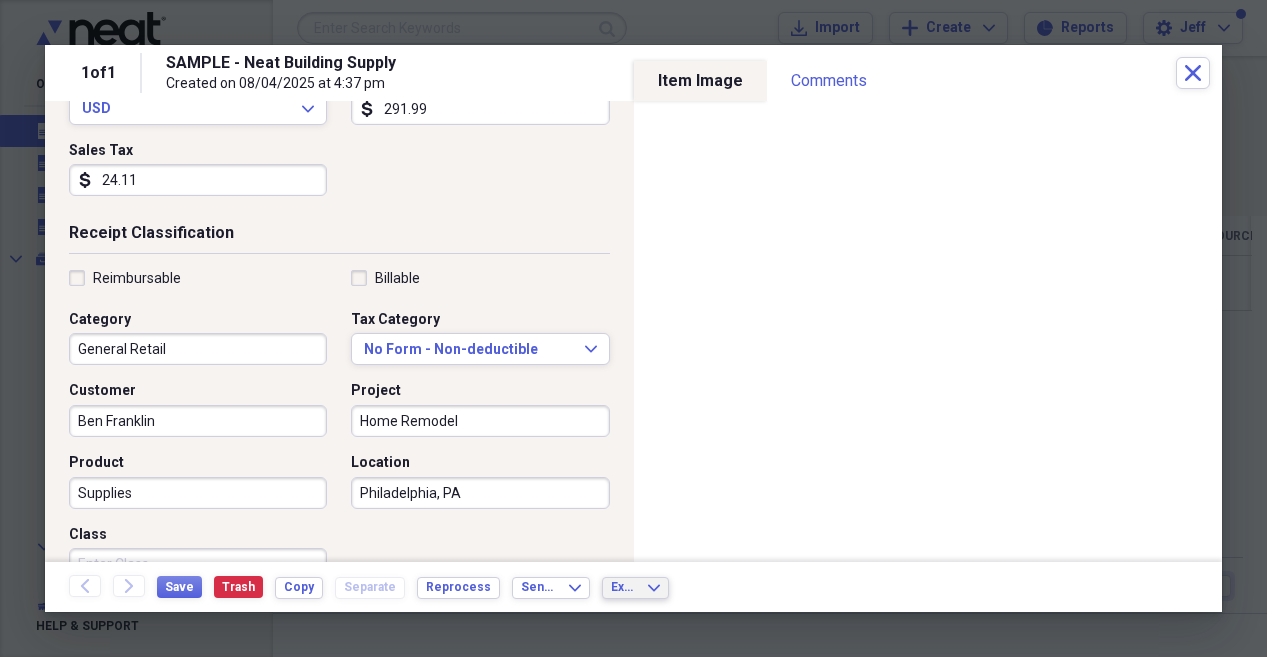 click on "Export Expand" at bounding box center [635, 588] 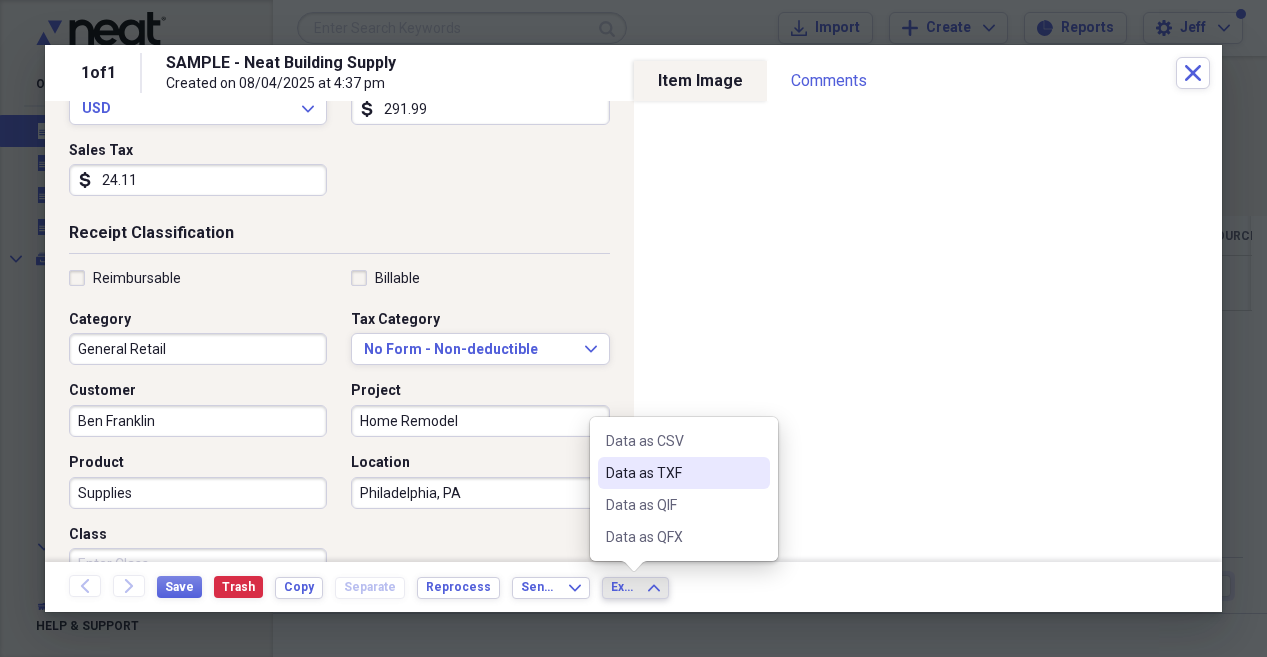 click on "Reimbursable Billable Category General Retail Tax Category No Form - Non-deductible Expand Customer Ben Franklin Project Home Remodel Product Supplies Location [CITY], [STATE] Class" at bounding box center (339, 429) 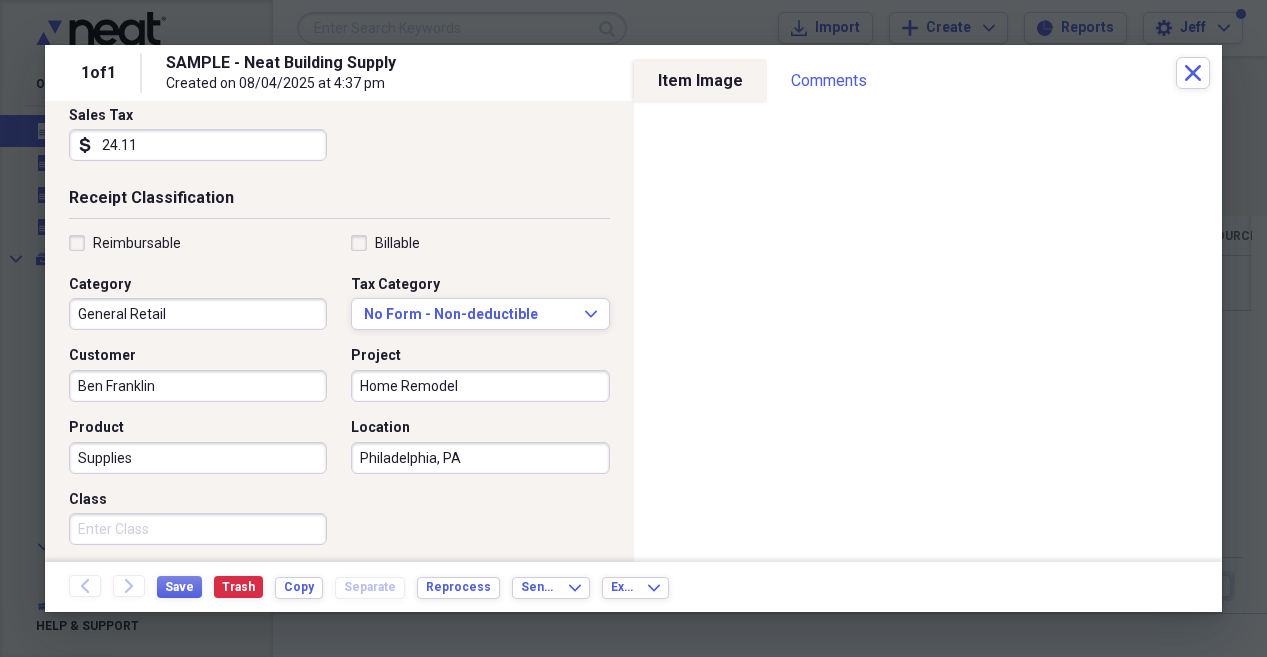 scroll, scrollTop: 360, scrollLeft: 0, axis: vertical 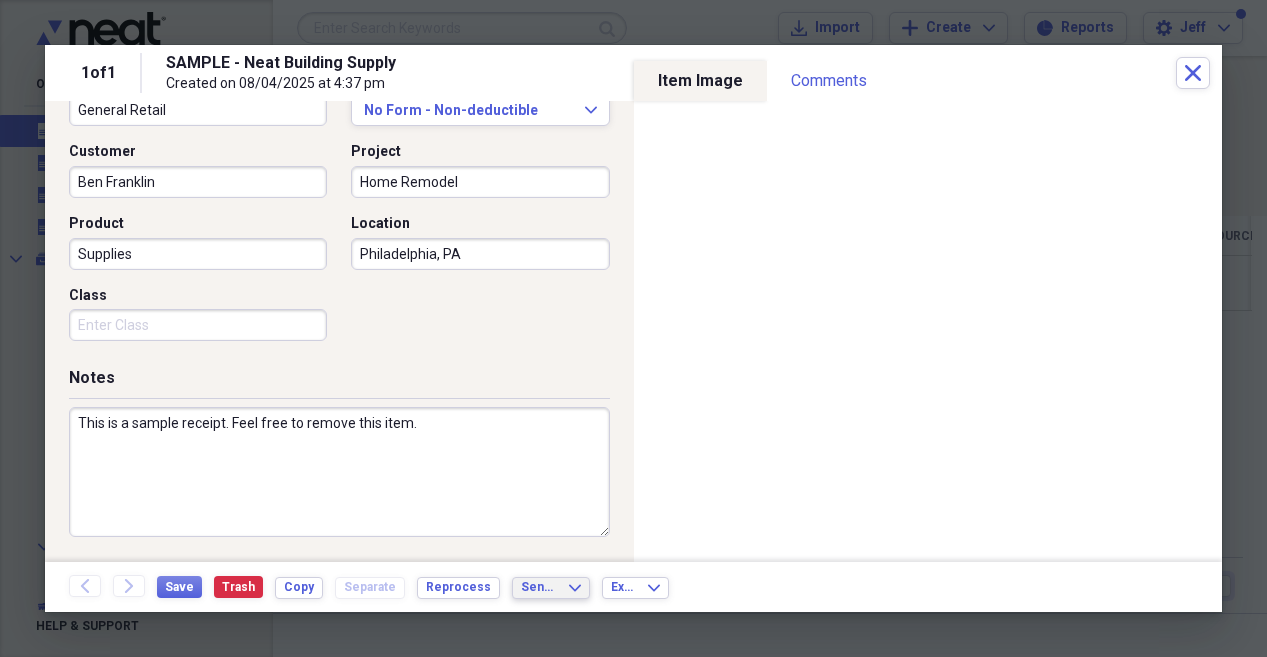 click on "Send To Expand" at bounding box center (551, 587) 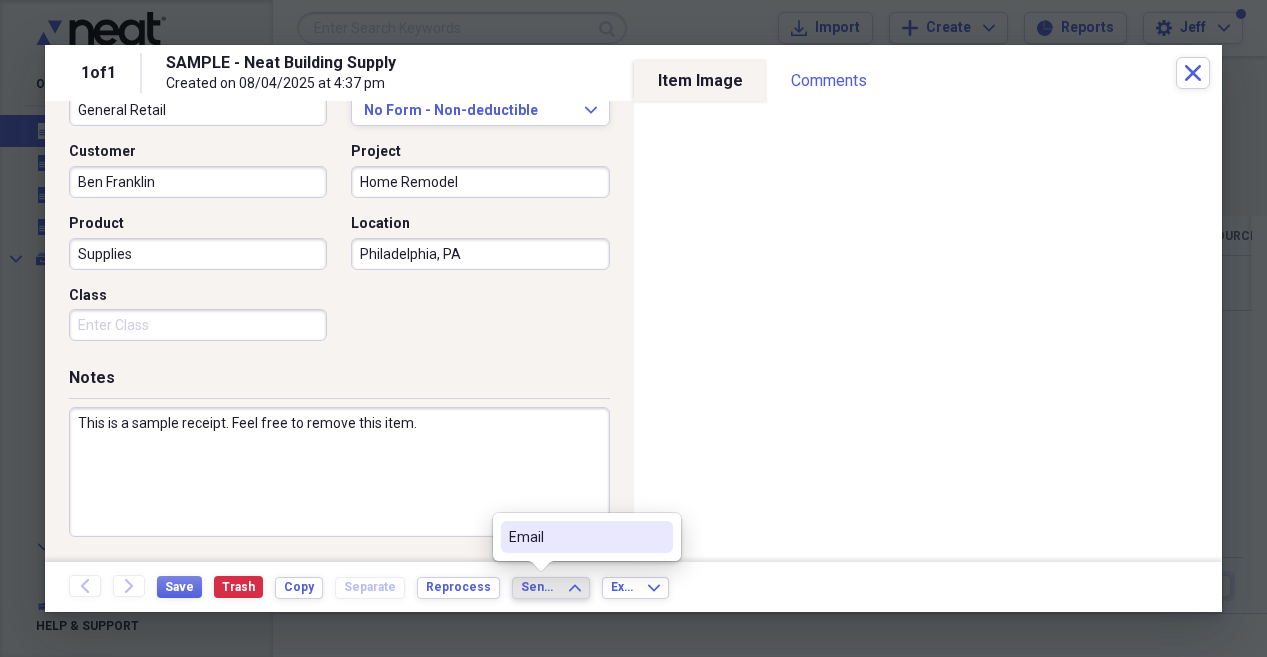 click on "Send To Expand" at bounding box center [551, 587] 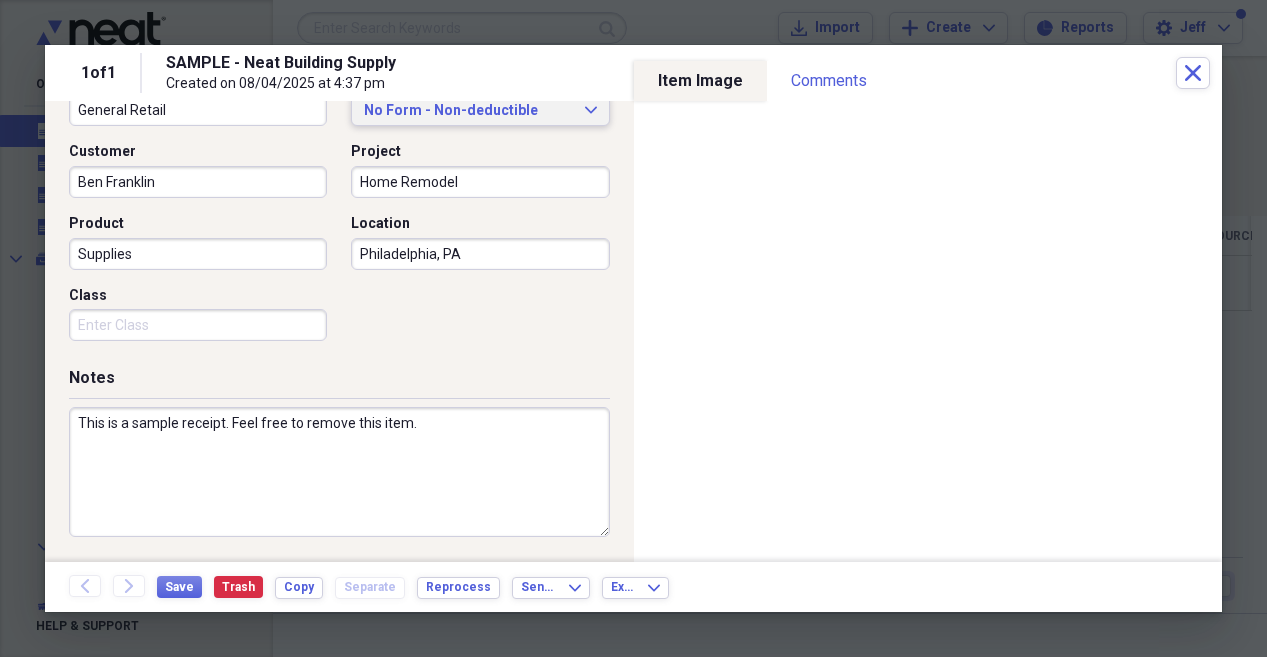 click on "No Form - Non-deductible" at bounding box center (468, 111) 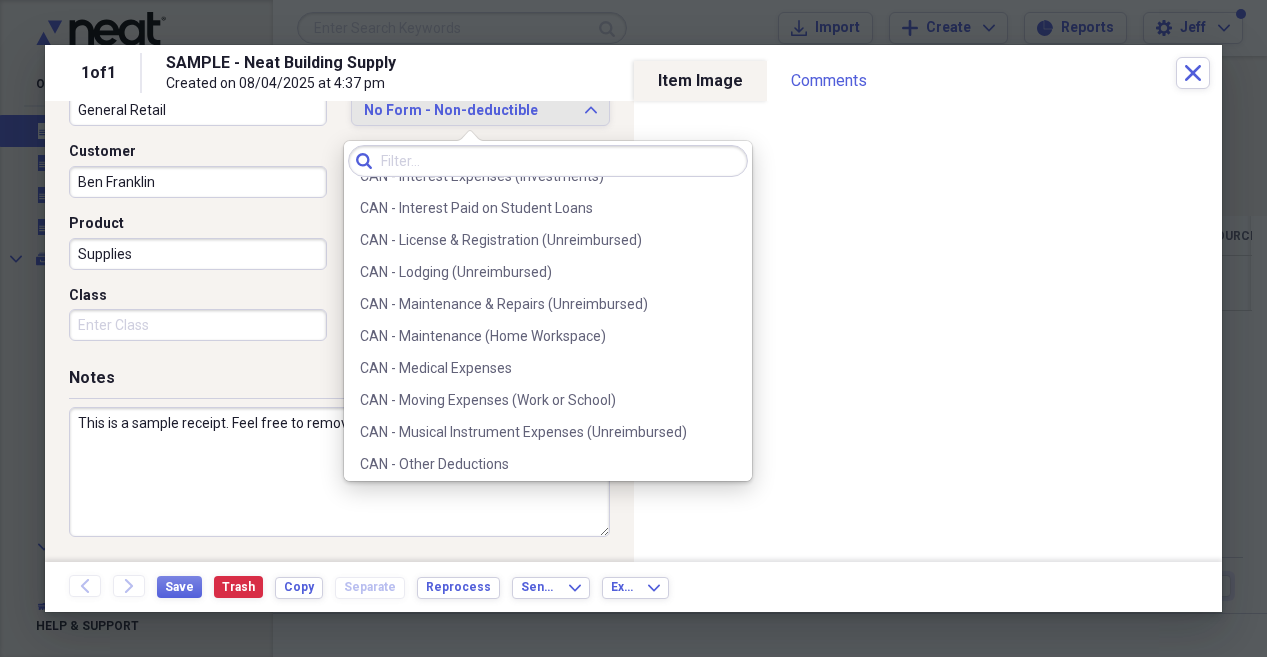 scroll, scrollTop: 787, scrollLeft: 0, axis: vertical 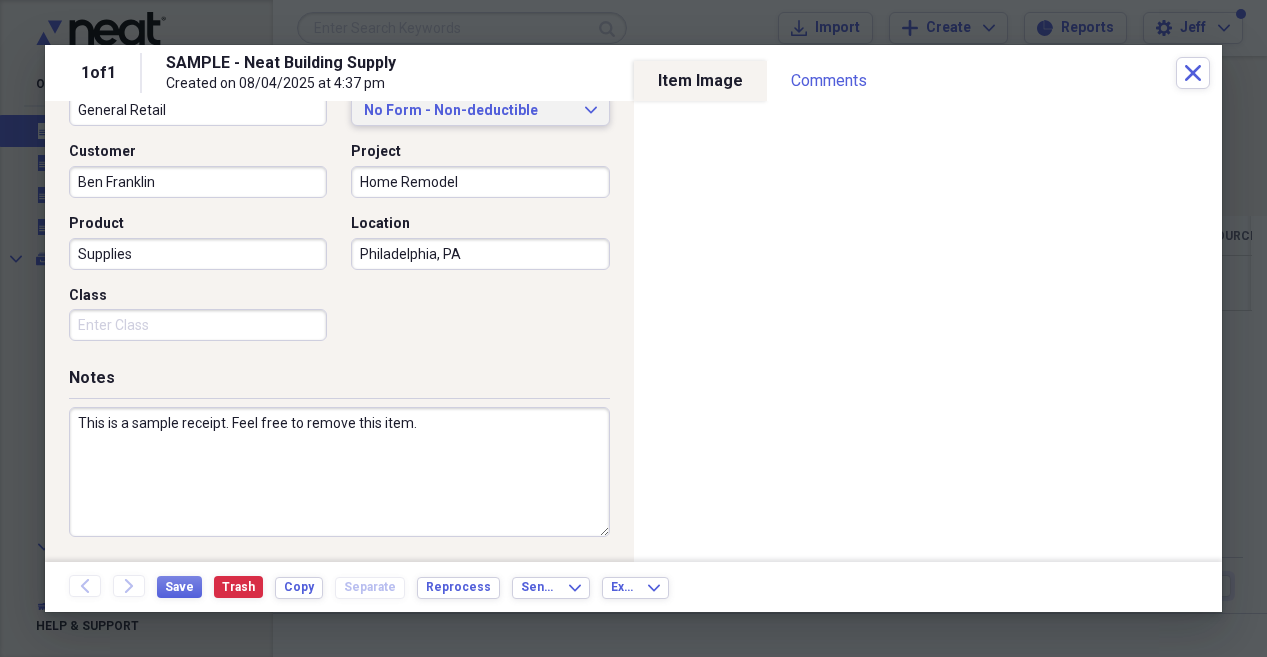 click on "Notes This is a sample receipt. Feel free to remove this item." at bounding box center (339, 464) 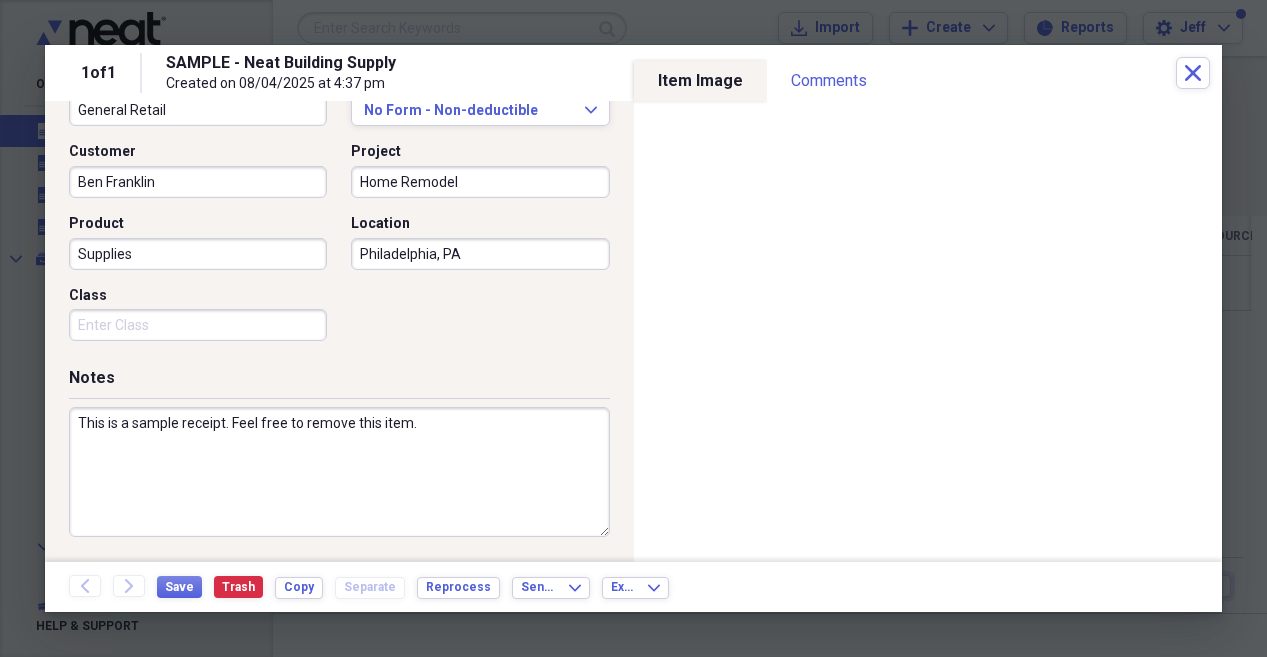 click on "Project" at bounding box center [480, 152] 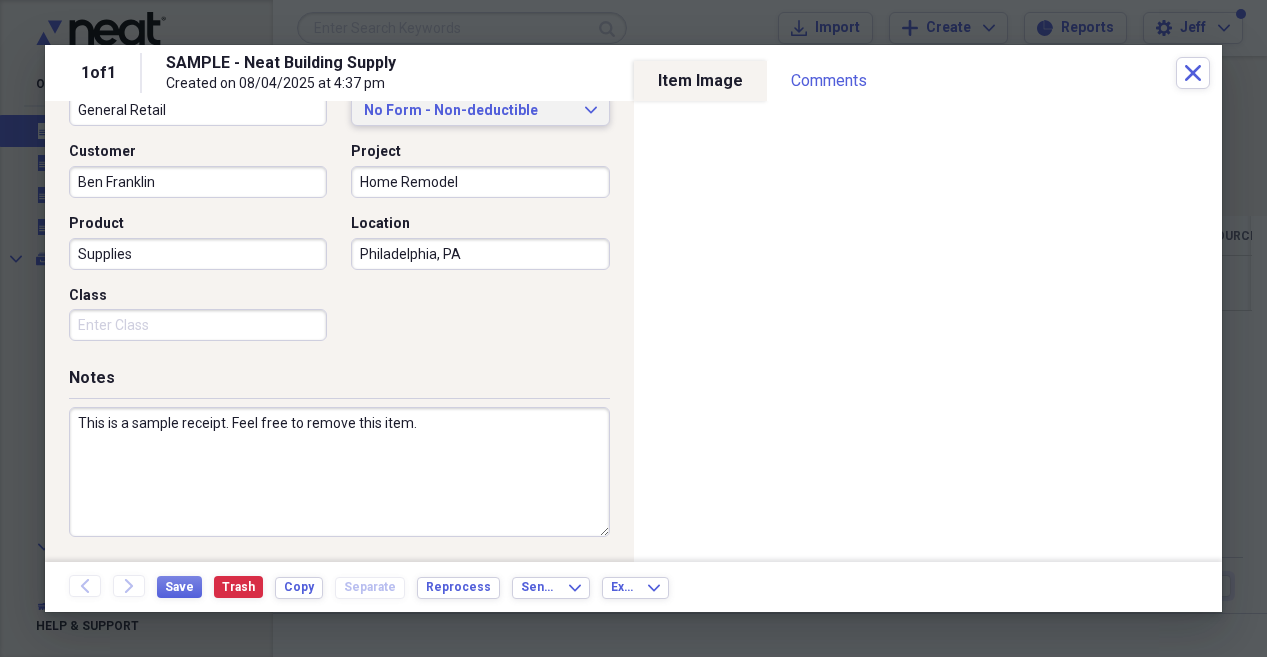 click on "No Form - Non-deductible Expand" at bounding box center [480, 111] 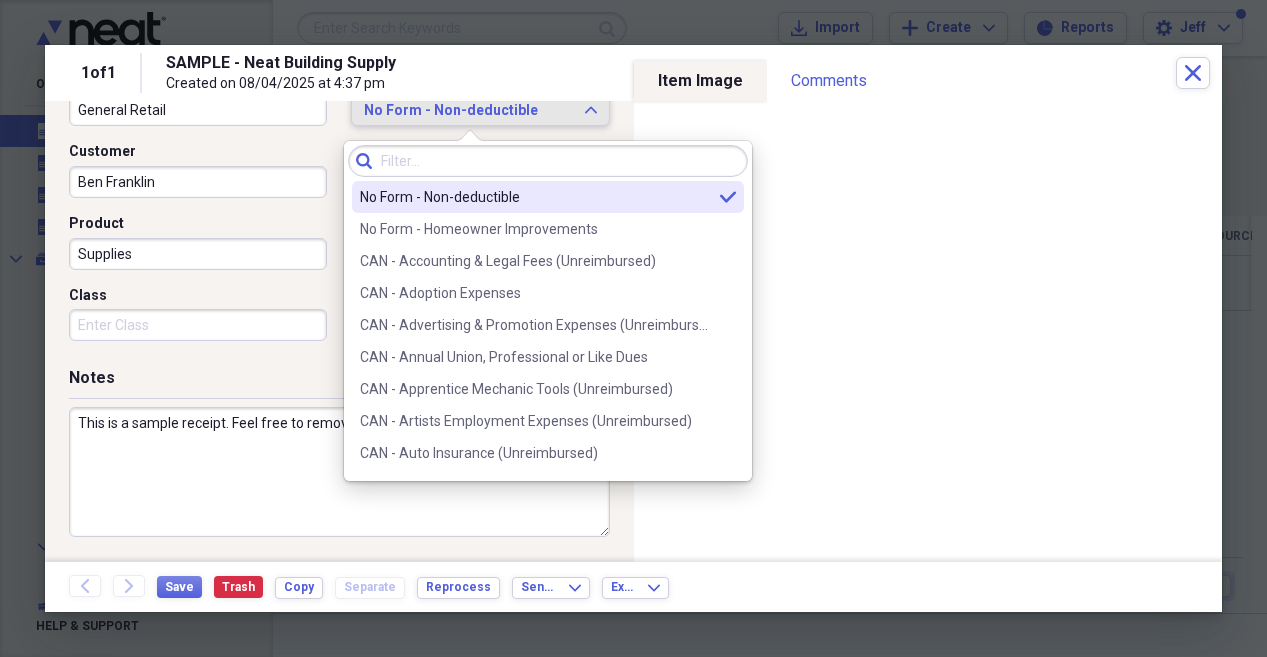 click on "No Form - Non-deductible Expand" at bounding box center [480, 111] 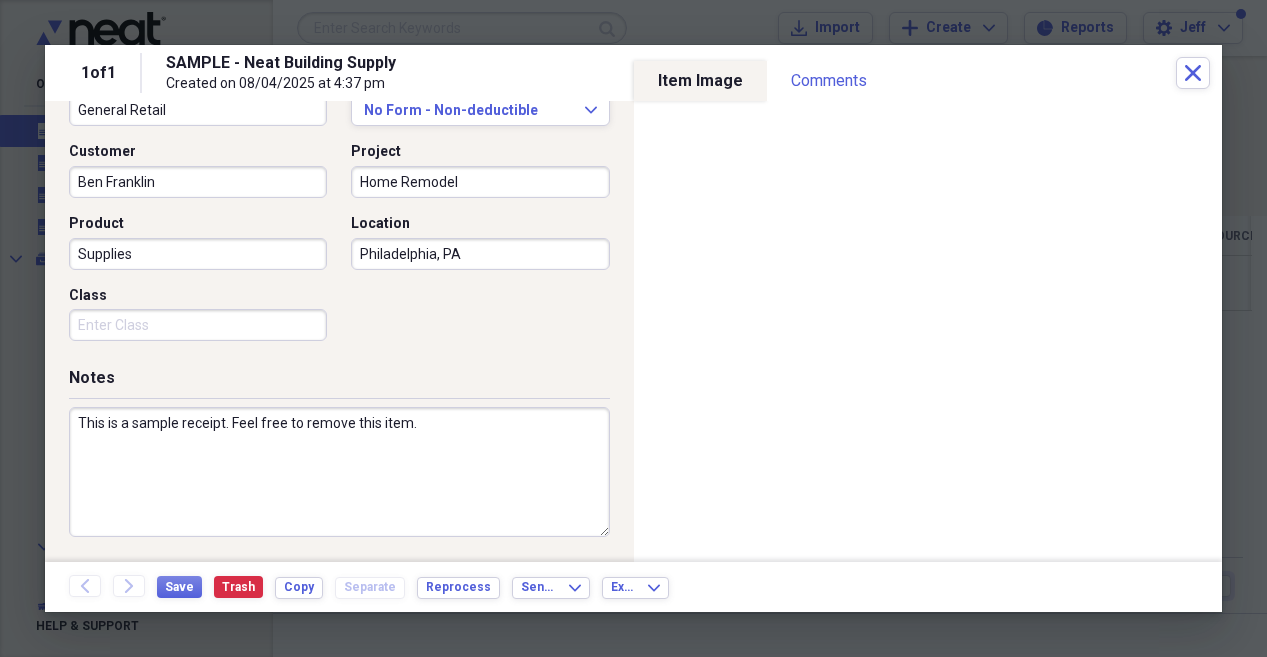 click on "Project Home Remodel" at bounding box center [474, 170] 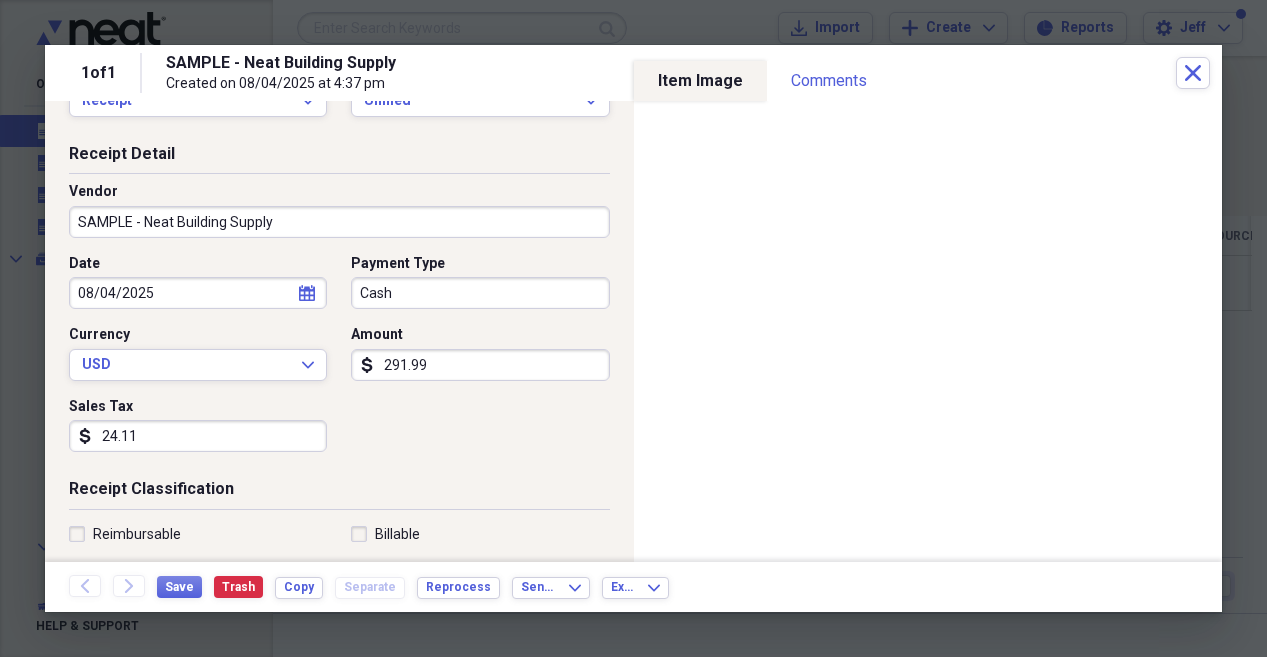 scroll, scrollTop: 0, scrollLeft: 0, axis: both 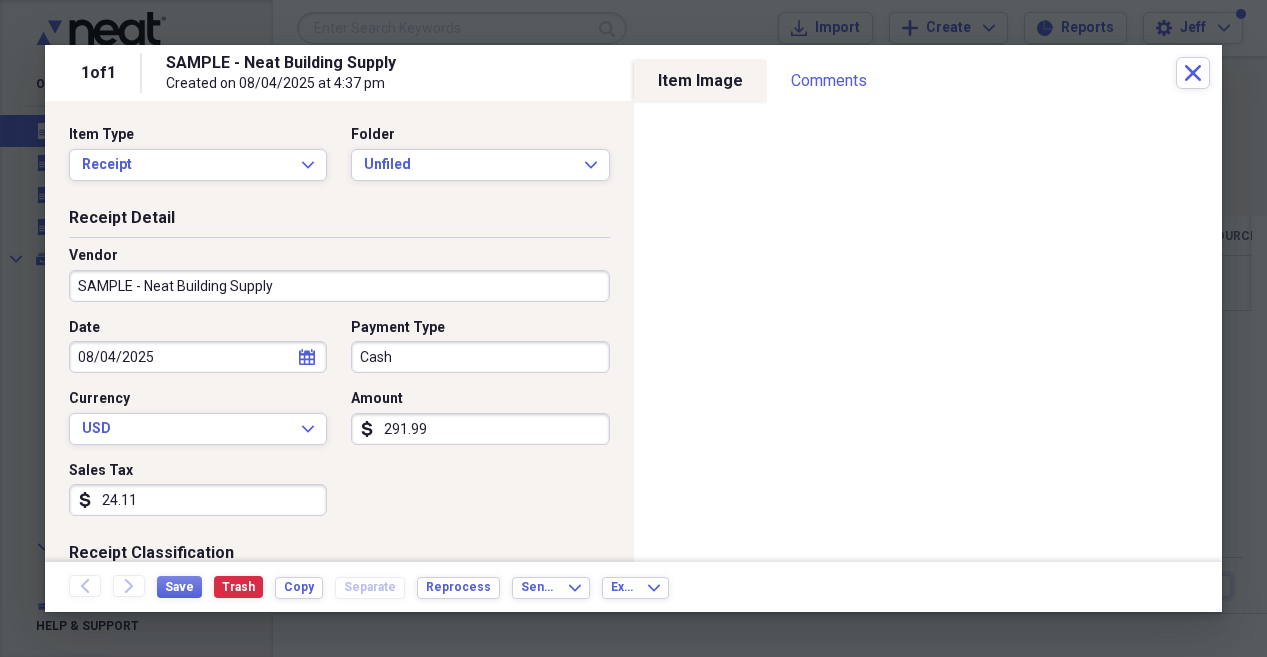 click on "Date [DATE] calendar Calendar Payment Type Cash Currency USD Expand Amount dollar-sign 291.99 Sales Tax dollar-sign 24.11" at bounding box center (339, 425) 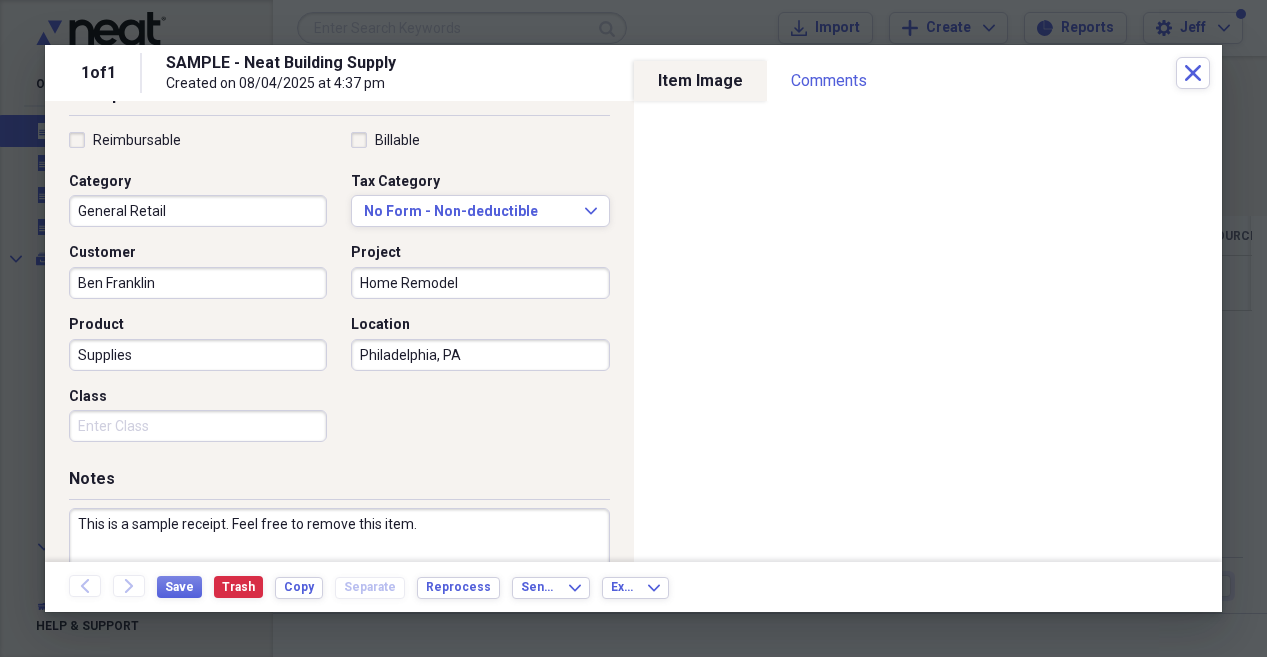 scroll, scrollTop: 559, scrollLeft: 0, axis: vertical 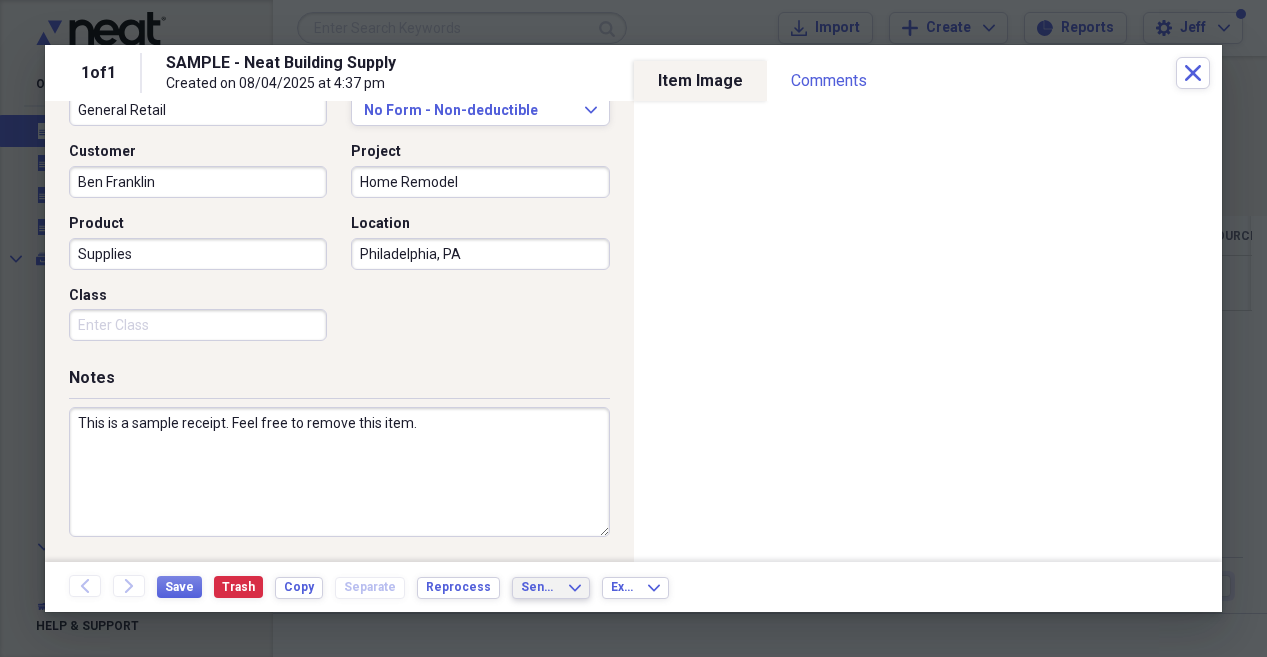 click on "Send To" at bounding box center (539, 587) 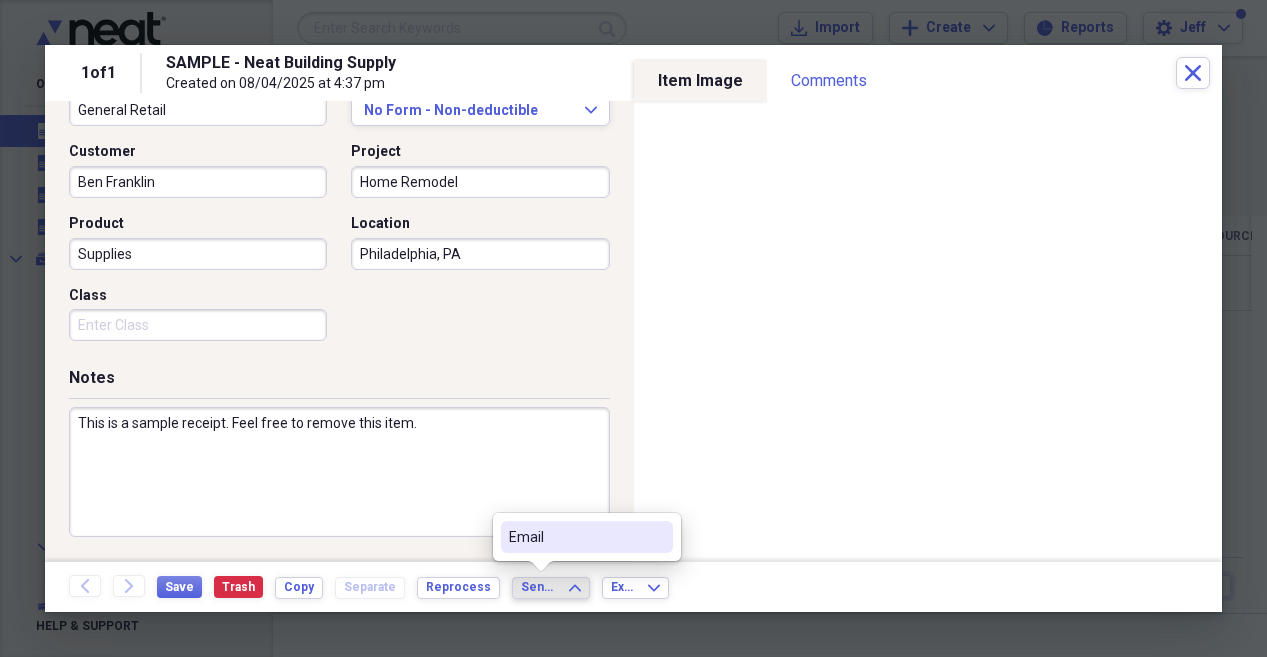 click on "Send To" at bounding box center [539, 587] 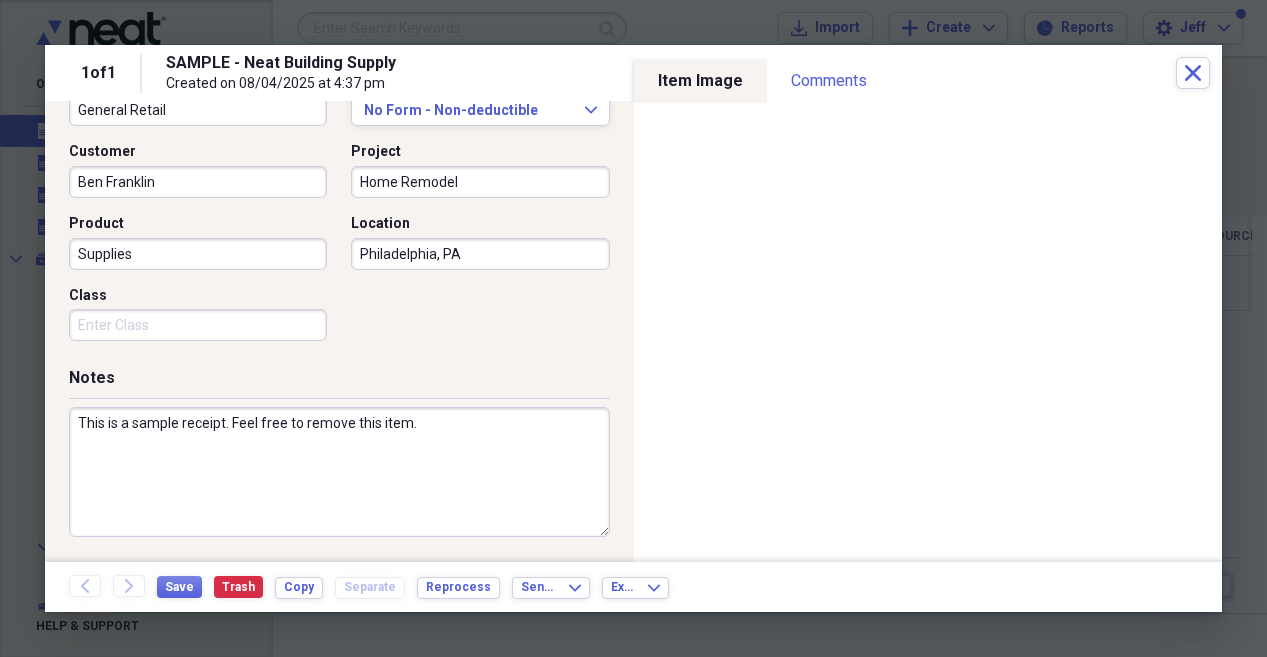 click on "SAMPLE - Neat Building Supply Created on [DATE] at 4:37 pm" at bounding box center (671, 73) 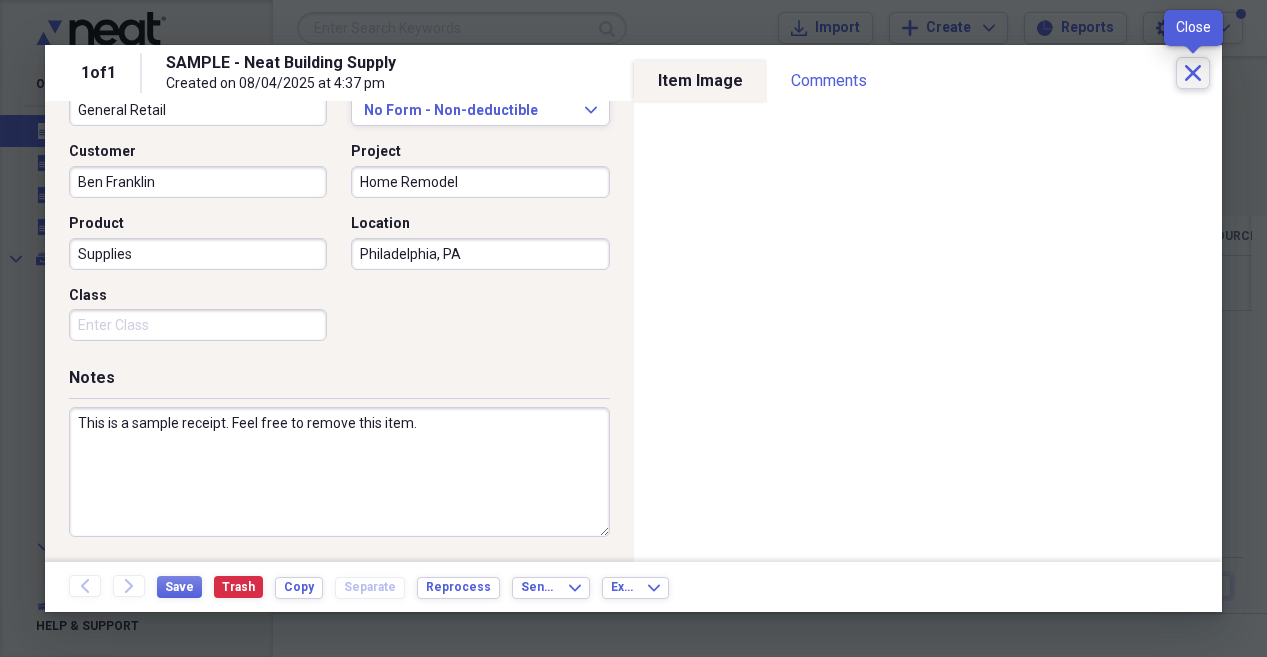 click on "Close" at bounding box center [1193, 73] 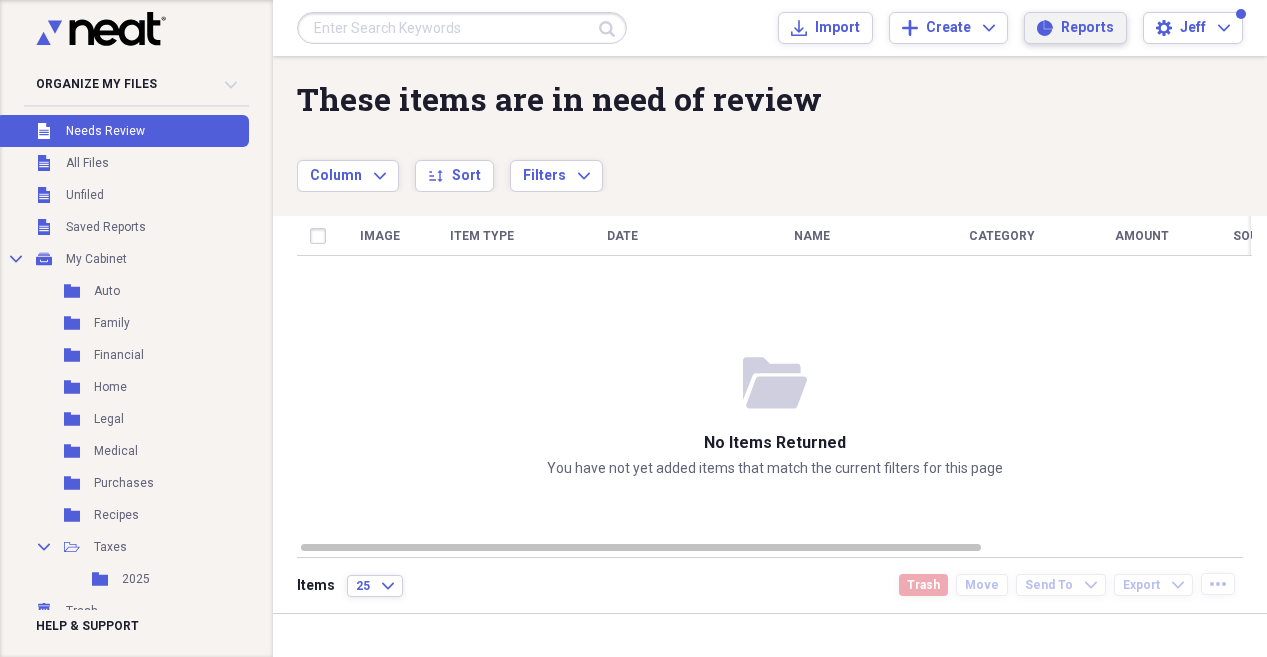 click on "Reports Reports" at bounding box center (1075, 28) 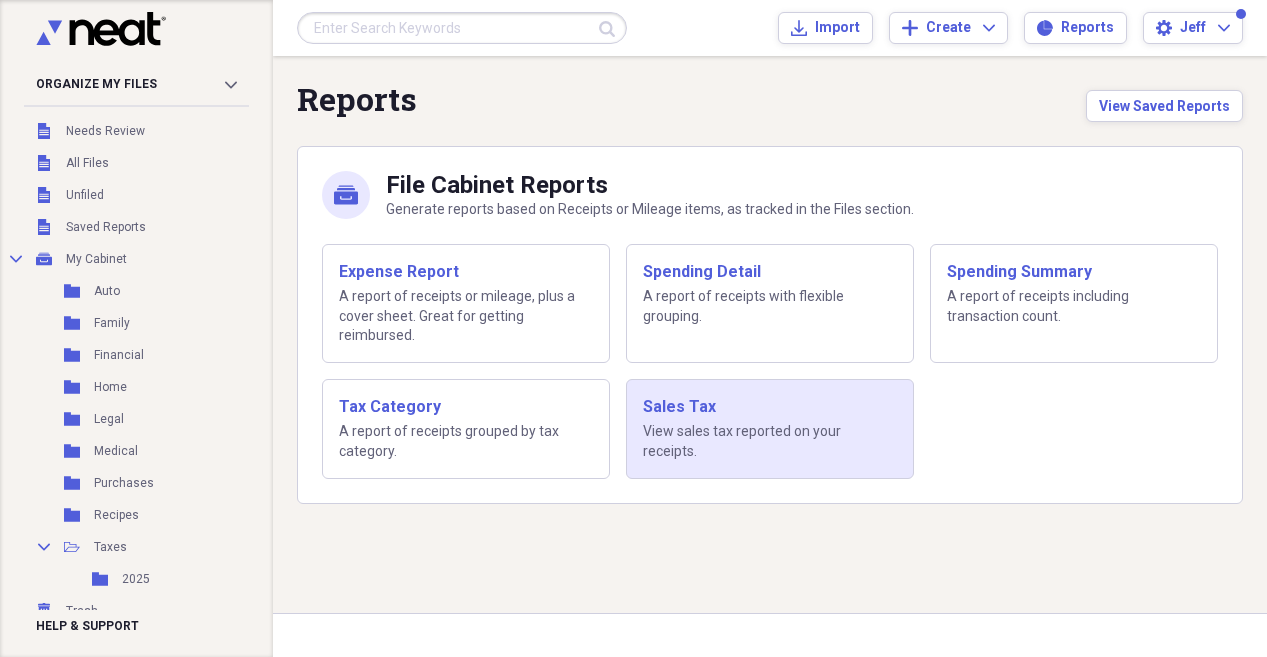 click on "Sales Tax View sales tax reported on your receipts." at bounding box center [770, 429] 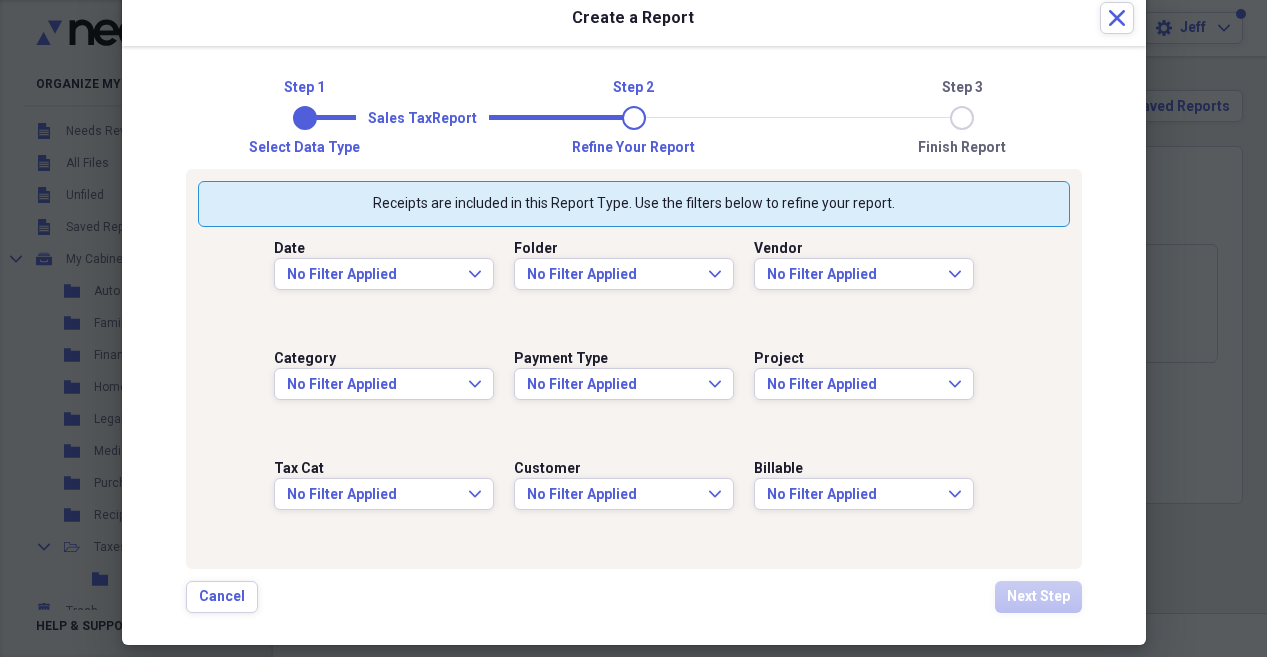 scroll, scrollTop: 62, scrollLeft: 0, axis: vertical 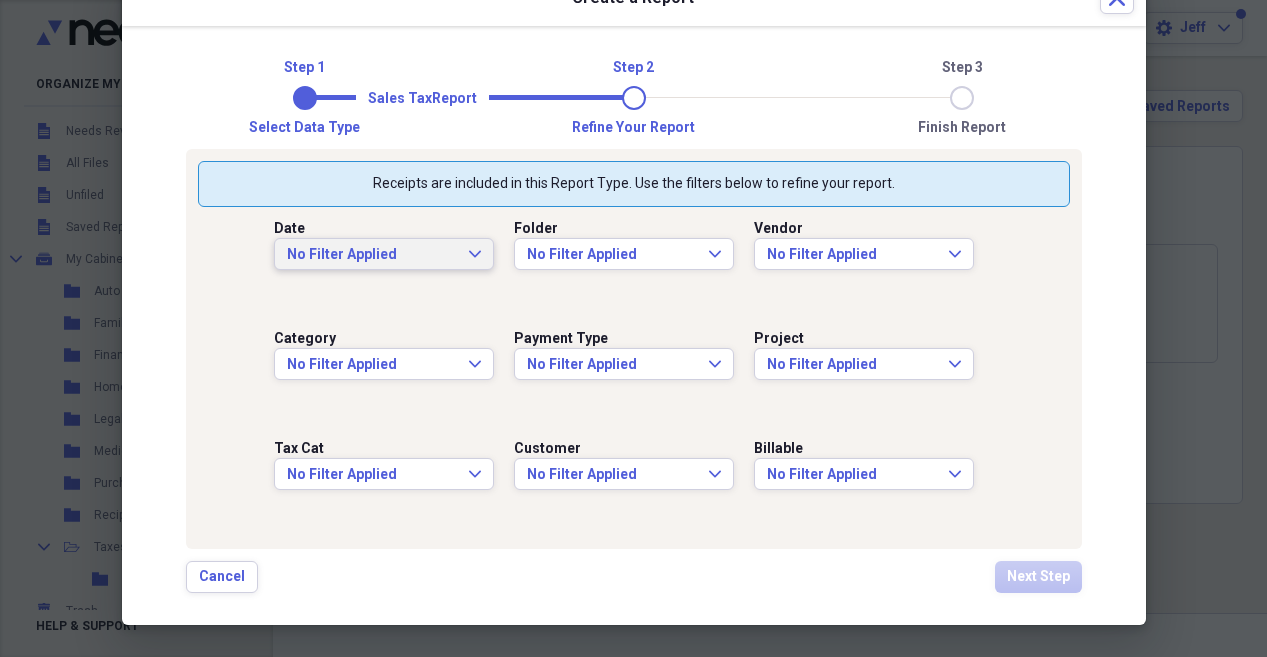 click on "No Filter Applied Expand" at bounding box center (384, 254) 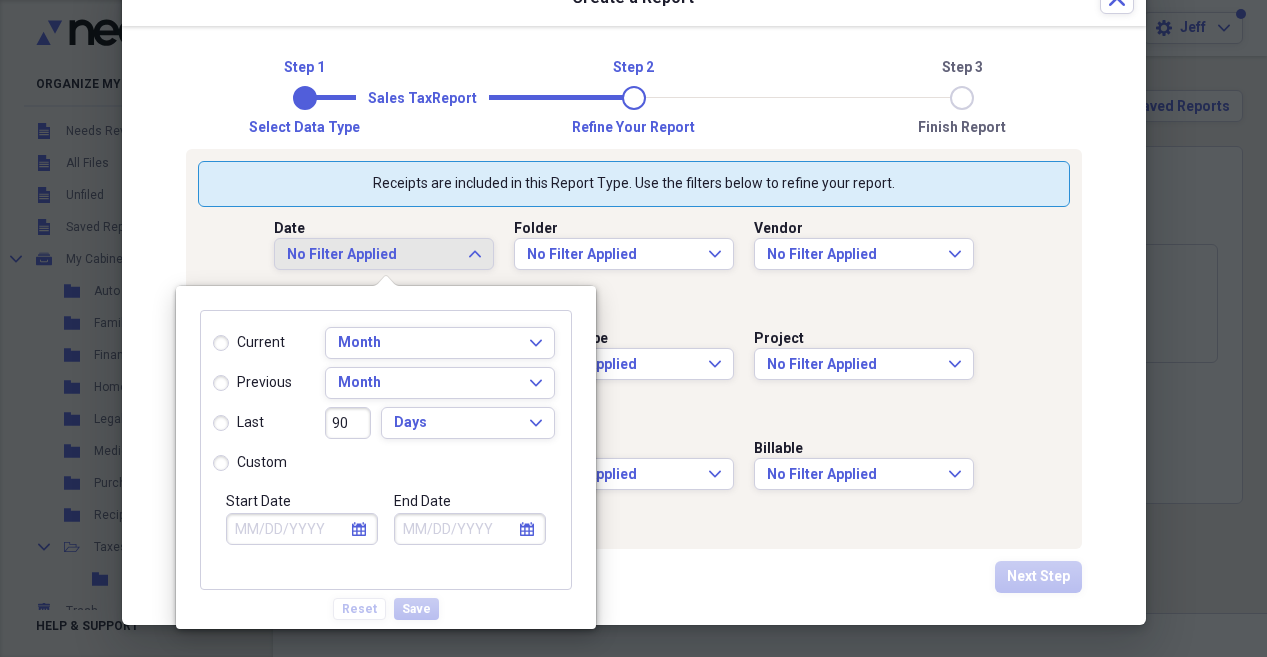 drag, startPoint x: 477, startPoint y: 262, endPoint x: 465, endPoint y: 320, distance: 59.22837 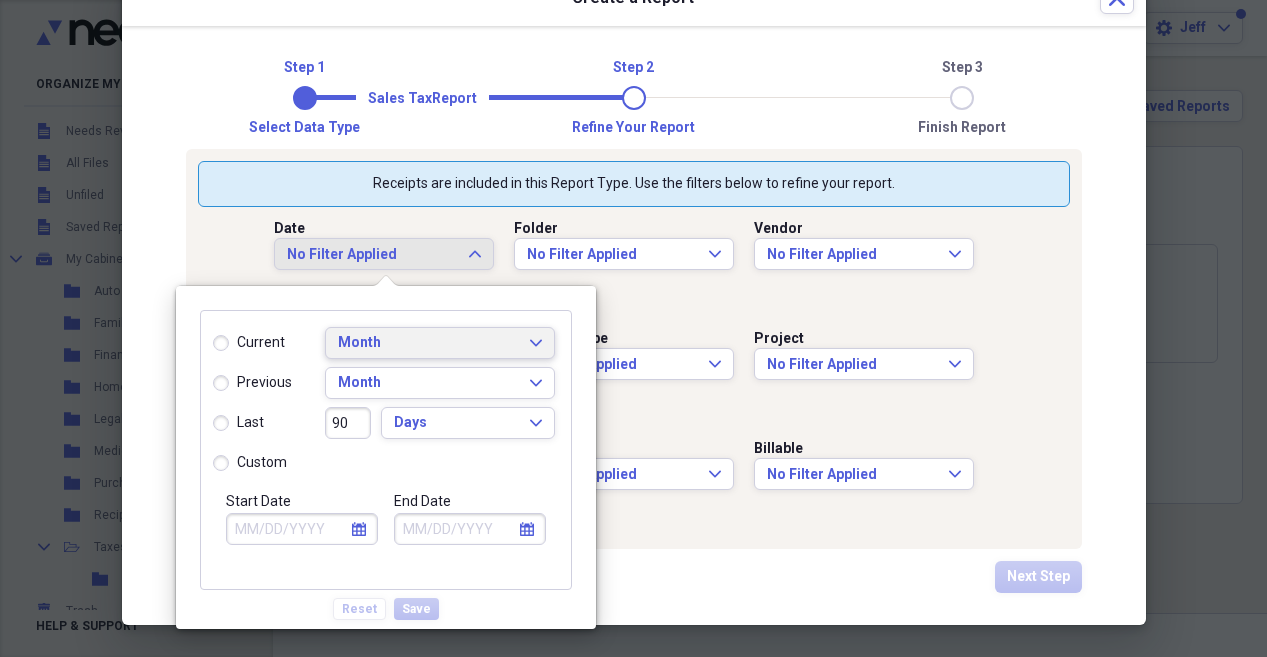 drag, startPoint x: 474, startPoint y: 337, endPoint x: 433, endPoint y: 347, distance: 42.201897 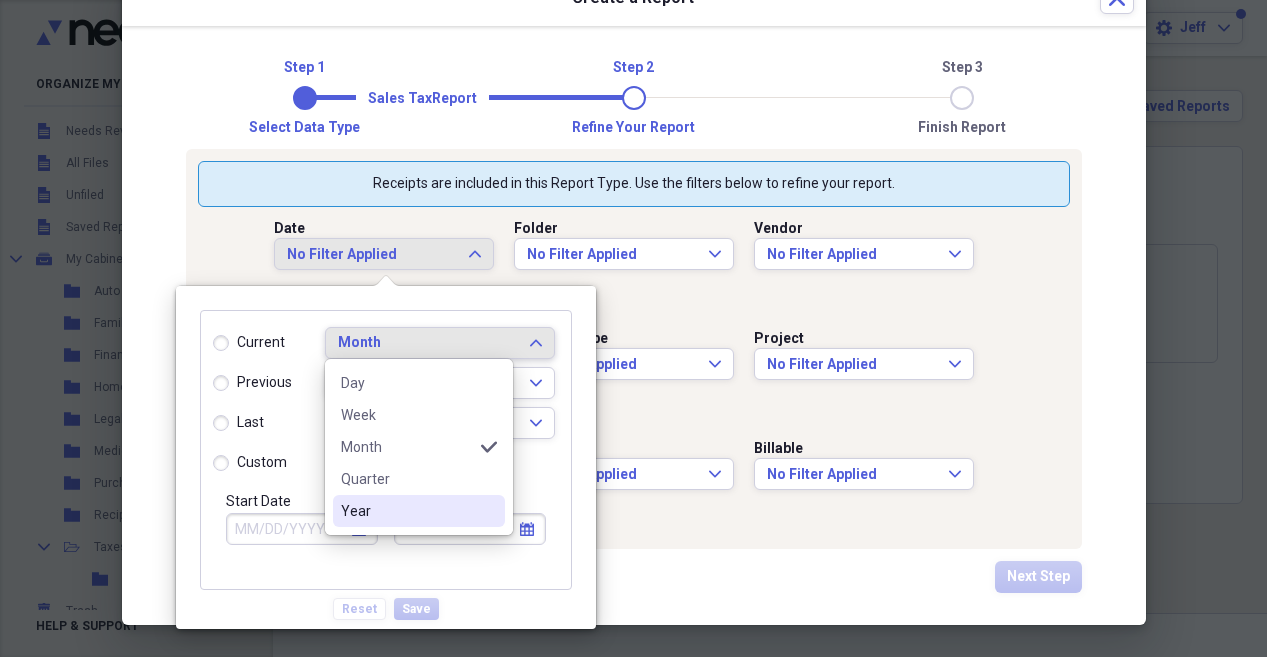 click on "Year" at bounding box center [419, 511] 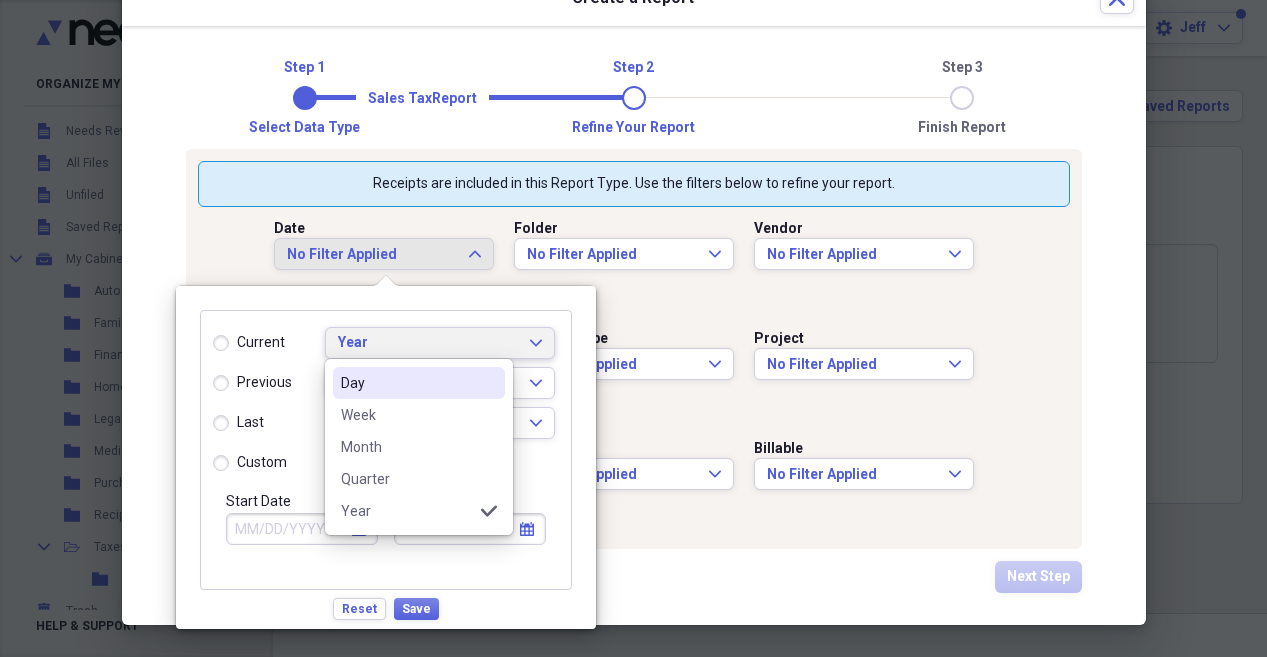 radio on "true" 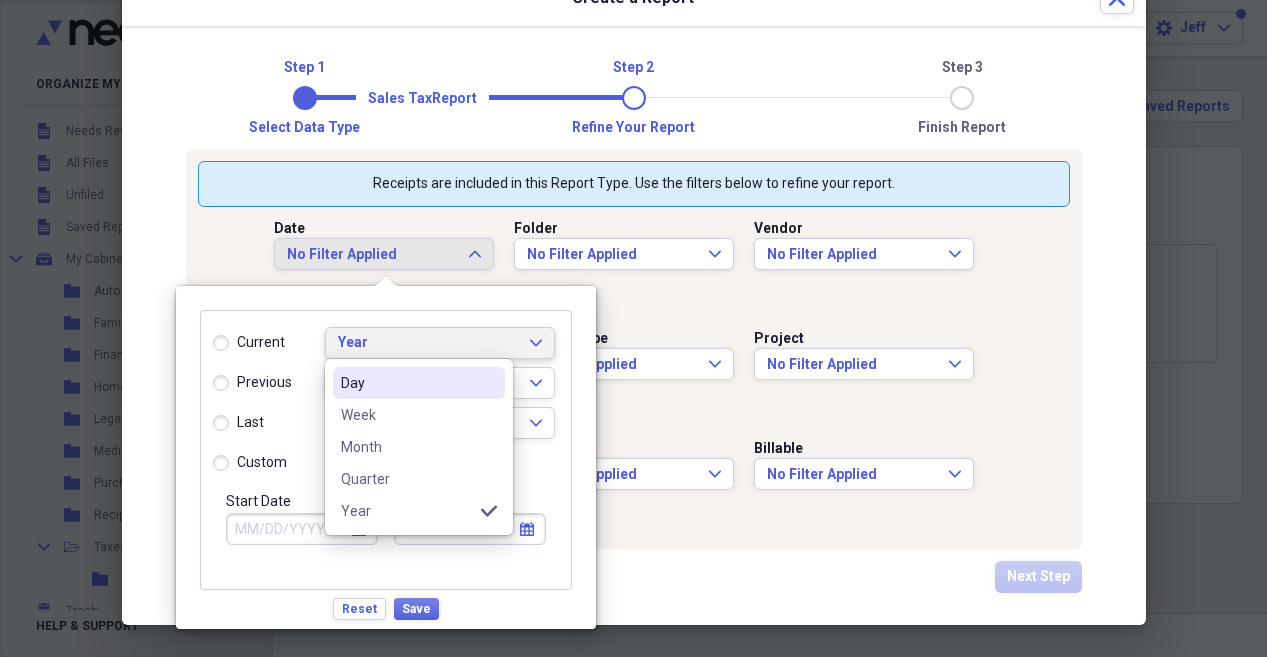 type on "01/01/2025" 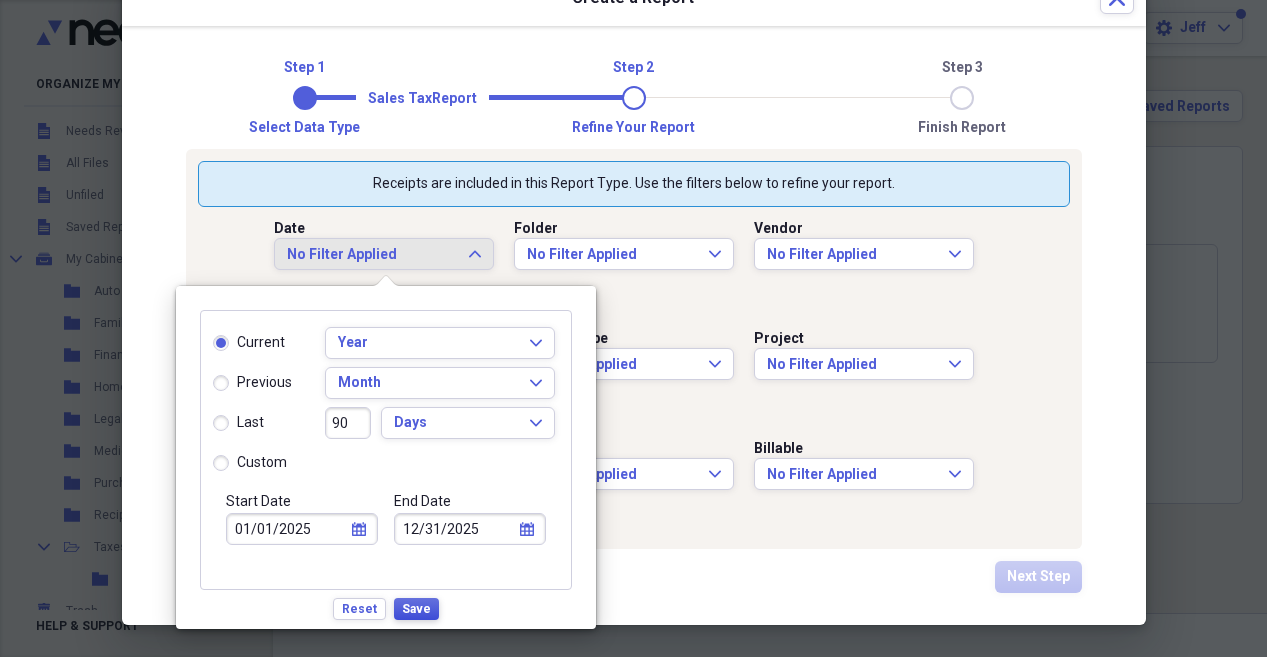 click on "Save" at bounding box center (416, 609) 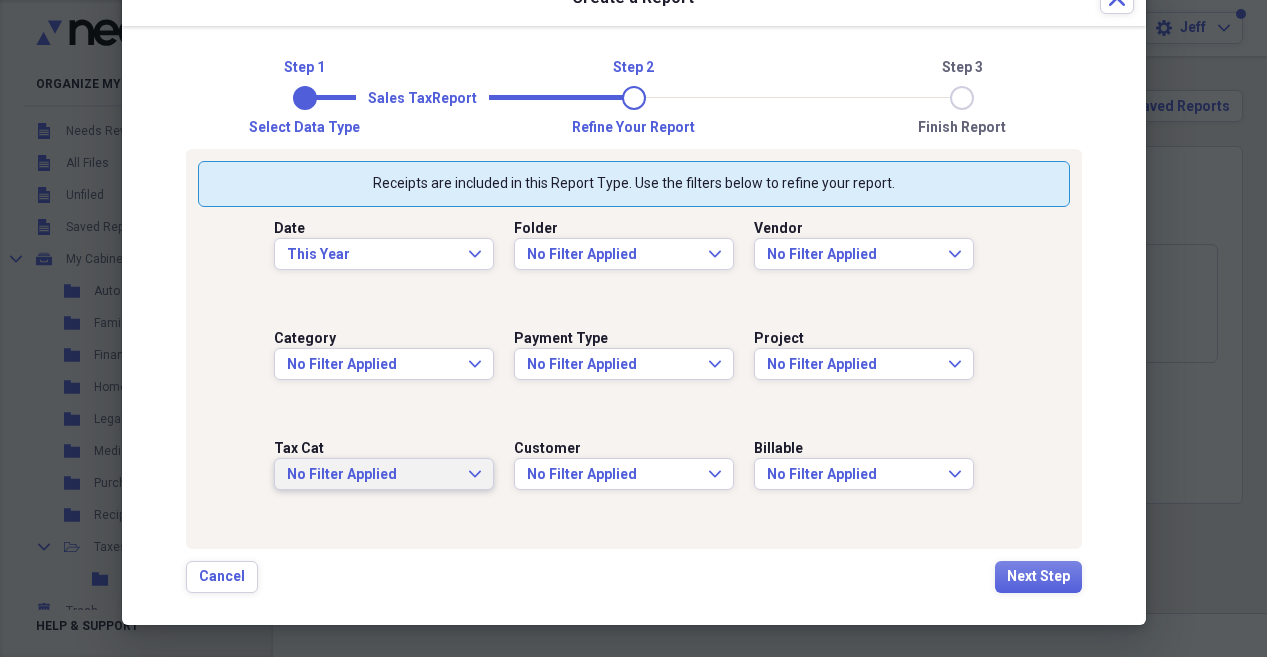 click on "No Filter Applied Expand" at bounding box center [384, 474] 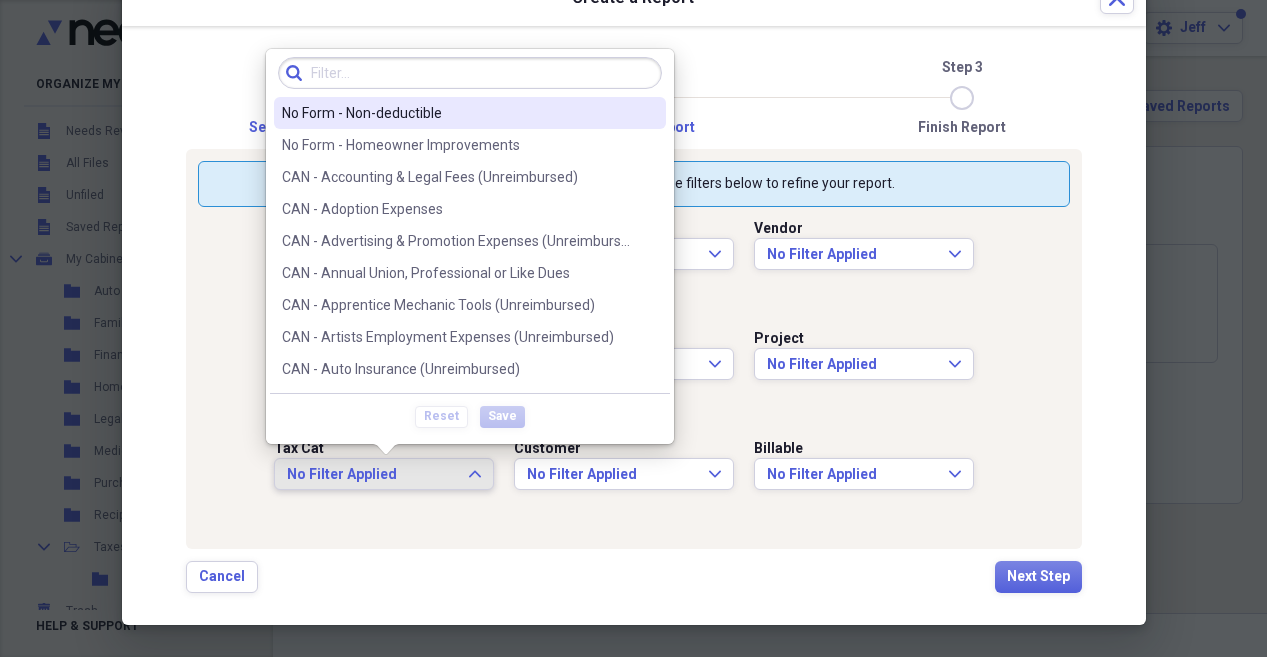 click on "No Filter Applied Expand" at bounding box center (384, 474) 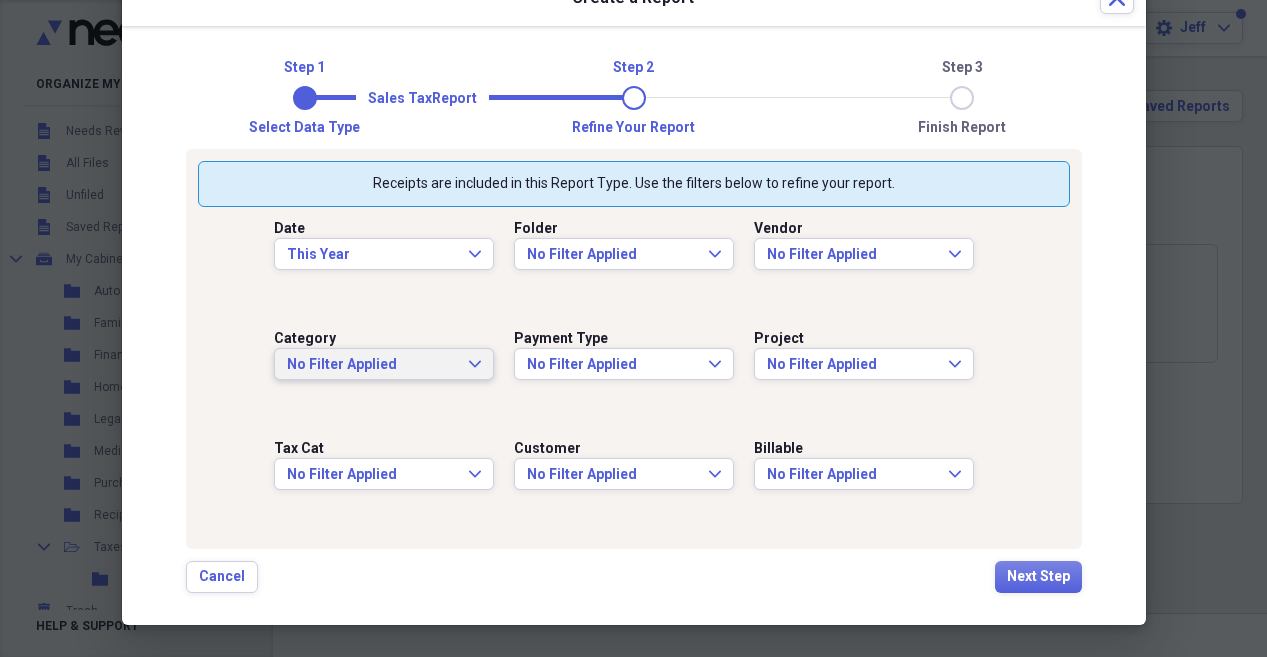 click on "No Filter Applied" at bounding box center (372, 365) 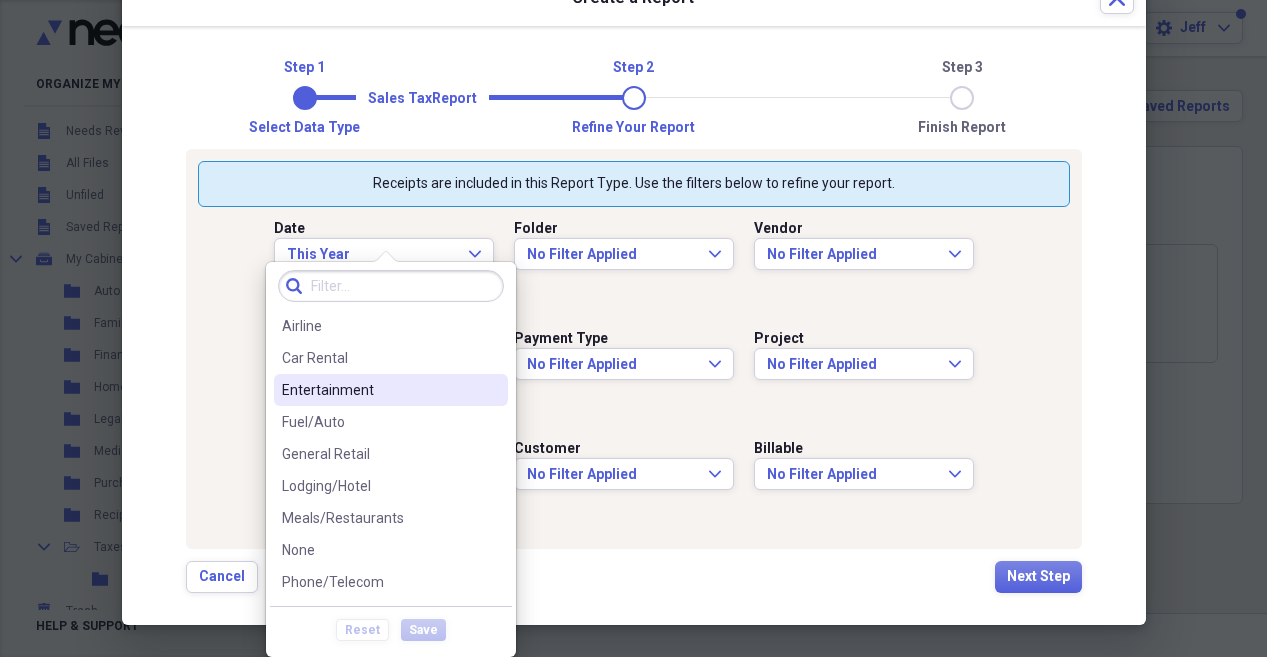 click on "Step 1 Step 2 Step 3 Select data type Refine your report Finish report Sales Tax Report Receipts are included in this Report Type. Use the filters below to refine your report. Date This Year Expand Folder No Filter Applied Expand Vendor No Filter Applied Expand Category No Filter Applied Expand Payment Type No Filter Applied Expand Project No Filter Applied Expand Tax Cat No Filter Applied Expand Customer No Filter Applied Expand Billable No Filter Applied Expand Cancel Next Step" at bounding box center [634, 325] 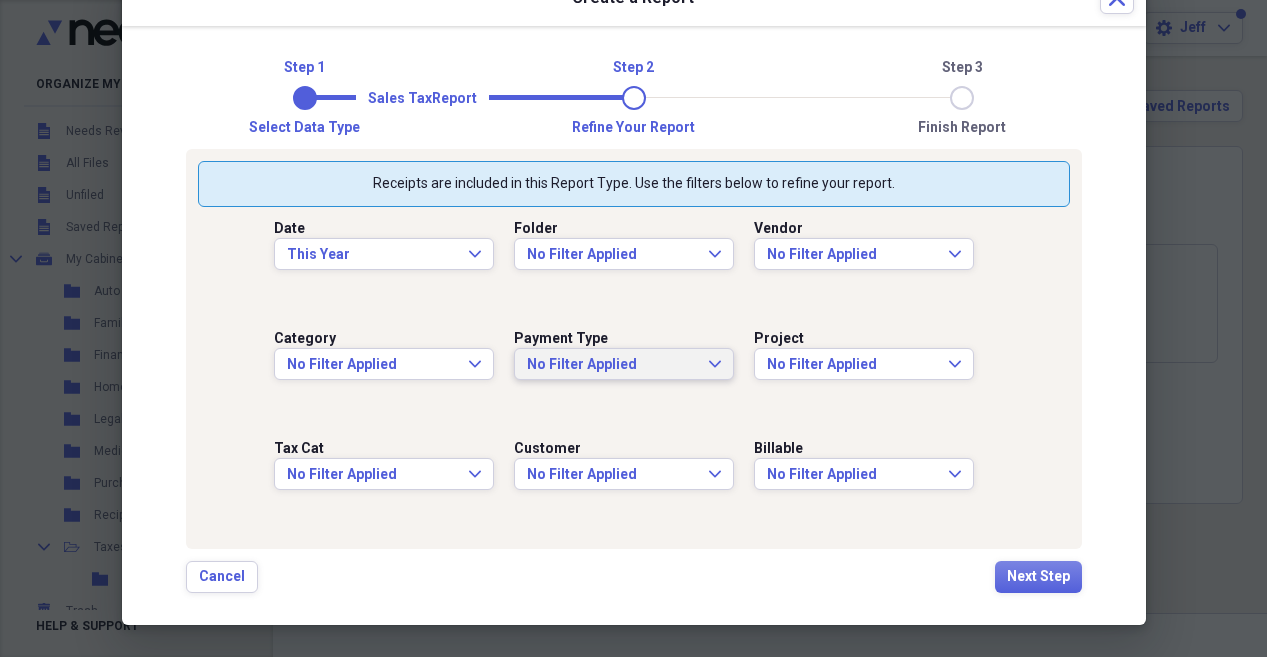click on "No Filter Applied" at bounding box center (612, 365) 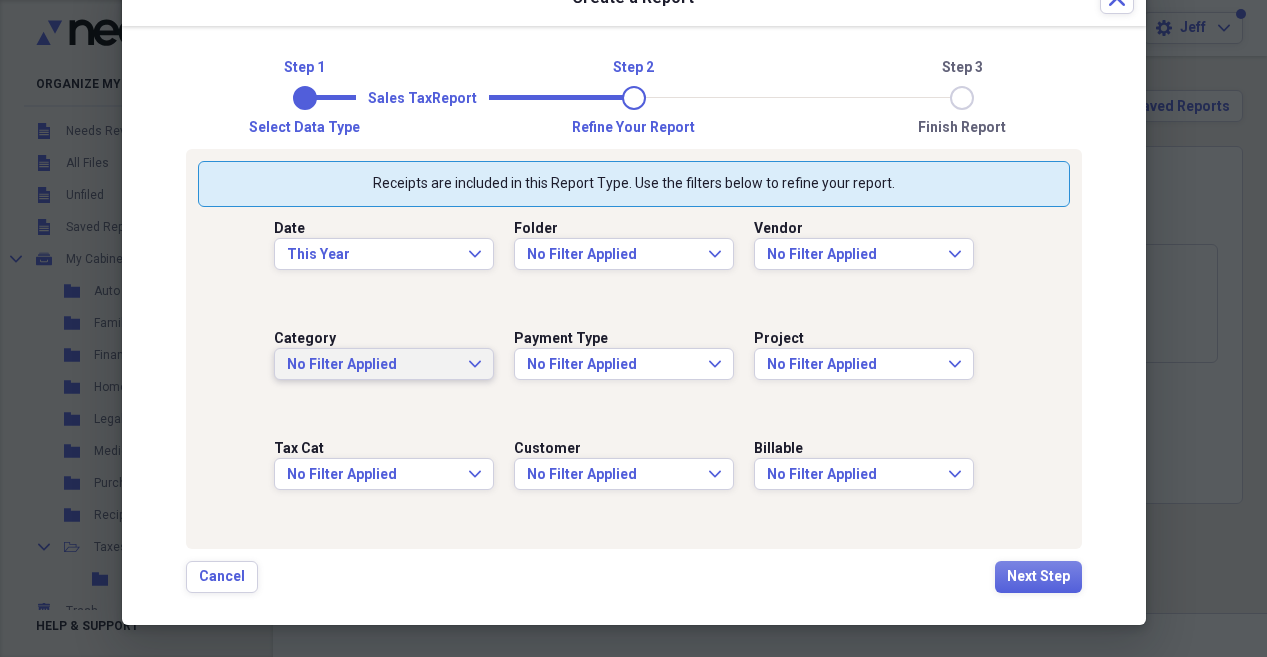 click on "No Filter Applied" at bounding box center [372, 365] 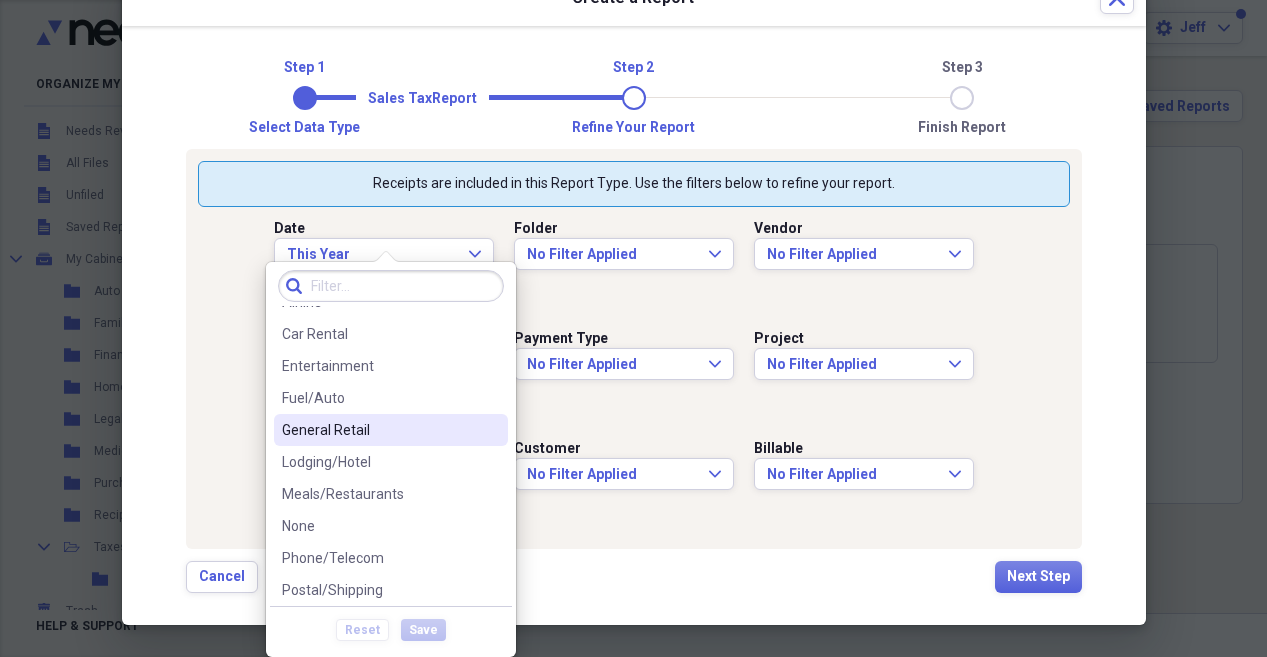 scroll, scrollTop: 0, scrollLeft: 0, axis: both 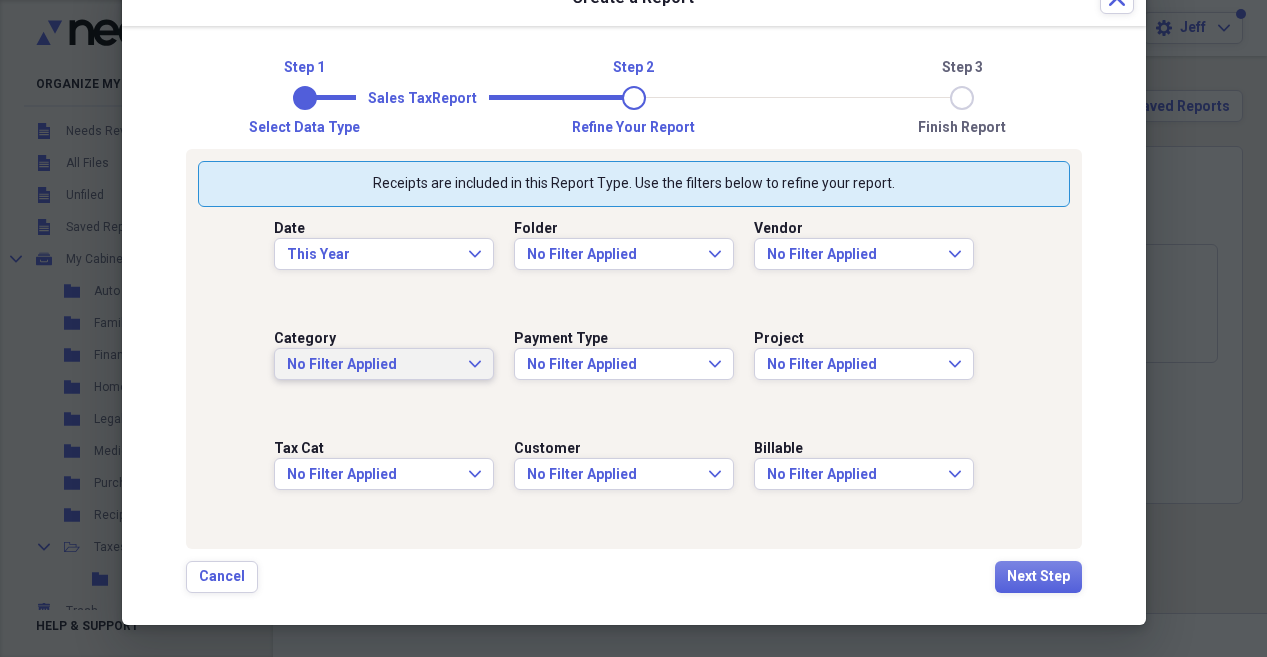 click on "Folder No Filter Applied Expand" at bounding box center (634, 262) 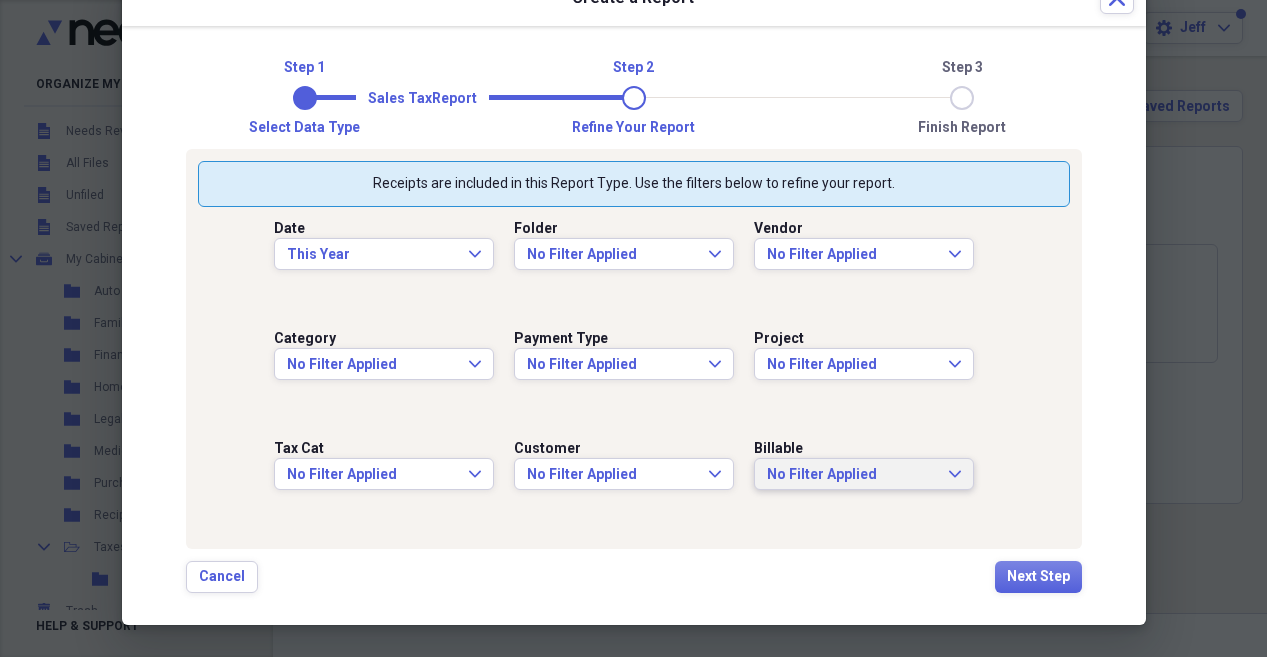 click on "No Filter Applied" at bounding box center (852, 475) 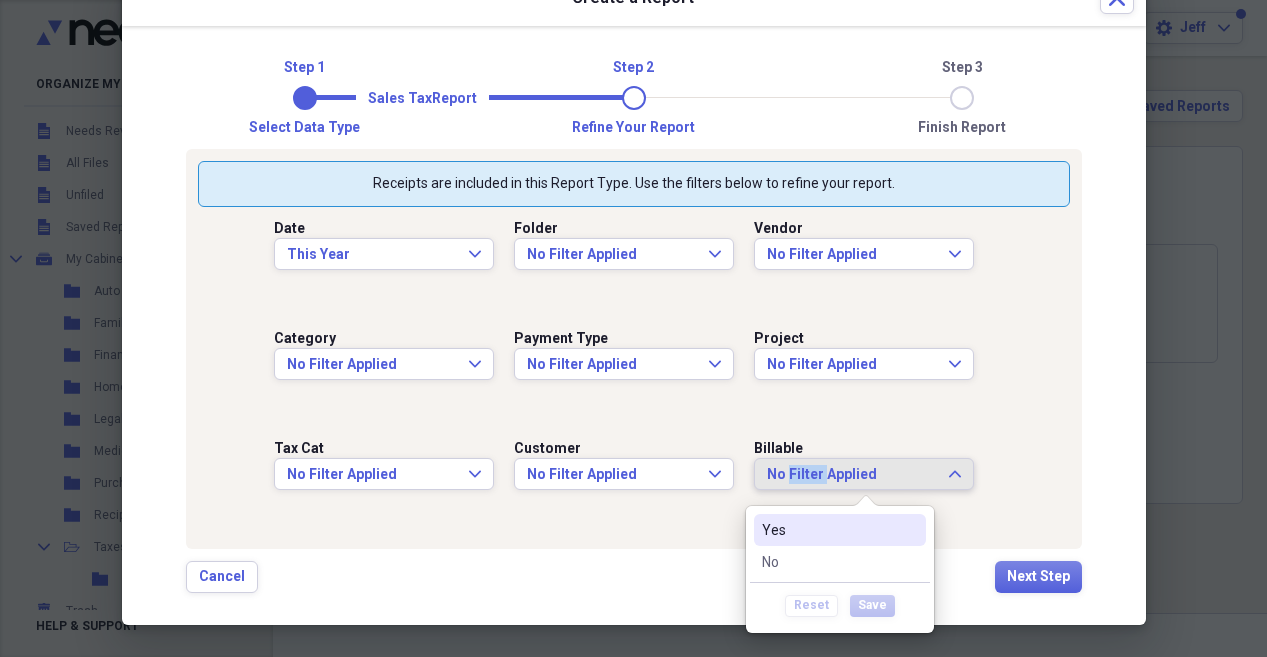click on "No Filter Applied" at bounding box center (852, 475) 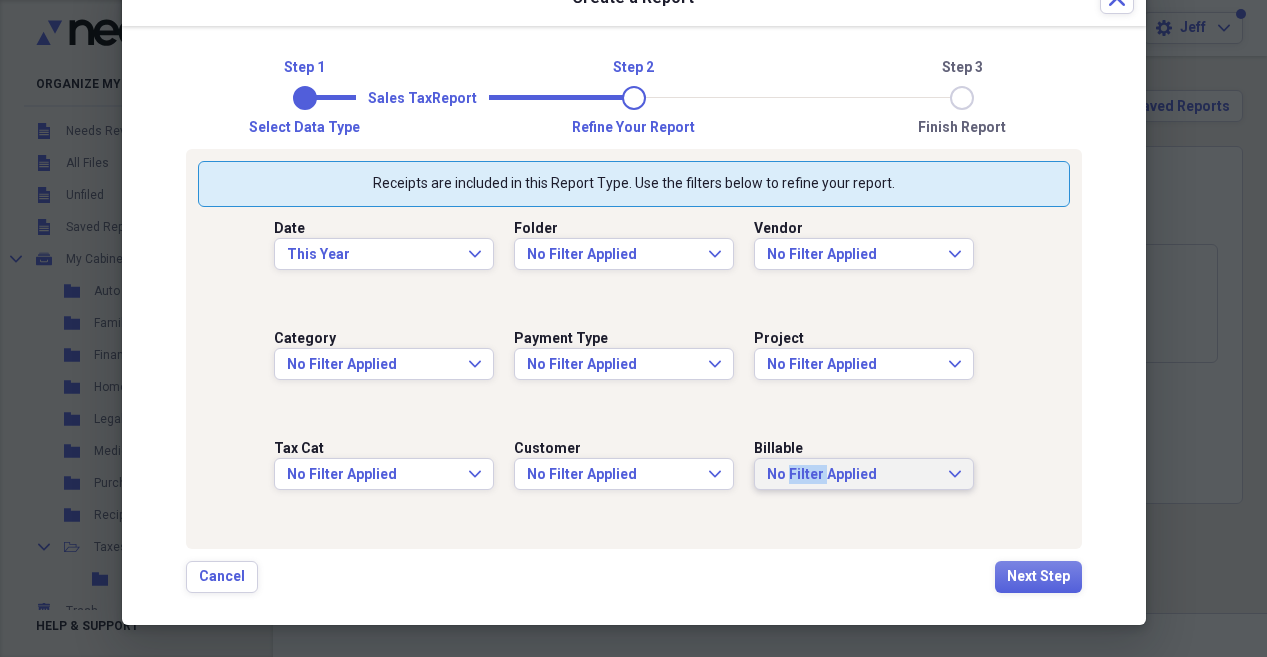 click on "No Filter Applied" at bounding box center [852, 475] 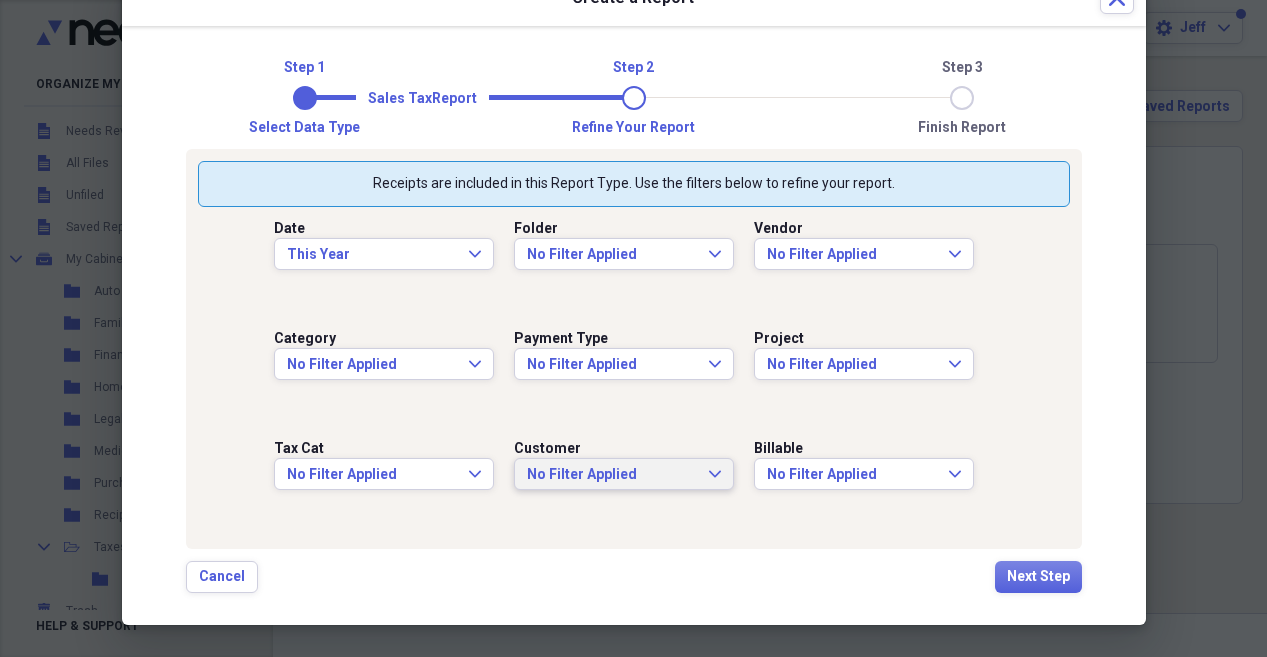 click on "No Filter Applied" at bounding box center (612, 475) 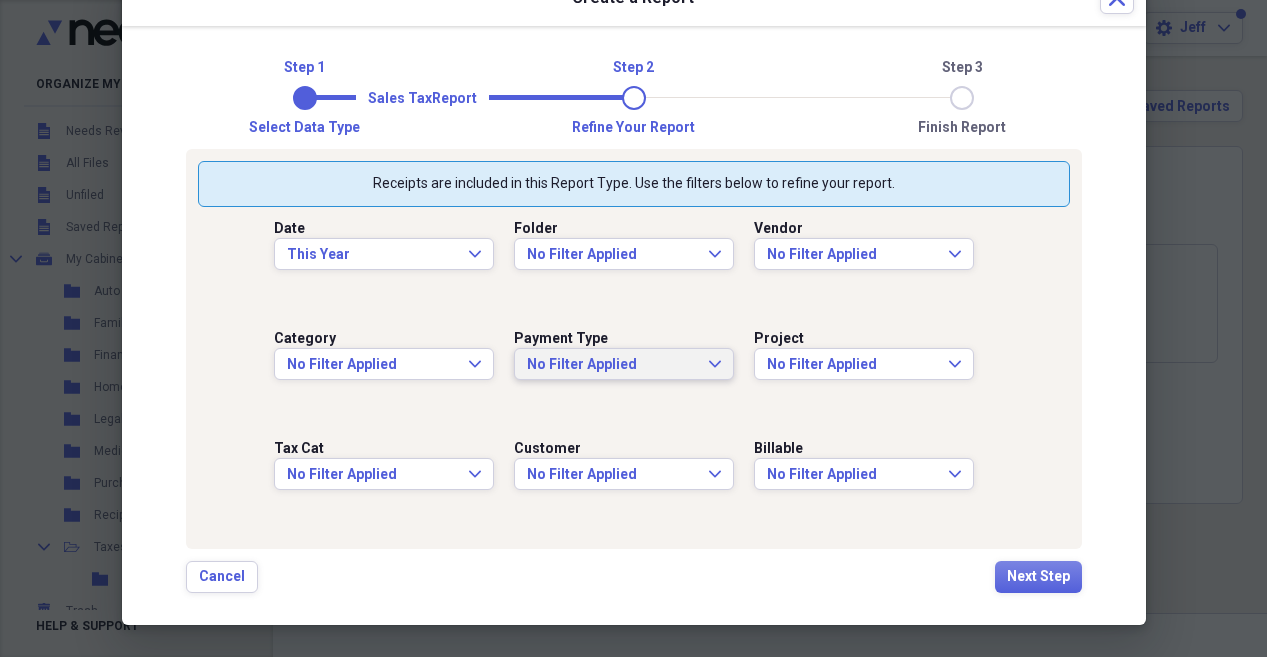 click on "No Filter Applied" at bounding box center [612, 365] 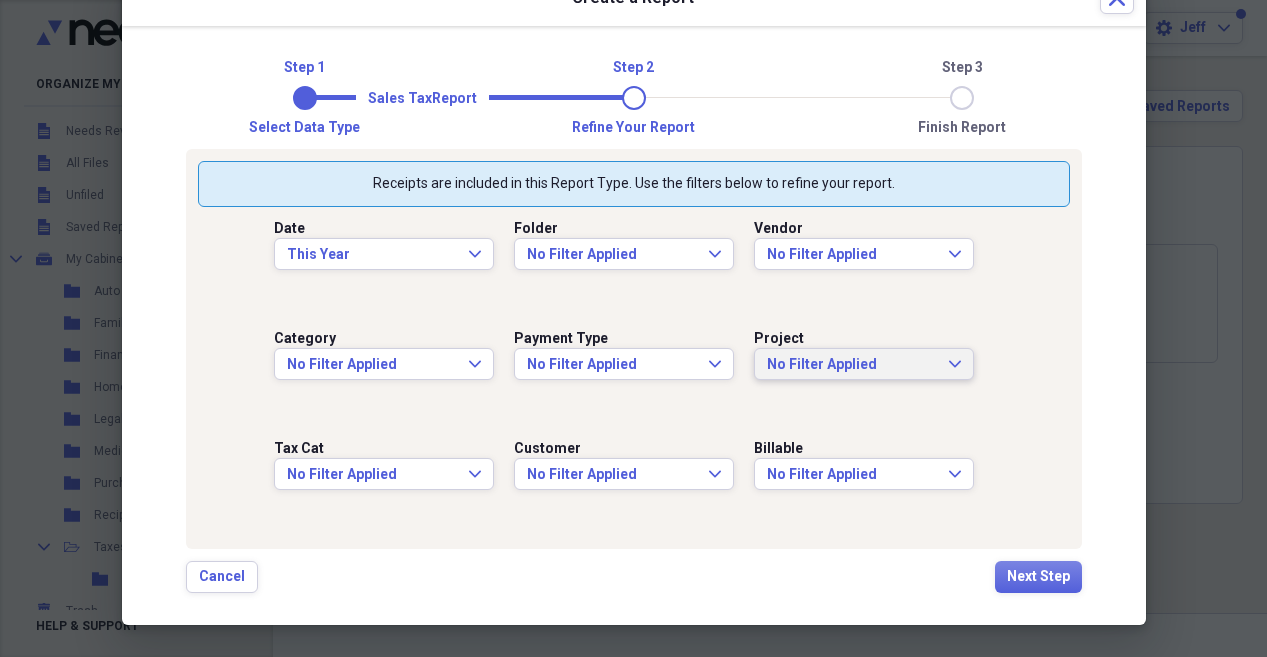 click on "No Filter Applied" at bounding box center (852, 365) 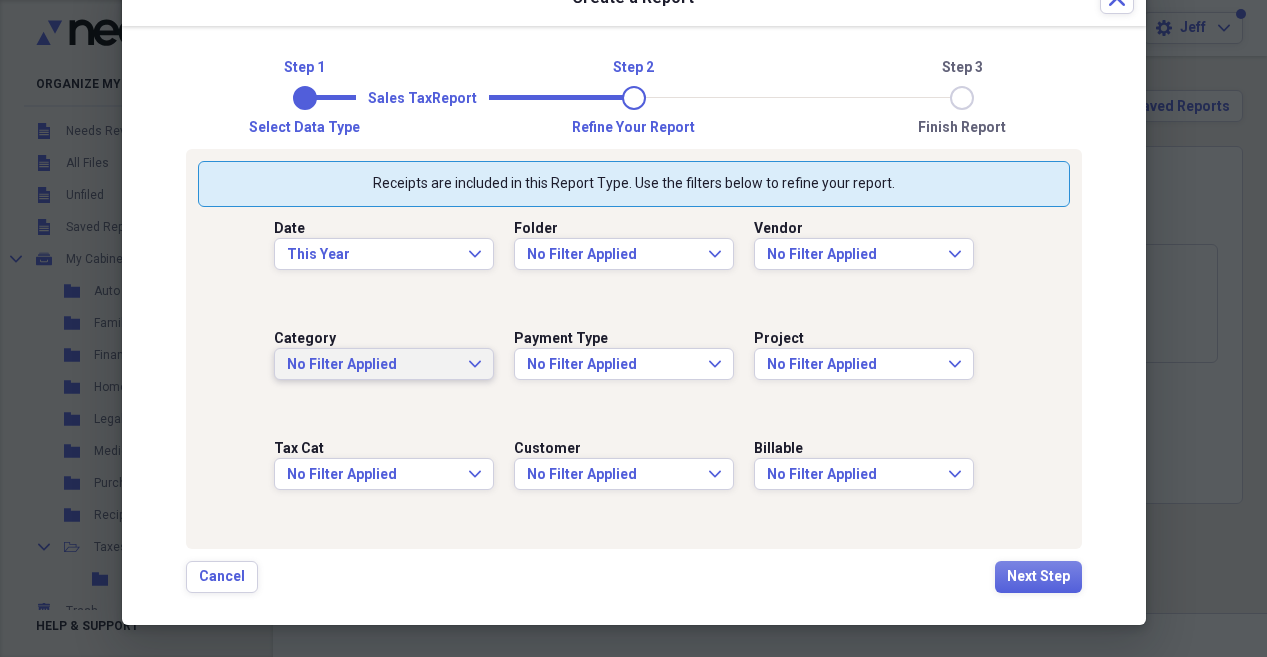 click on "No Filter Applied" at bounding box center (372, 365) 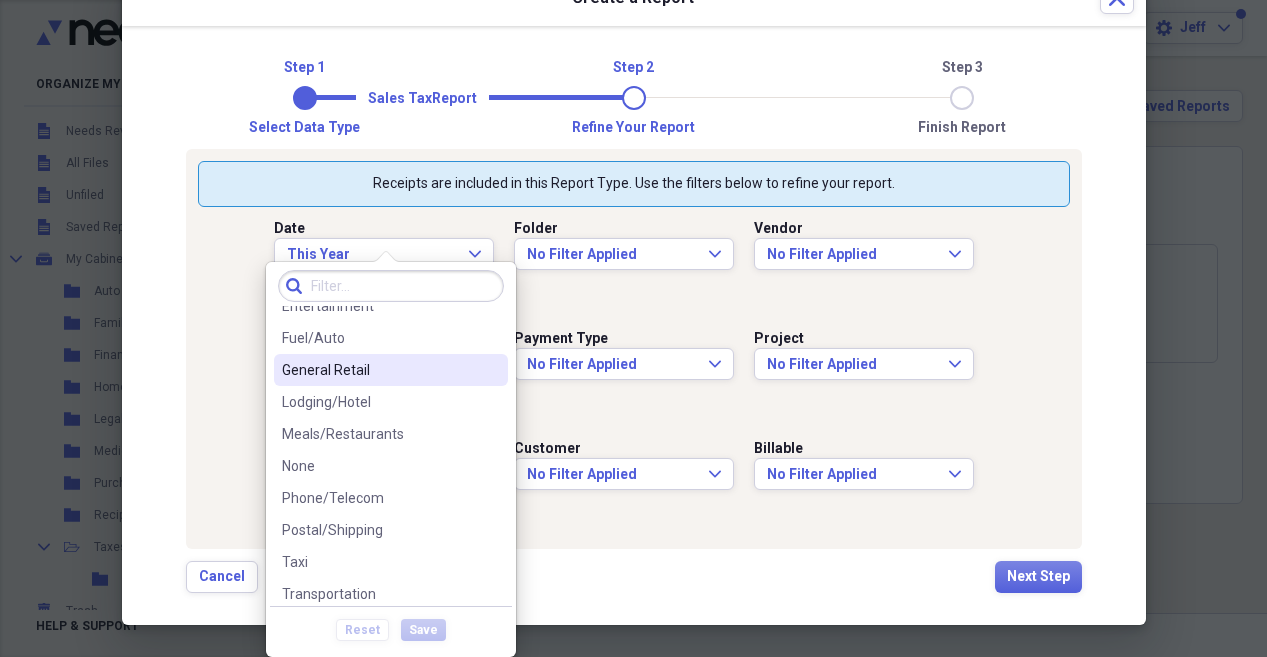 scroll, scrollTop: 124, scrollLeft: 0, axis: vertical 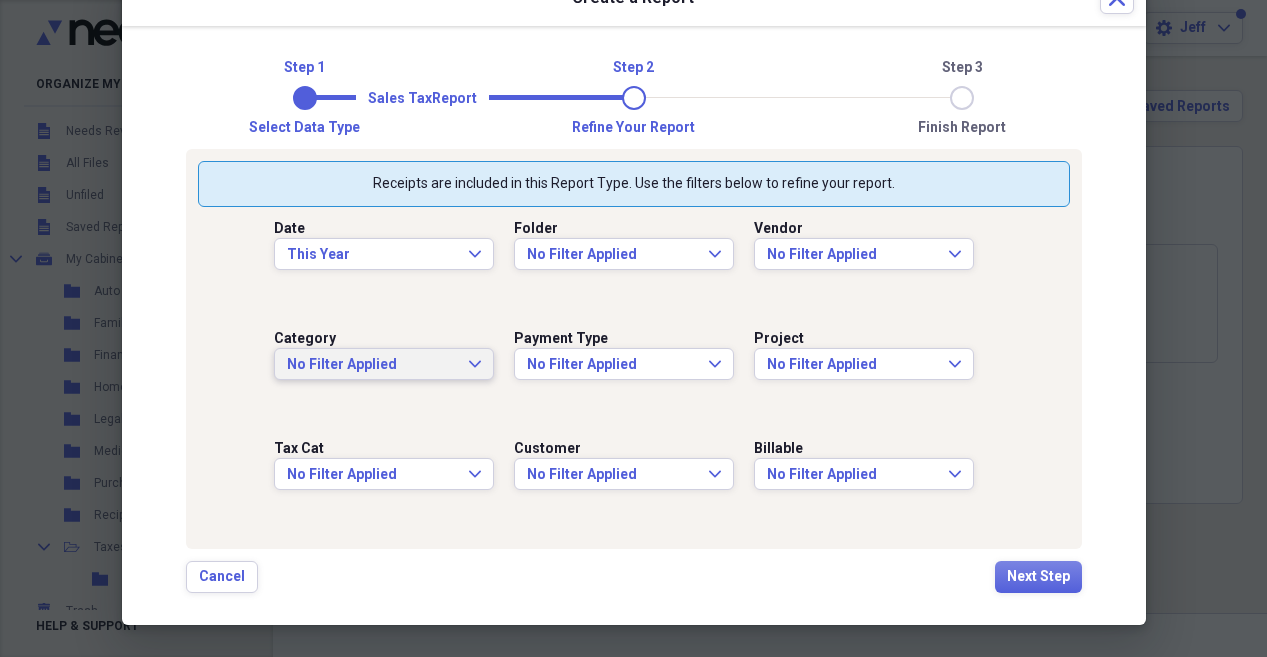 click on "Date This Year Expand Folder No Filter Applied Expand Vendor No Filter Applied Expand Category No Filter Applied Expand Payment Type No Filter Applied Expand Project No Filter Applied Expand Tax Cat No Filter Applied Expand Customer No Filter Applied Expand Billable No Filter Applied Expand" at bounding box center (634, 372) 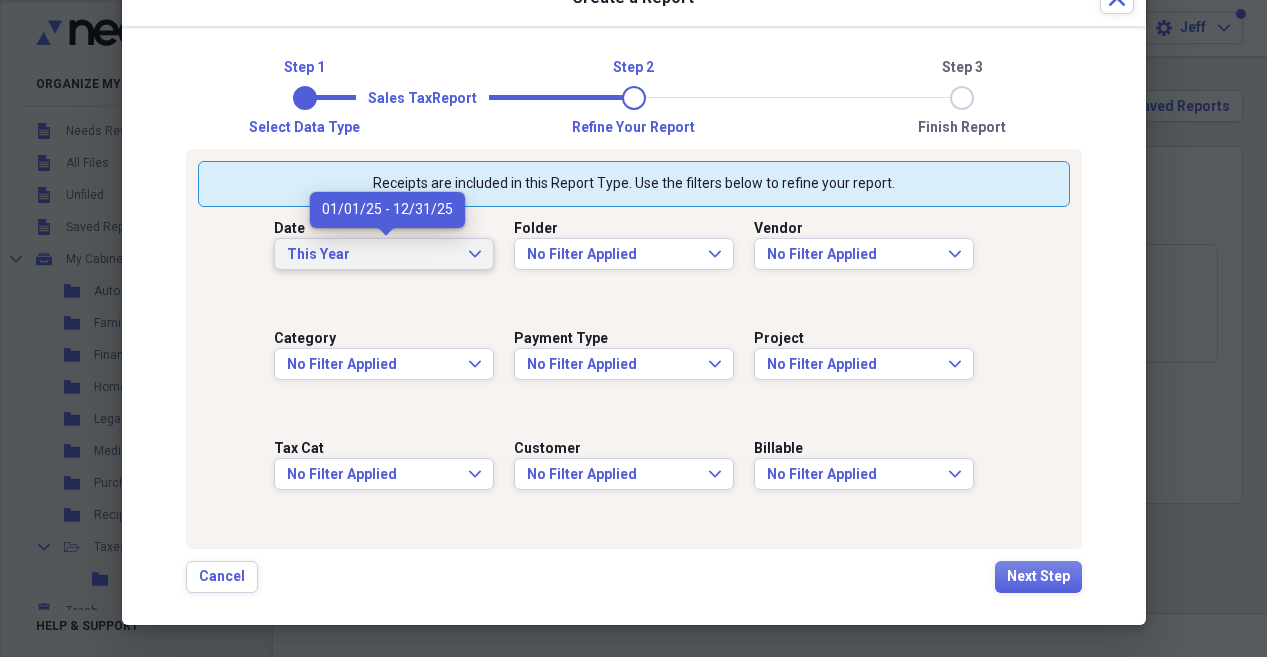 click on "This Year Expand" at bounding box center (384, 255) 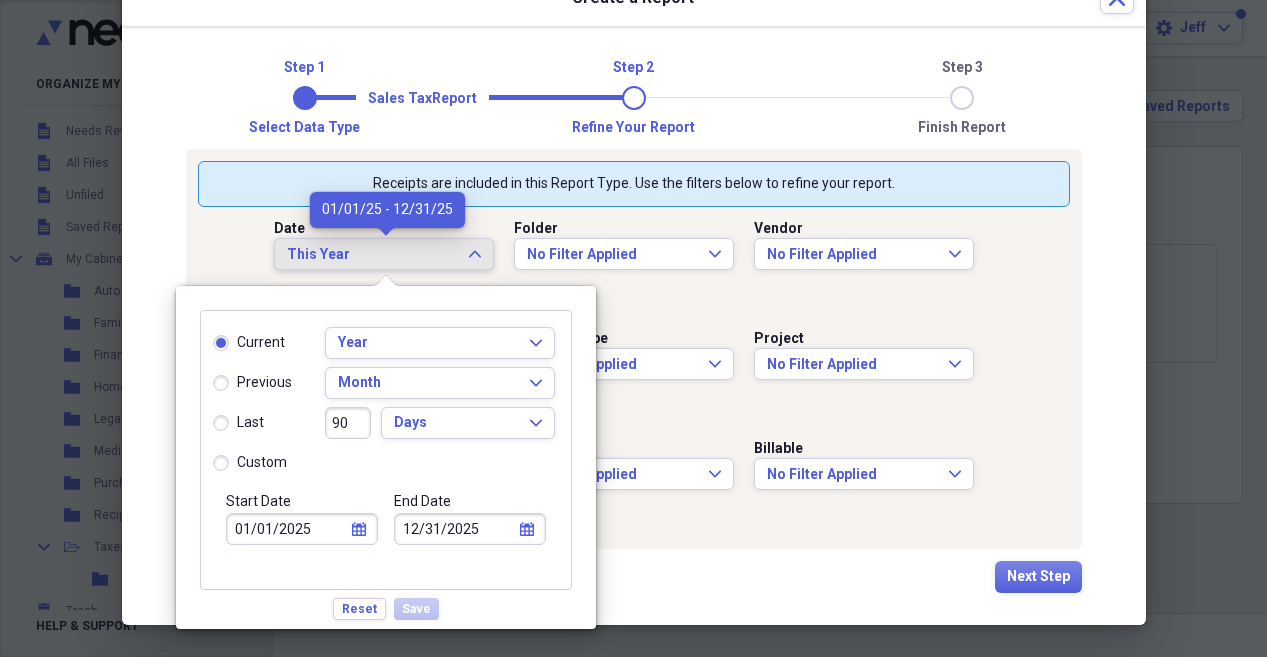 click on "This Year Expand" at bounding box center (384, 255) 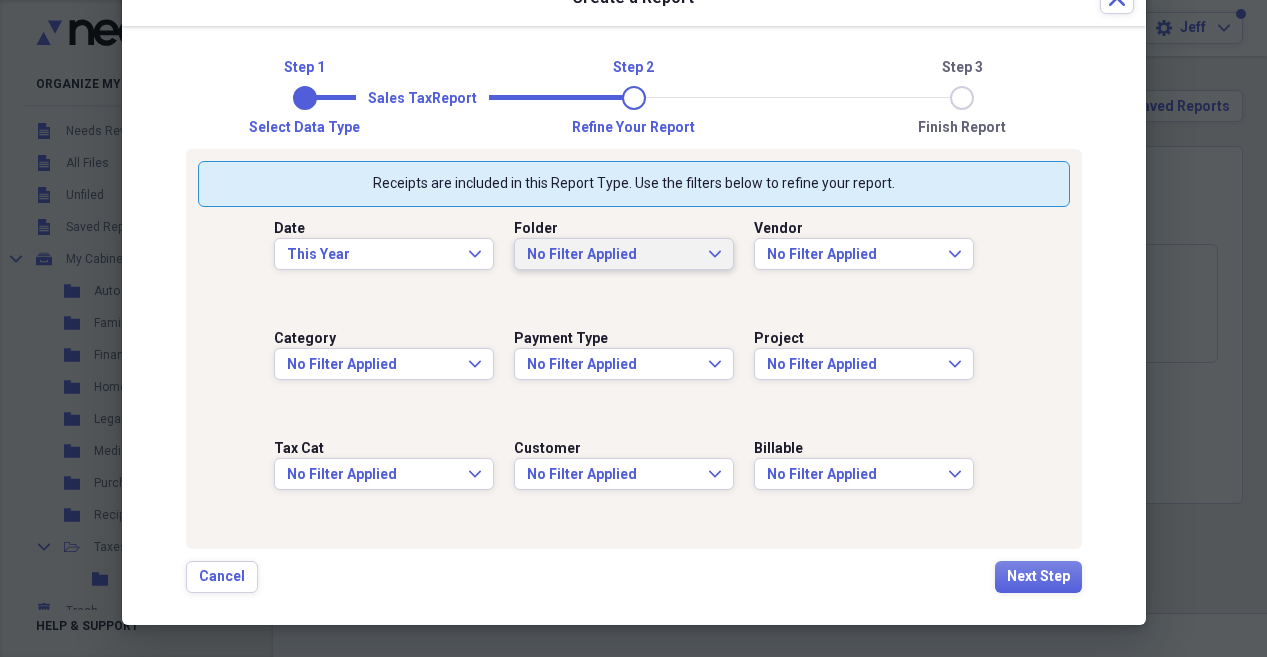 click on "Expand" 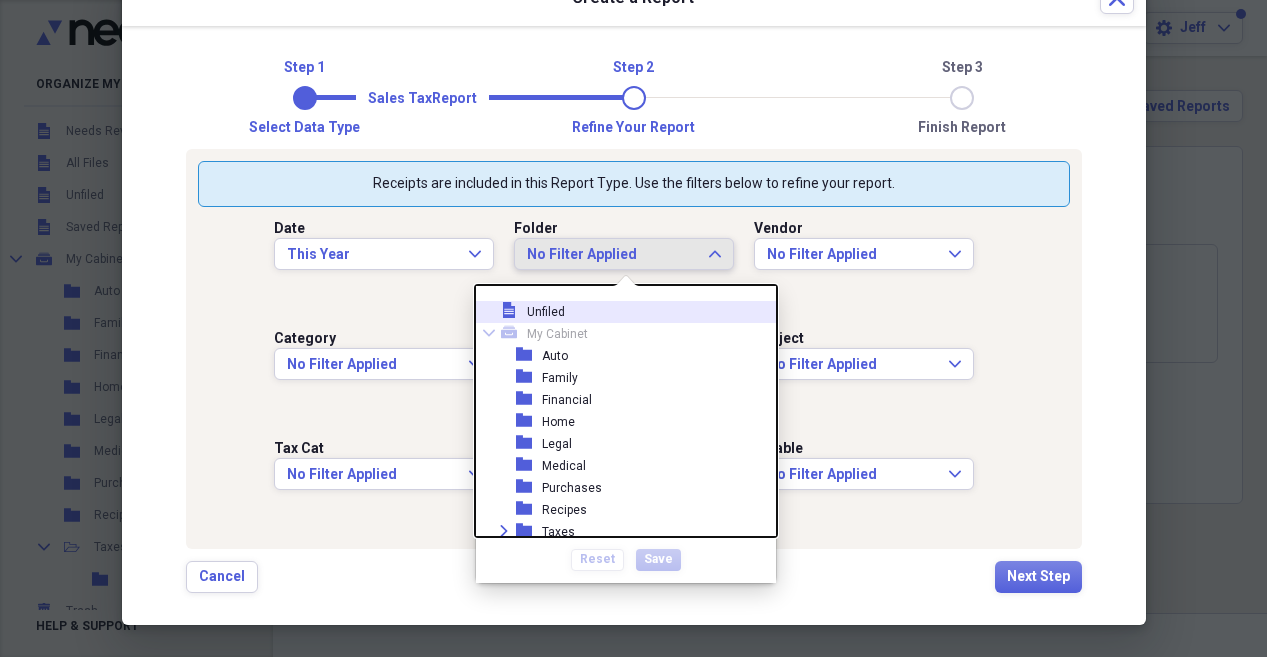 click on "Expand" 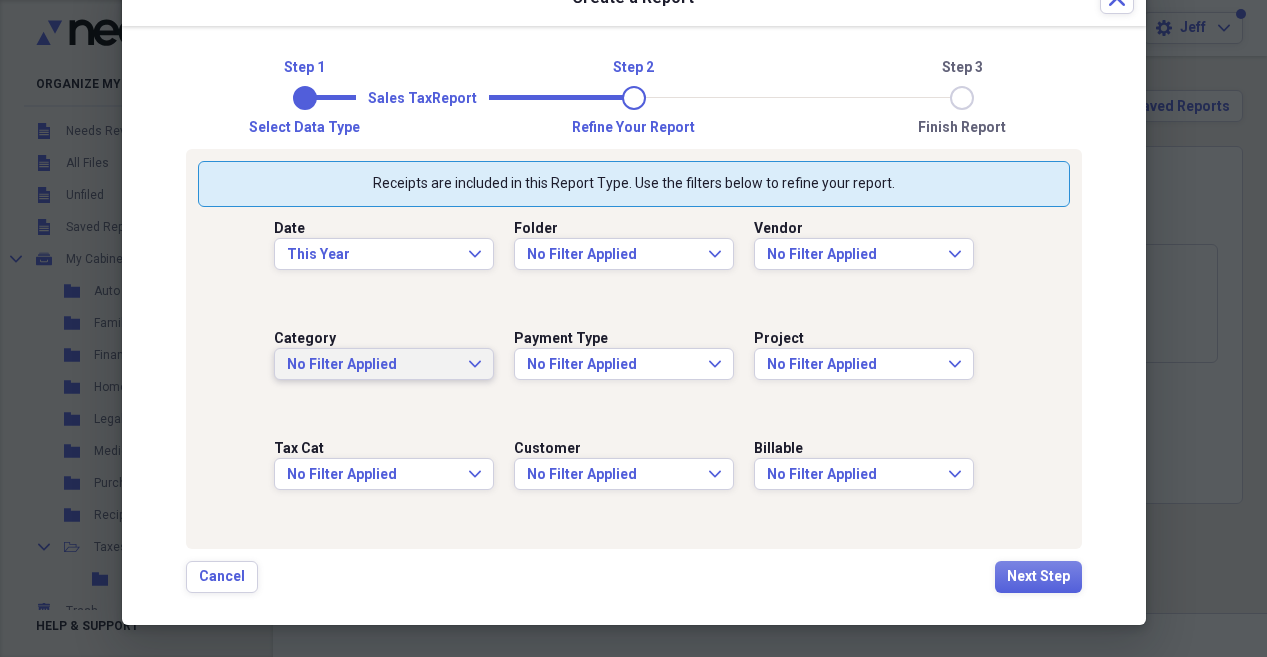 click on "No Filter Applied Expand" at bounding box center (384, 364) 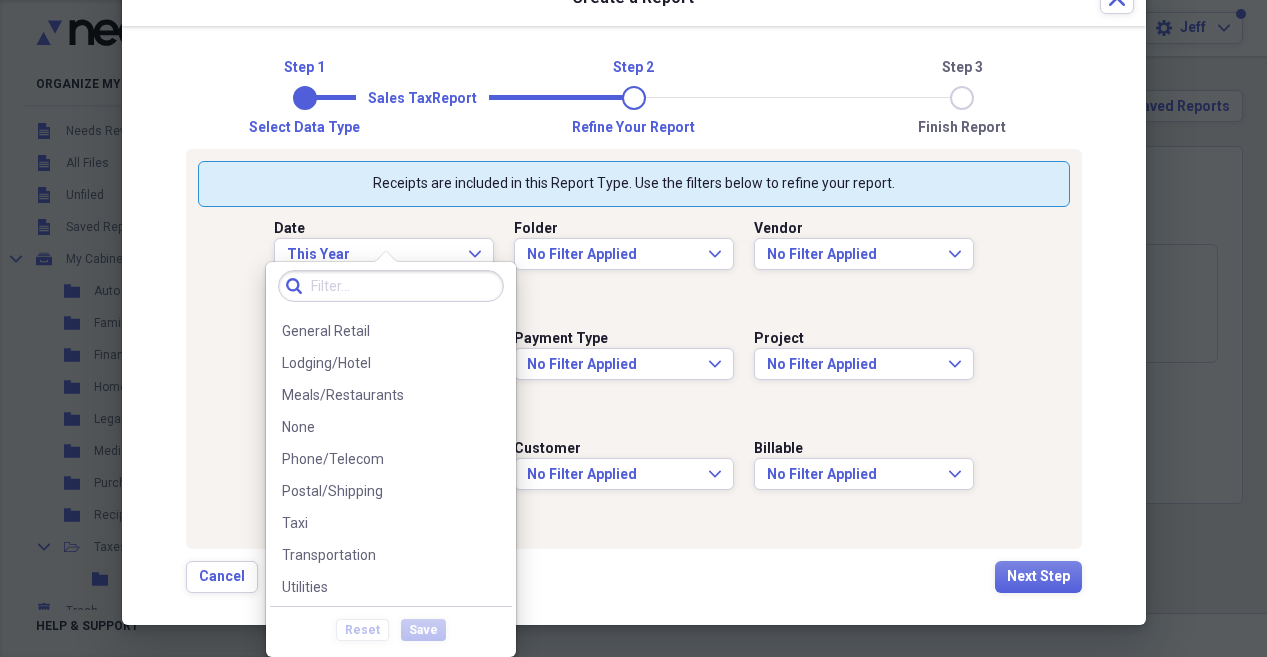 scroll, scrollTop: 124, scrollLeft: 0, axis: vertical 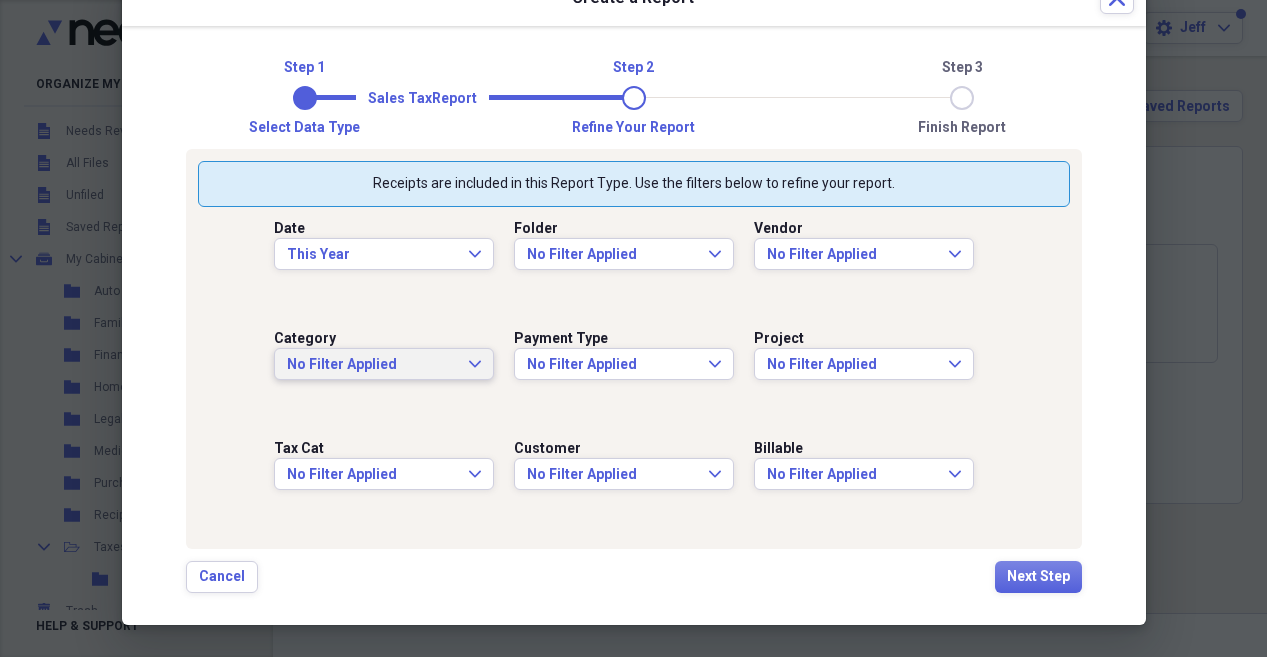 click on "Cancel Next Step" at bounding box center [634, 577] 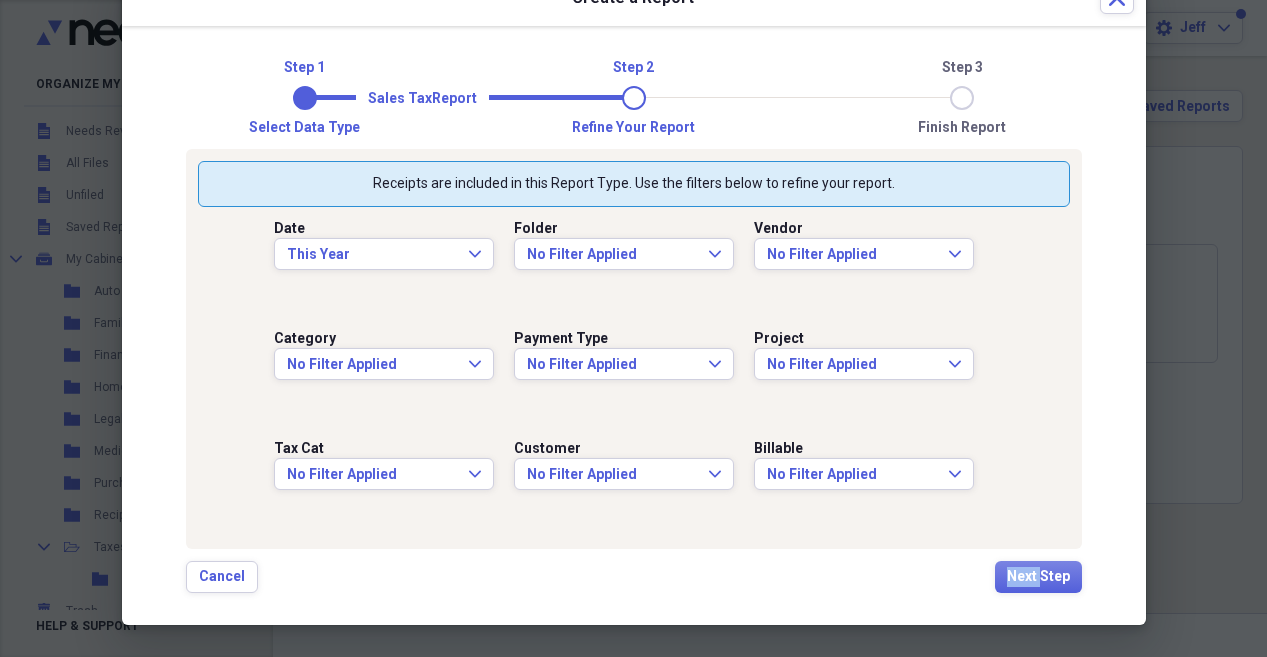 click on "Cancel Next Step" at bounding box center [634, 577] 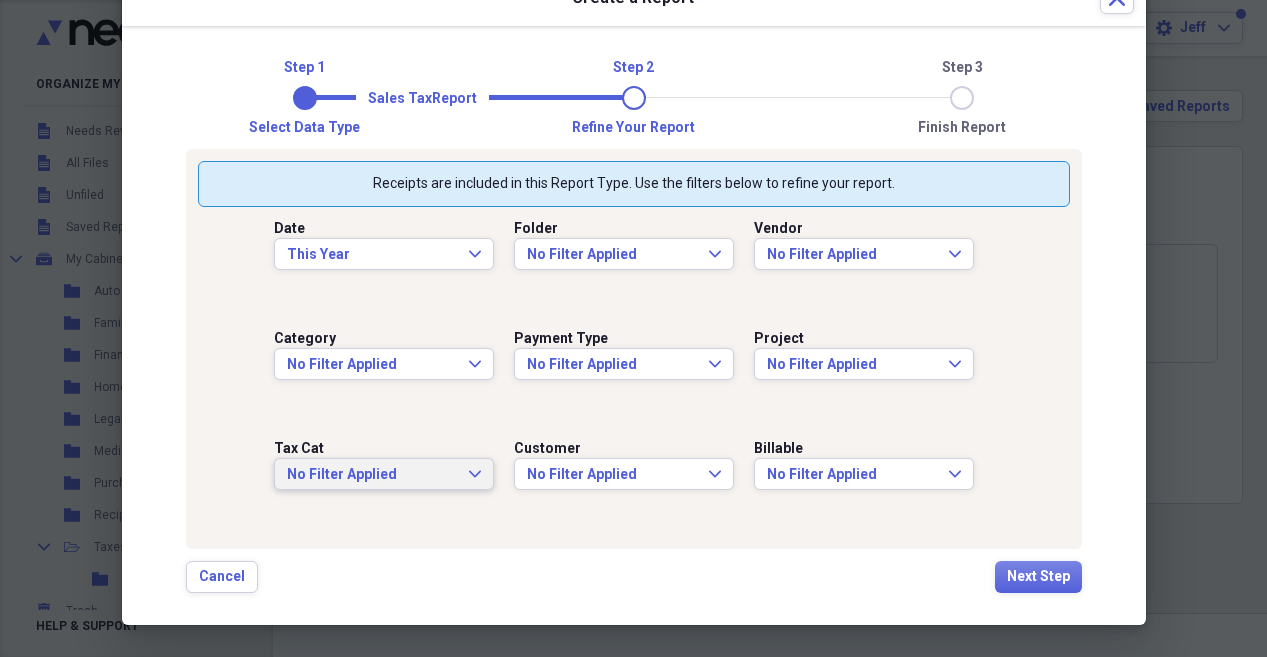 click on "No Filter Applied" at bounding box center (372, 475) 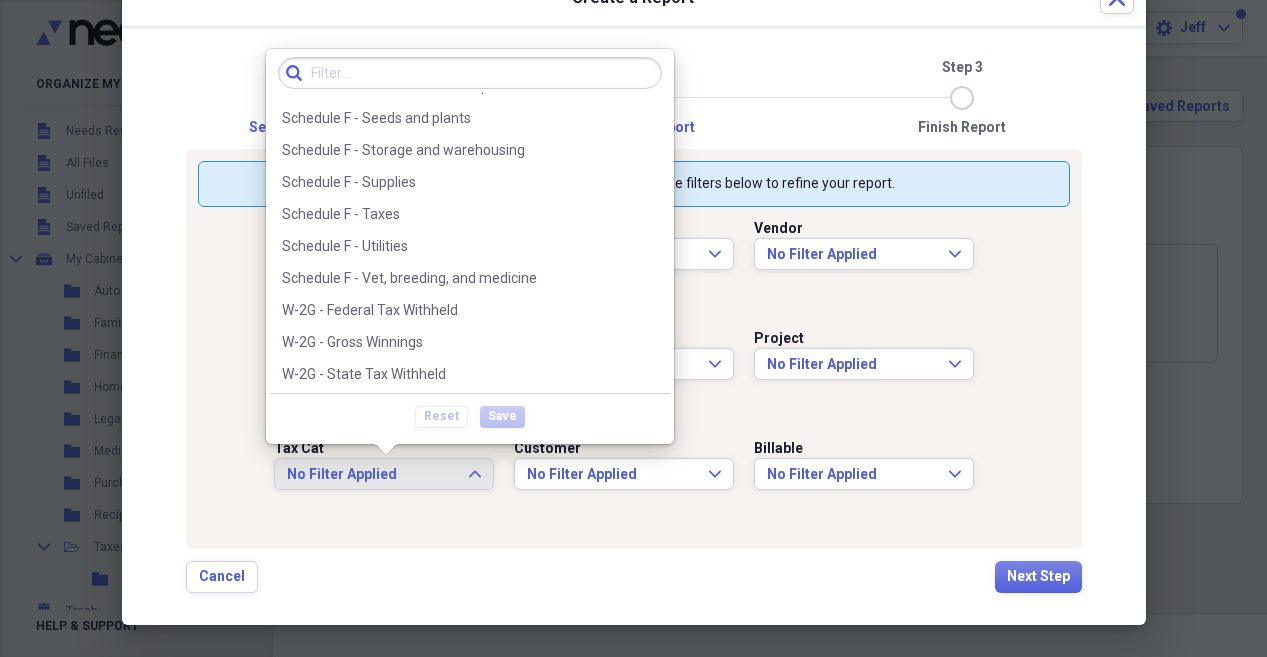 scroll, scrollTop: 6044, scrollLeft: 0, axis: vertical 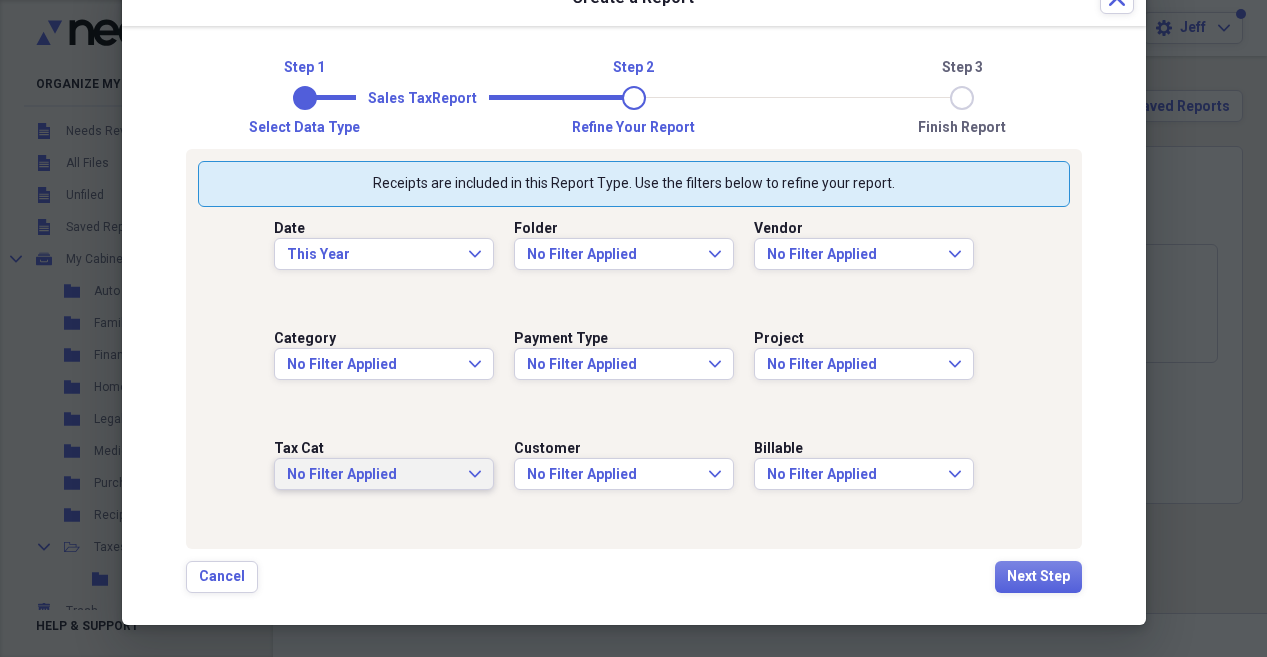 click on "Date This Year Expand Folder No Filter Applied Expand Vendor No Filter Applied Expand Category No Filter Applied Expand Payment Type No Filter Applied Expand Project No Filter Applied Expand Tax Cat No Filter Applied Expand Customer No Filter Applied Expand Billable No Filter Applied Expand" at bounding box center [634, 372] 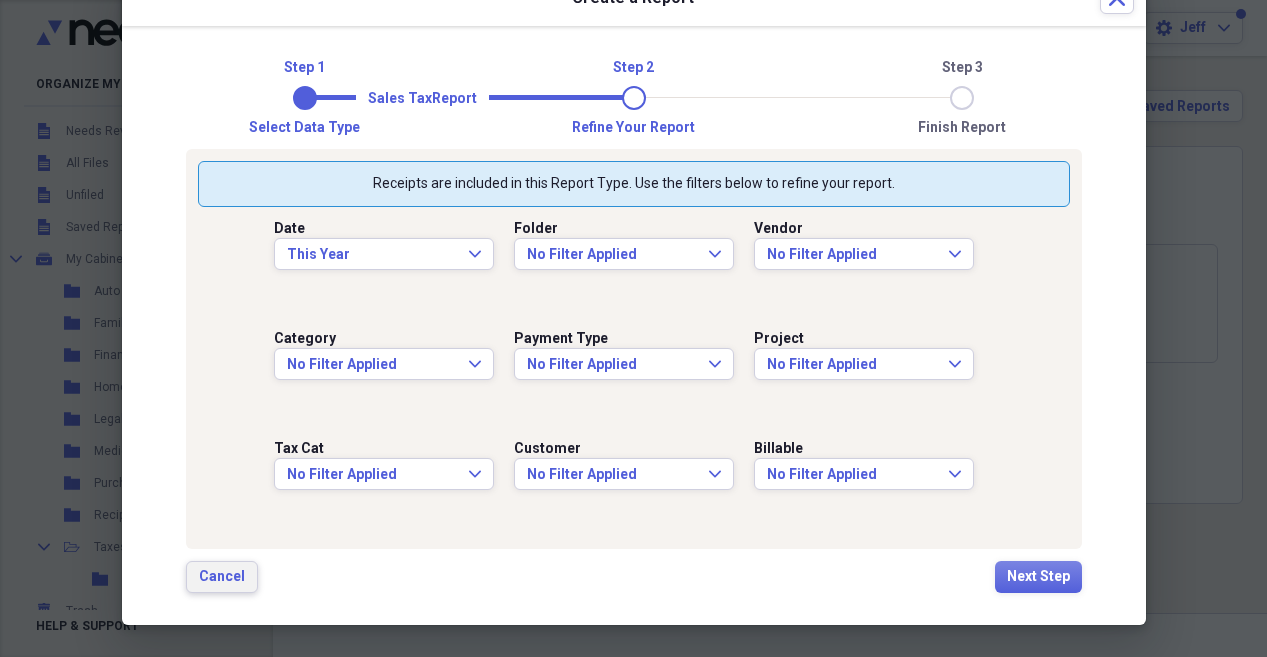 click on "Cancel" at bounding box center (222, 577) 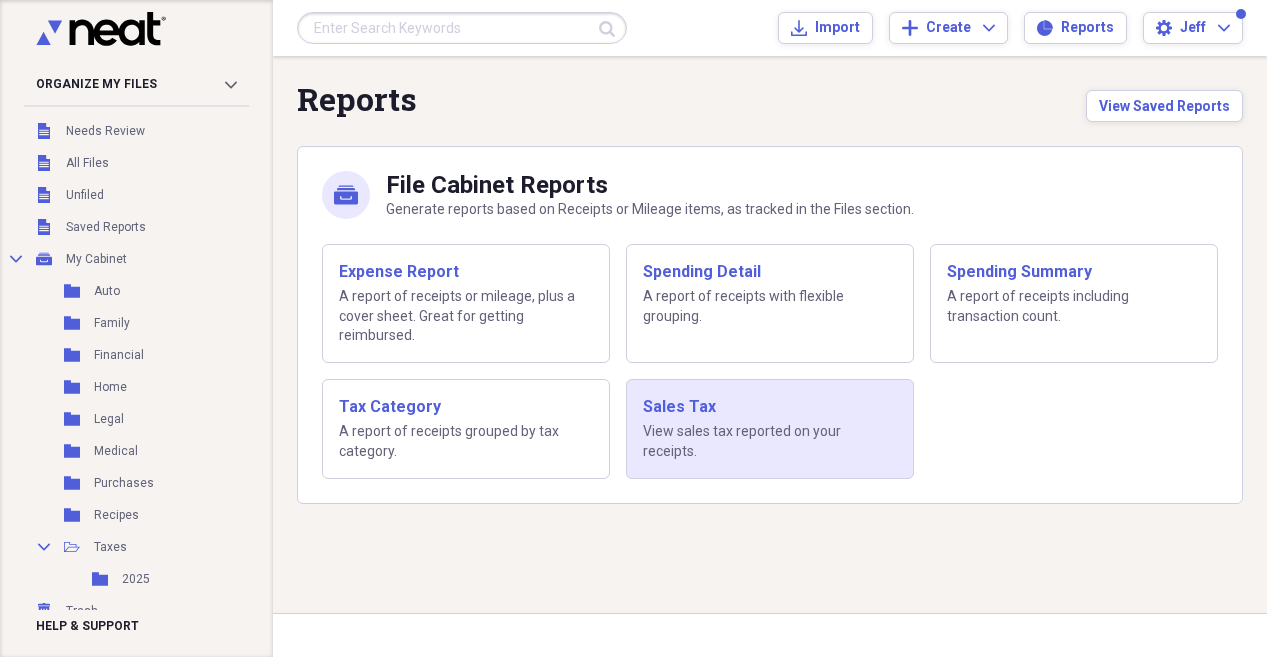 click on "View sales tax reported on your receipts." at bounding box center [770, 441] 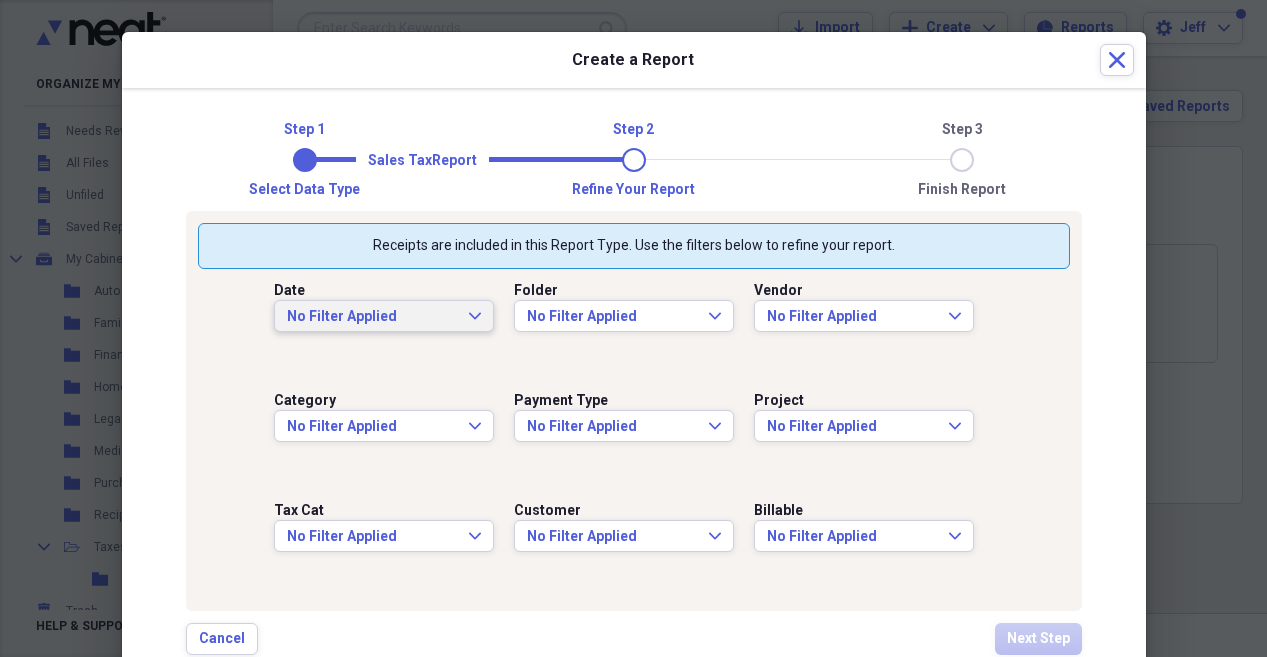 click on "Expand" 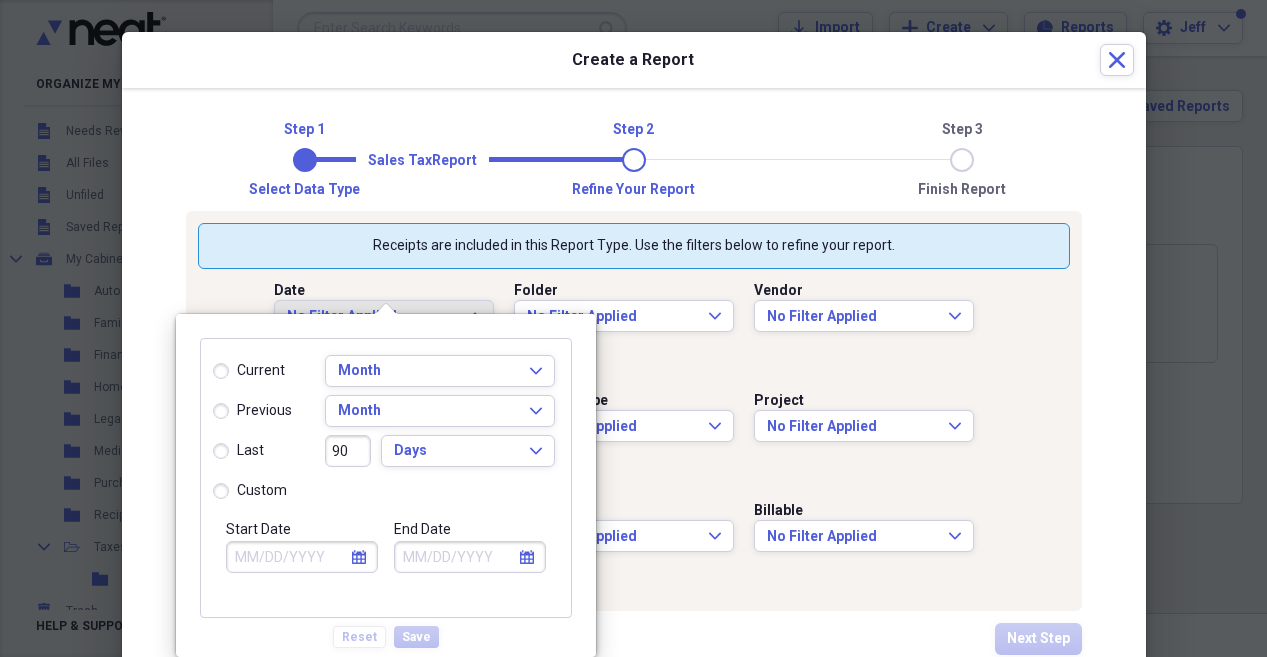 click on "current" at bounding box center [261, 371] 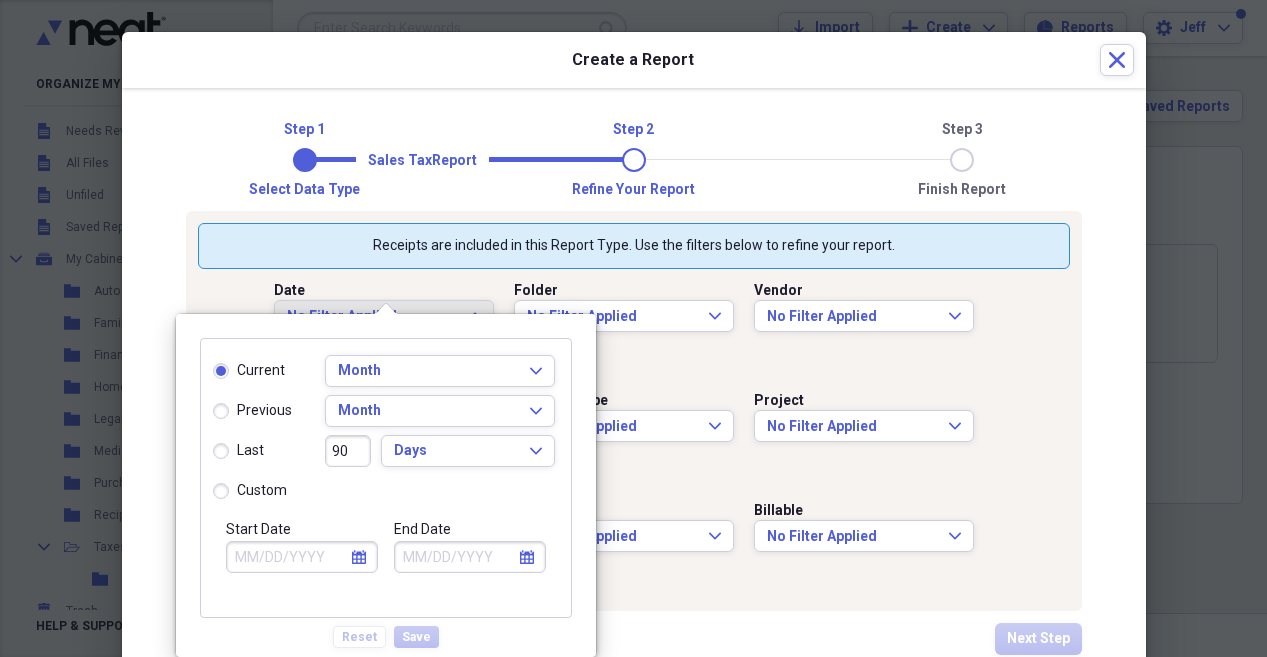 type on "08/01/2025" 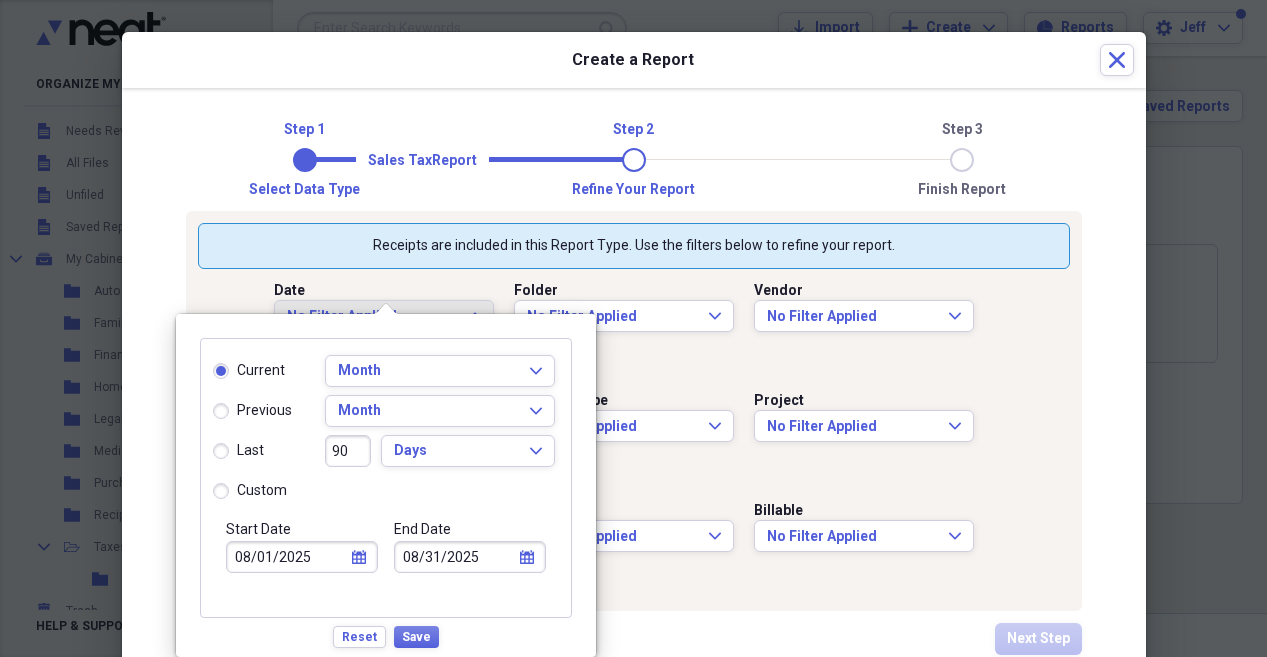 click on "Month Expand Month Expand 90 Days Expand" at bounding box center (440, 425) 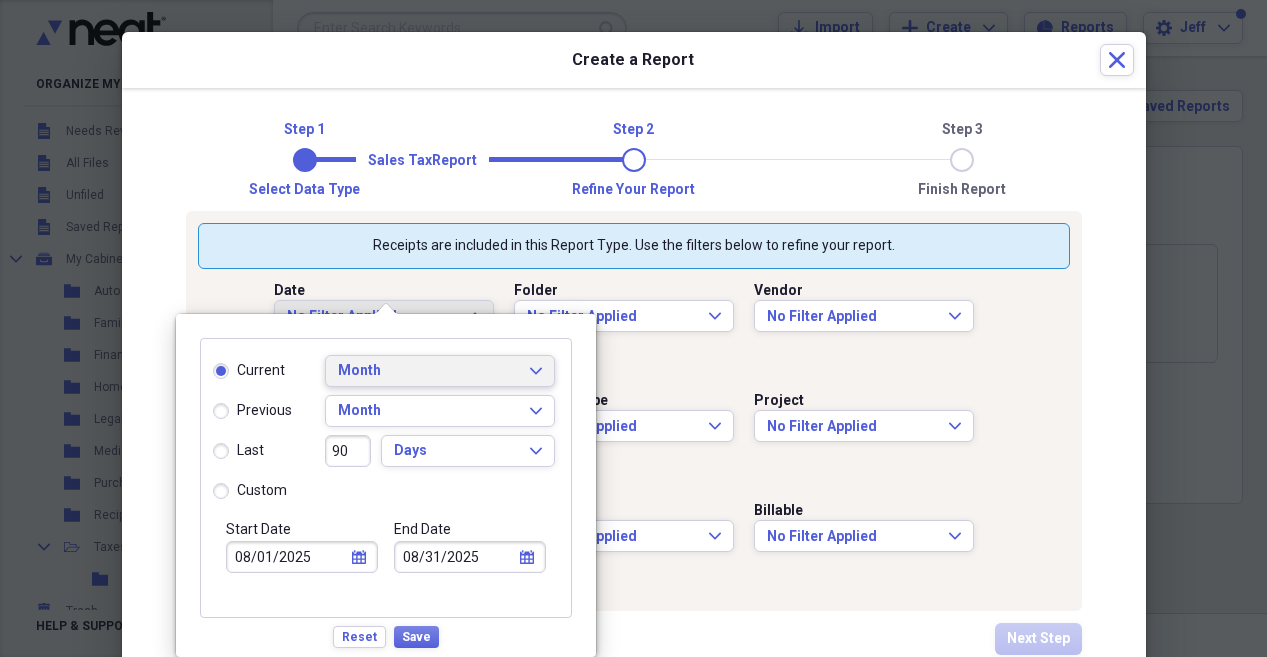 click on "Month" at bounding box center [428, 371] 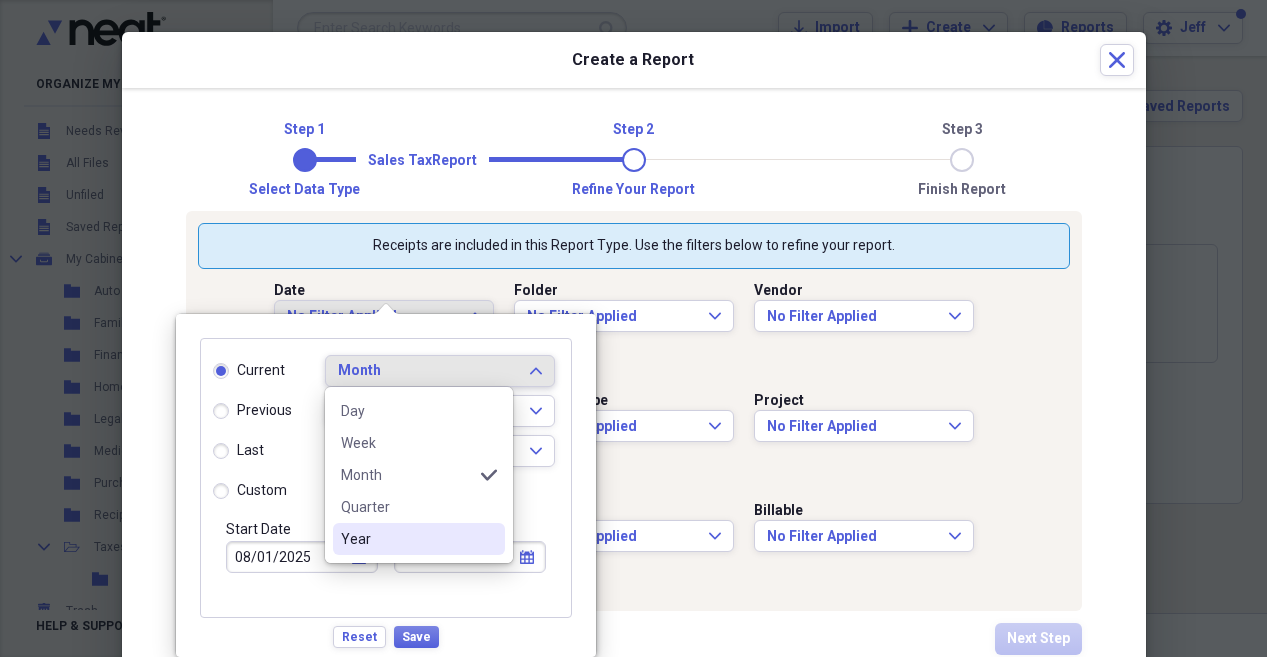 click on "Year" at bounding box center [407, 539] 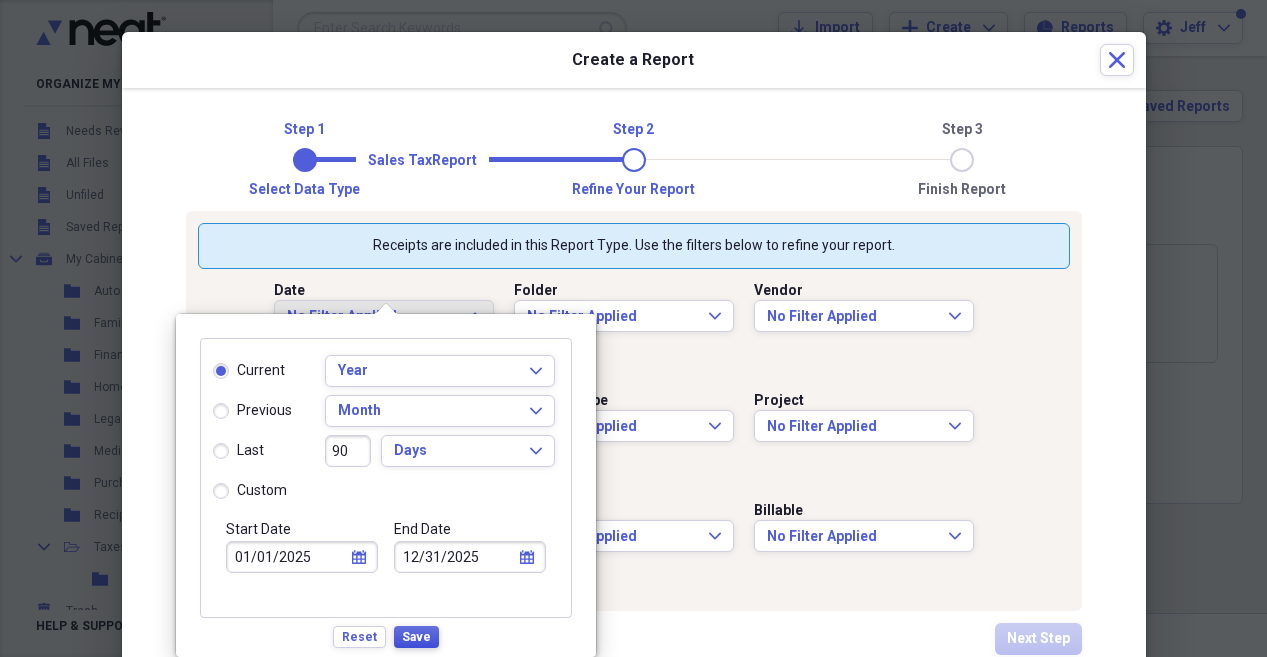 click on "Save" at bounding box center (416, 637) 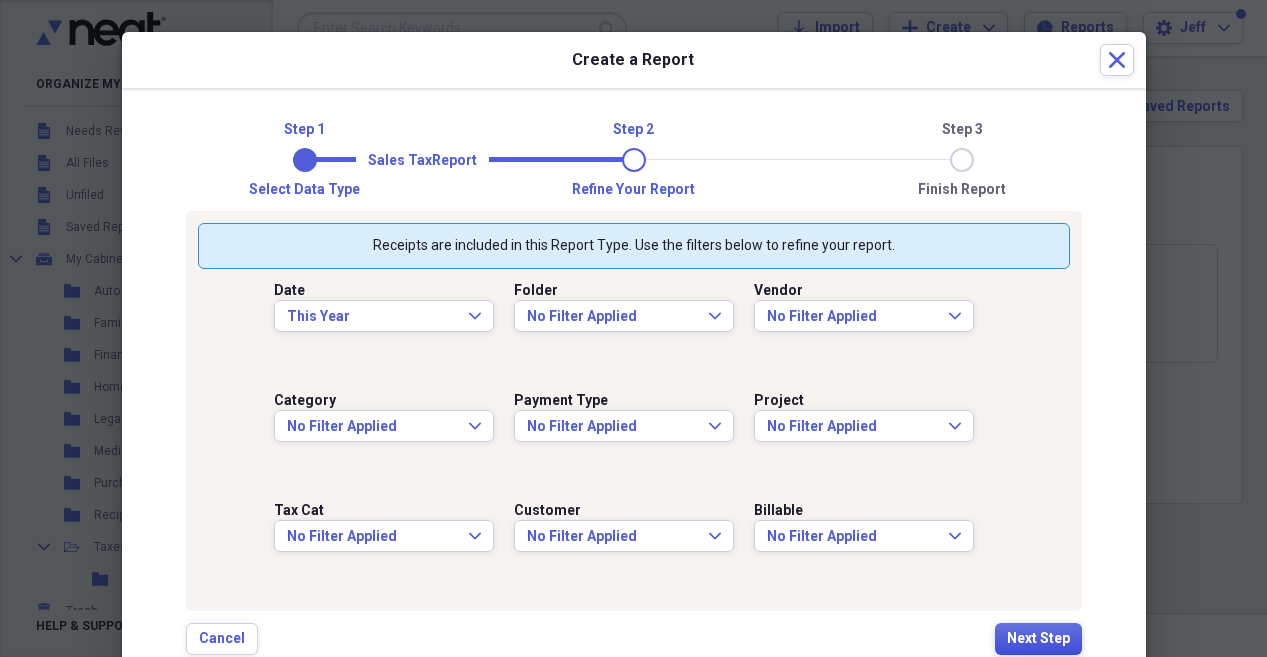 click on "Next Step" at bounding box center [1038, 639] 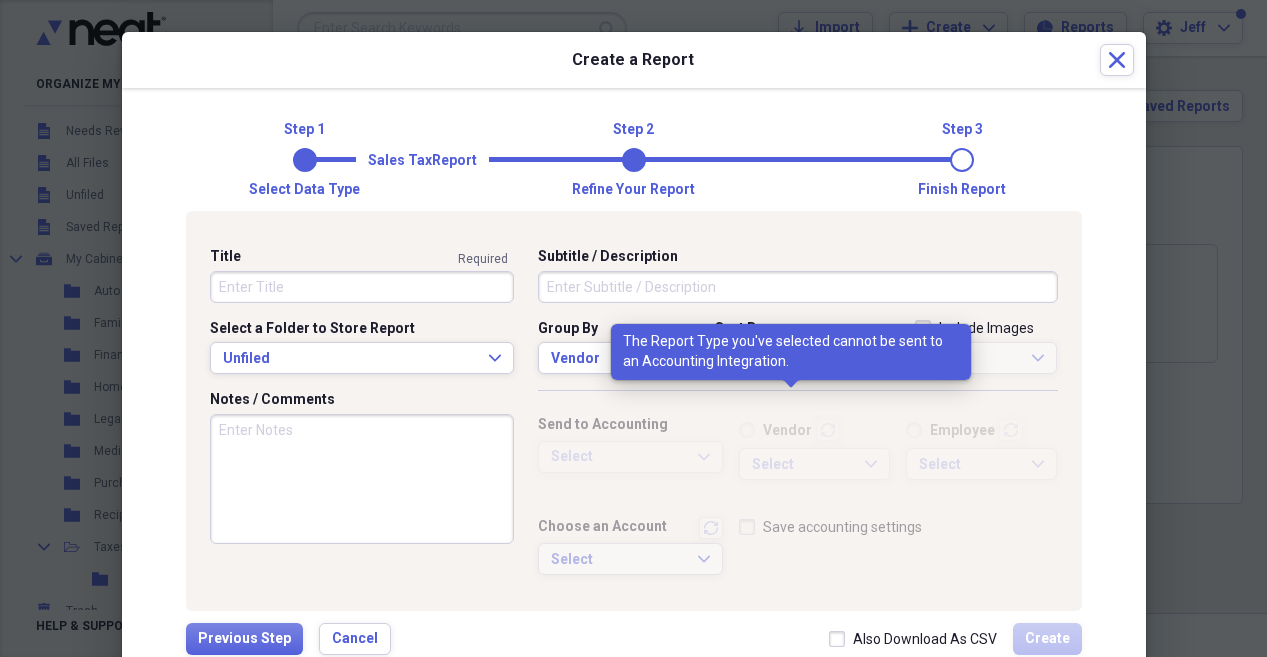 click on "Select Expand Select Expand" at bounding box center [898, 470] 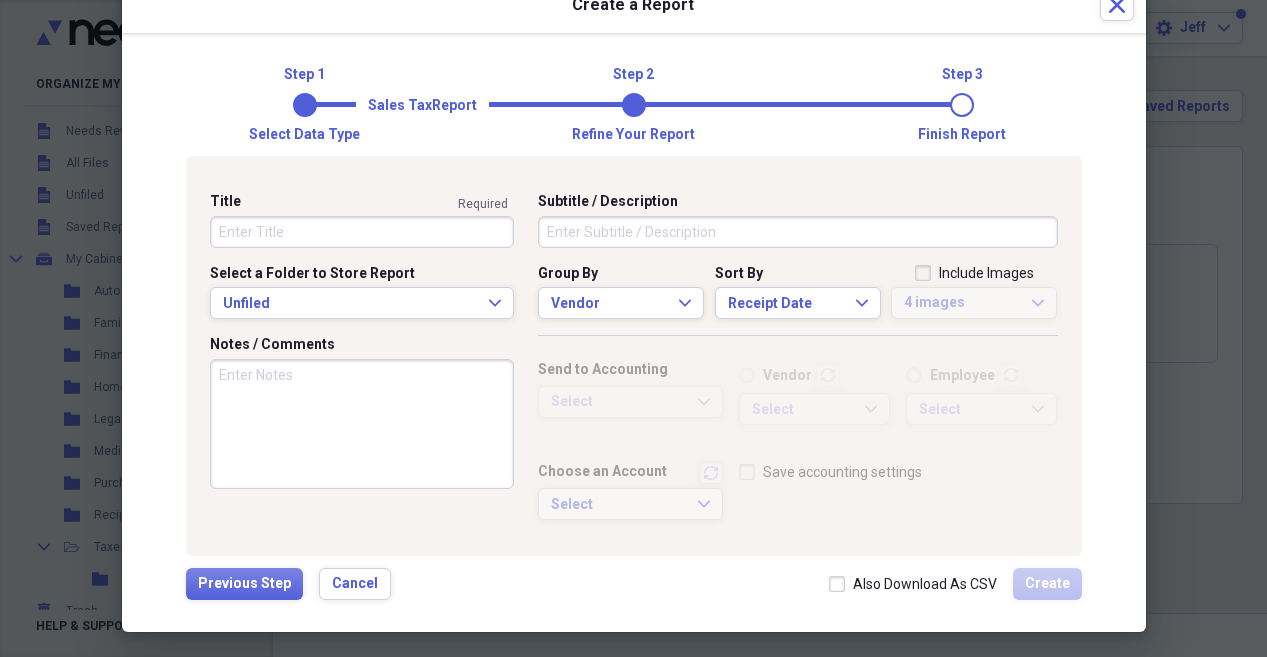scroll, scrollTop: 62, scrollLeft: 0, axis: vertical 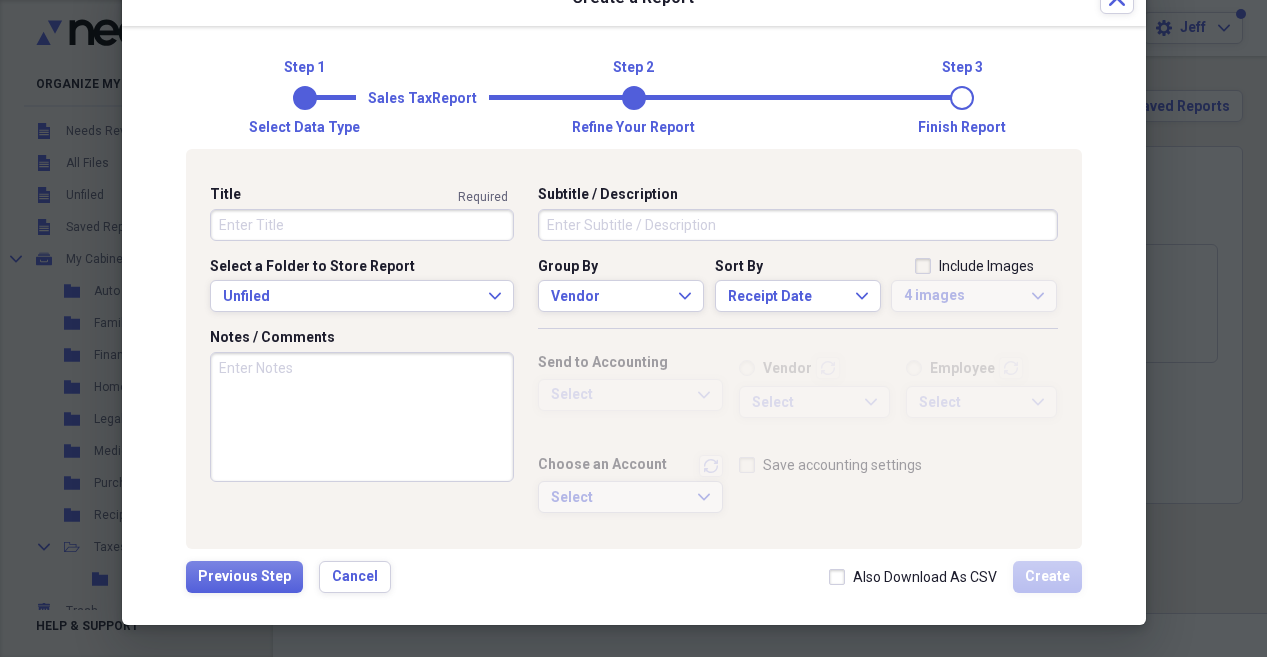 click on "Include Images" at bounding box center (974, 266) 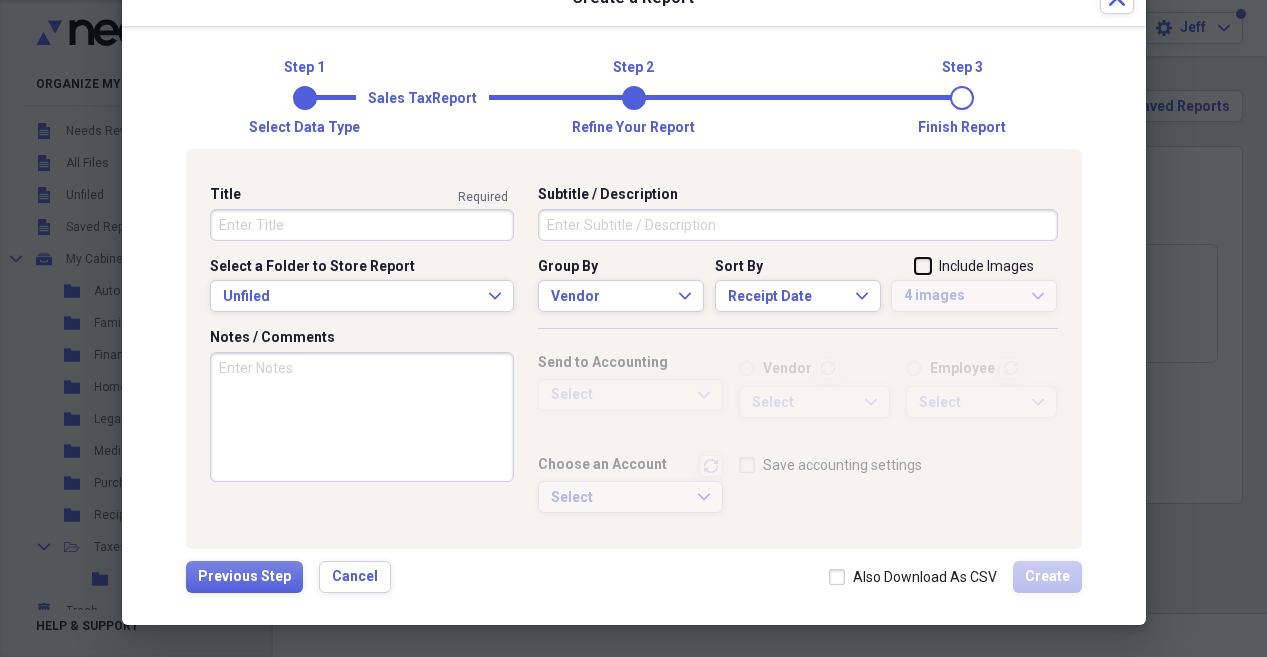click on "Include Images" at bounding box center [915, 268] 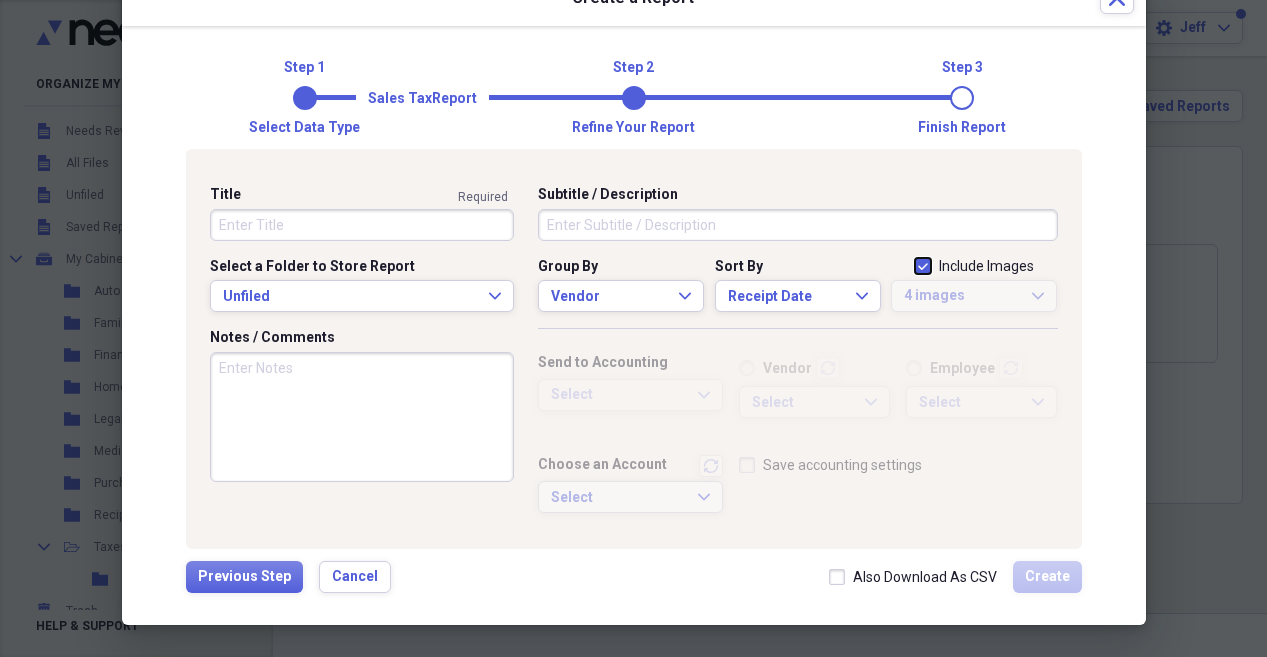 checkbox on "true" 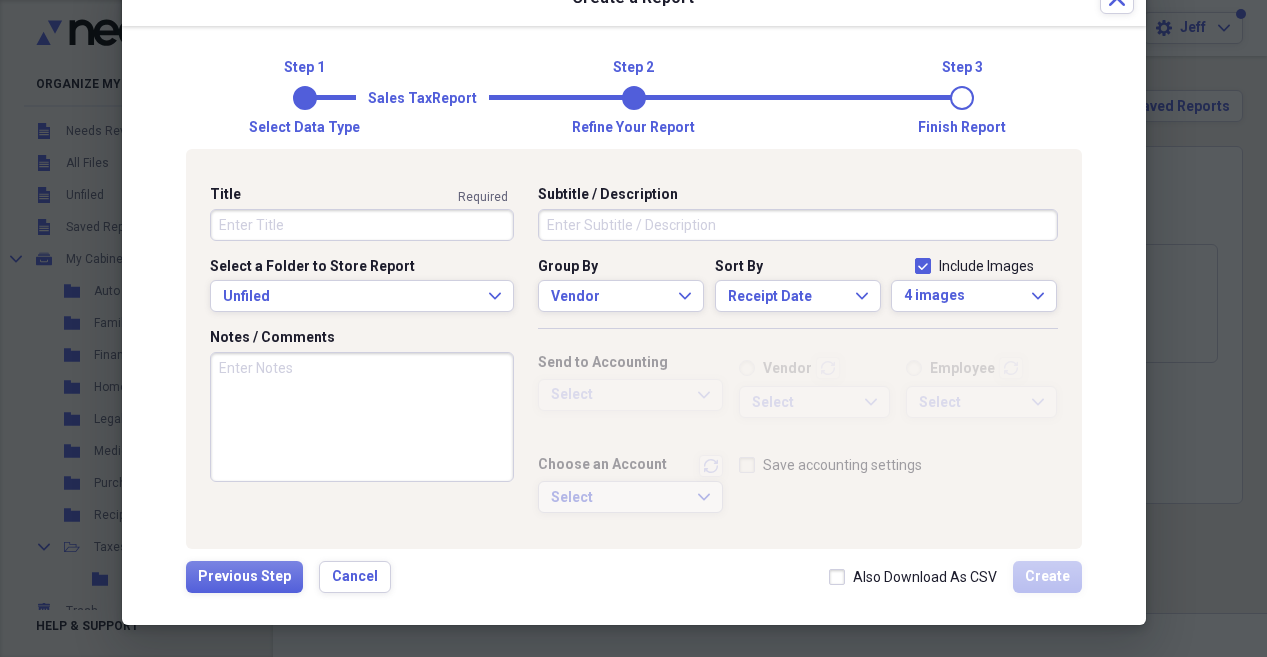 click on "Title" at bounding box center [362, 225] 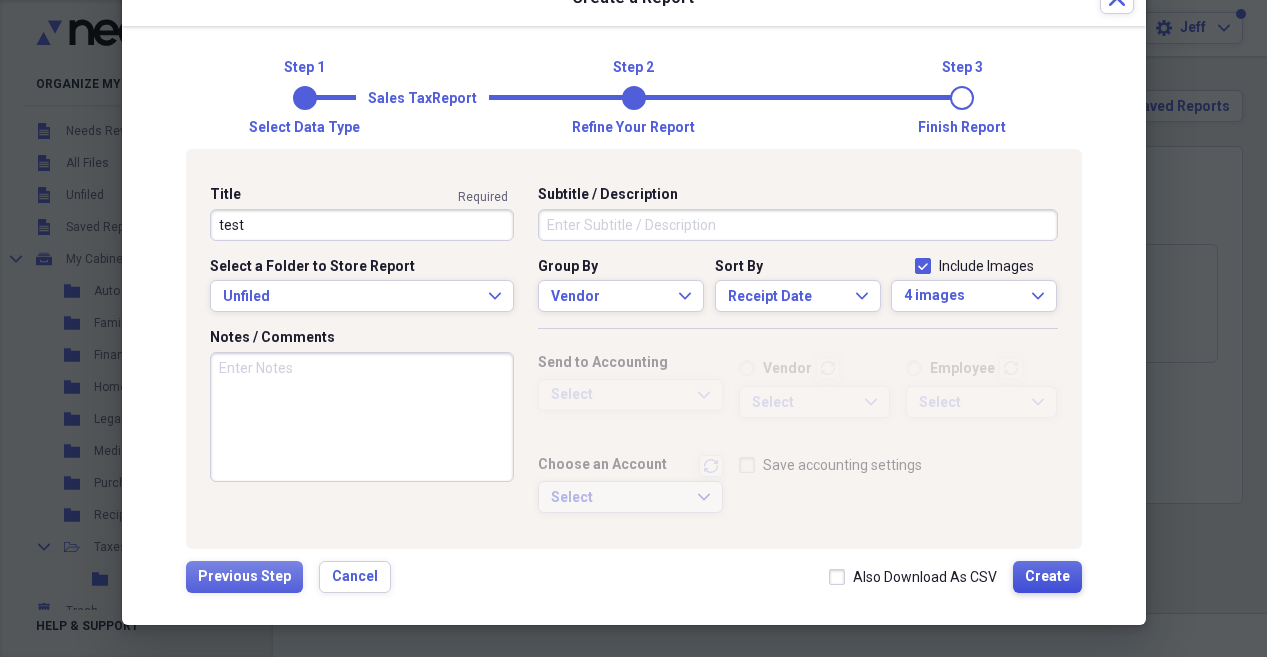 type on "test" 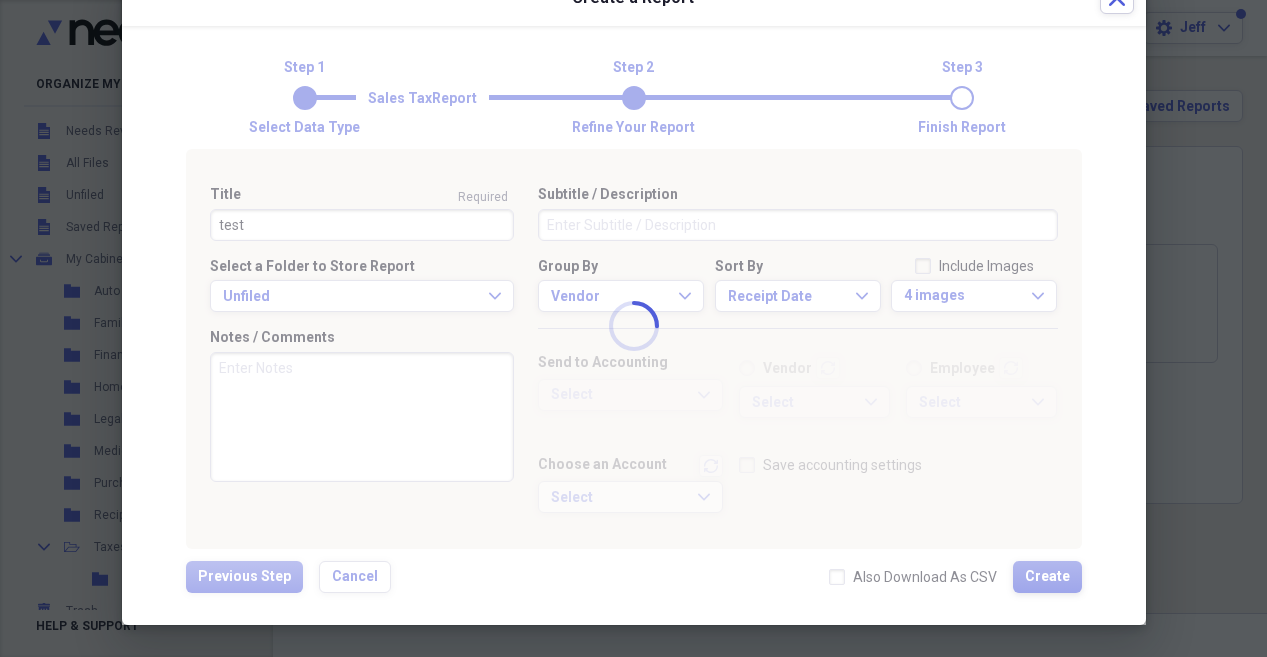 type 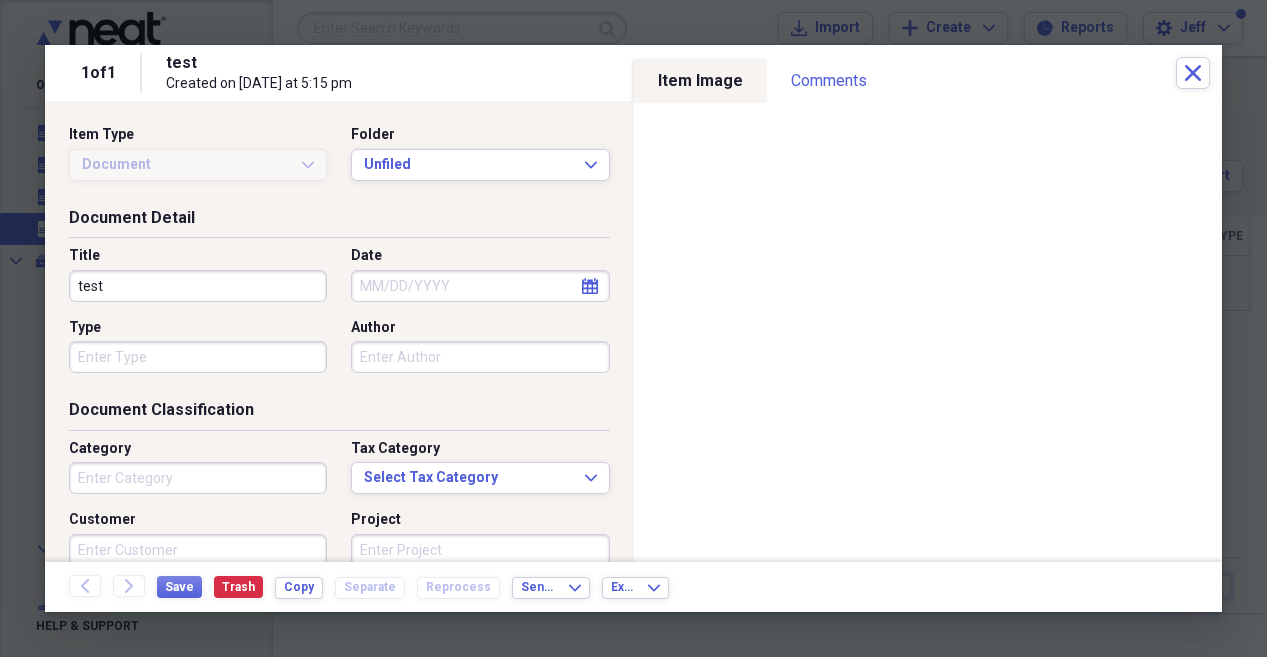 type on "Entertainment" 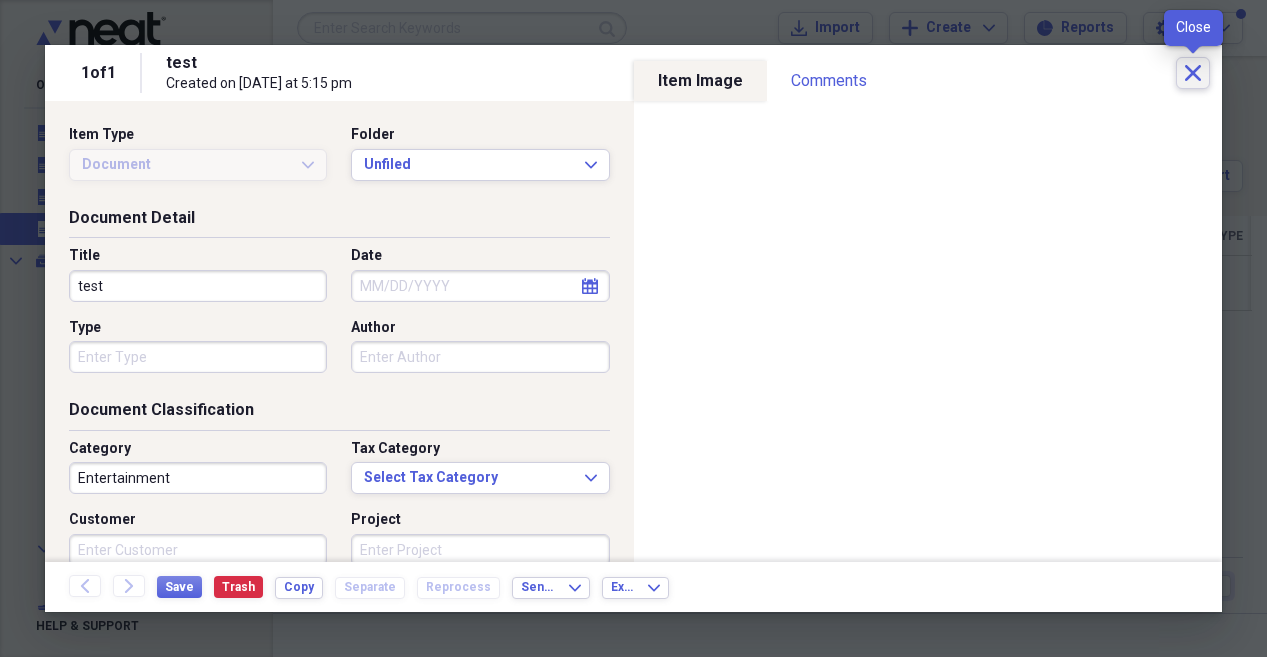 click on "Close" 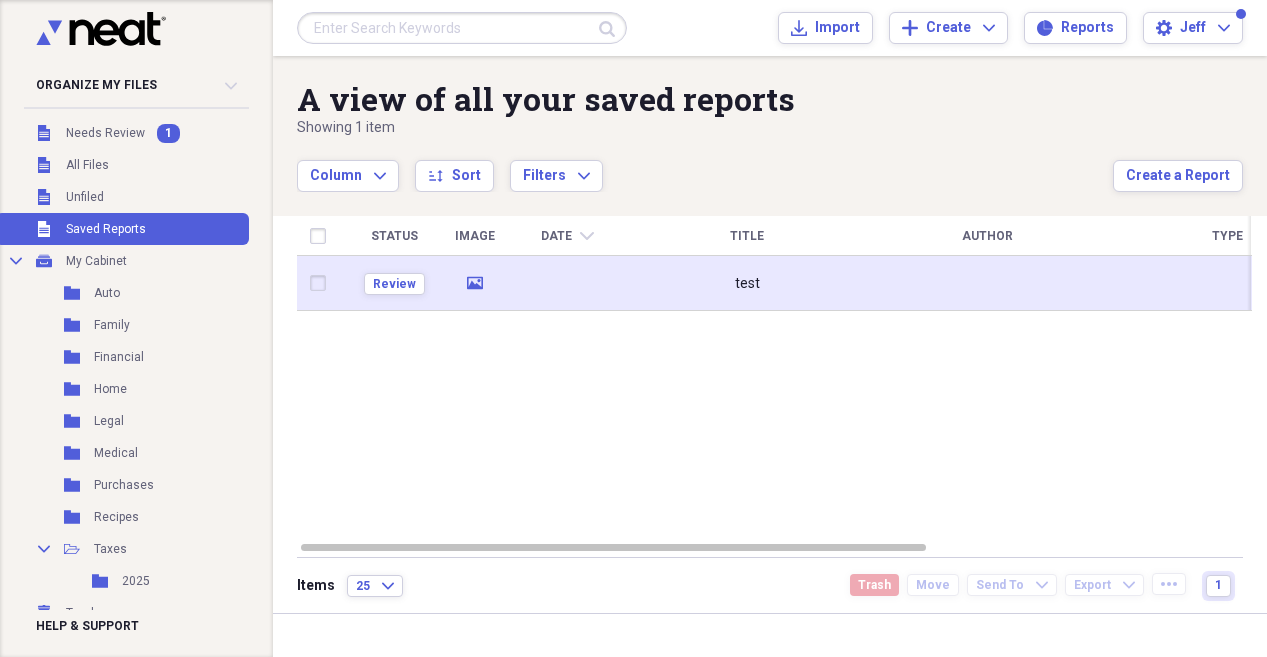 click at bounding box center [322, 283] 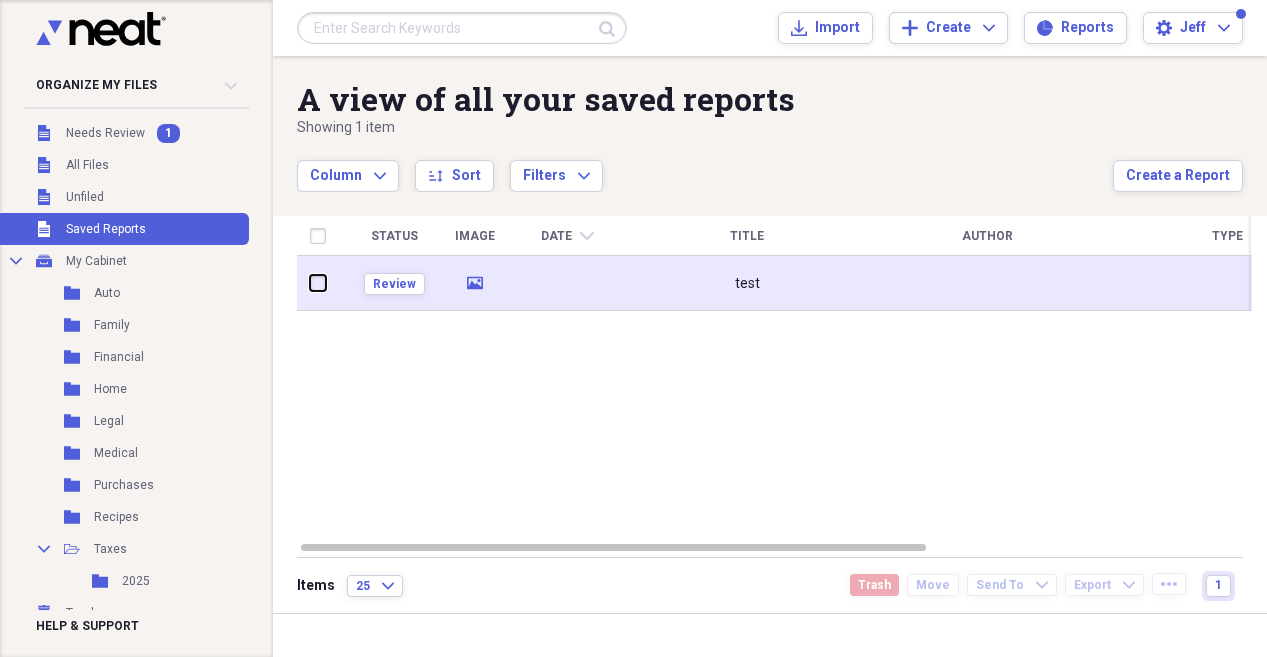 click at bounding box center (310, 283) 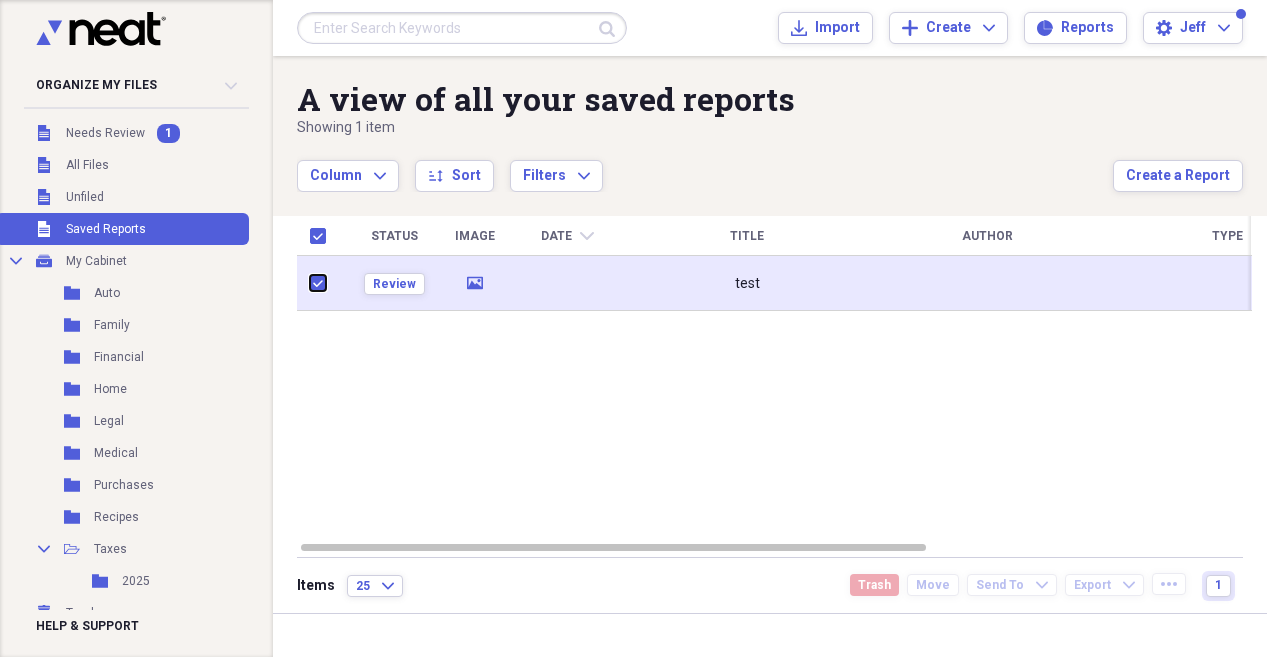 checkbox on "true" 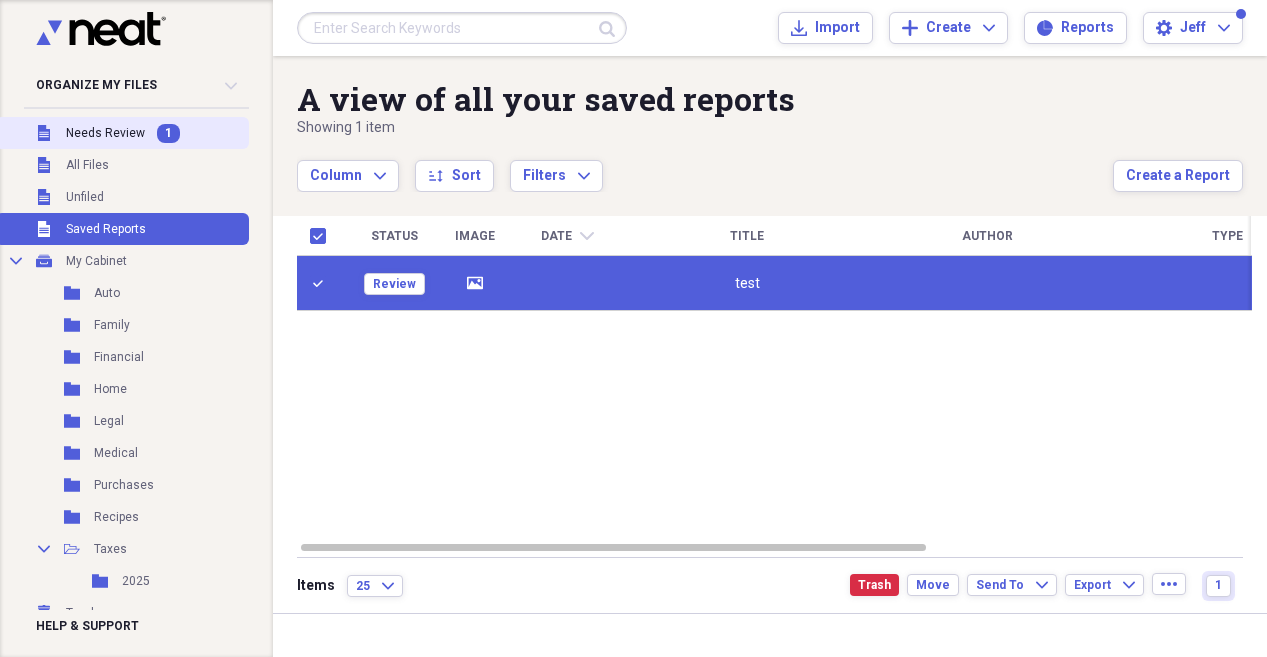 click on "Needs Review" at bounding box center (105, 133) 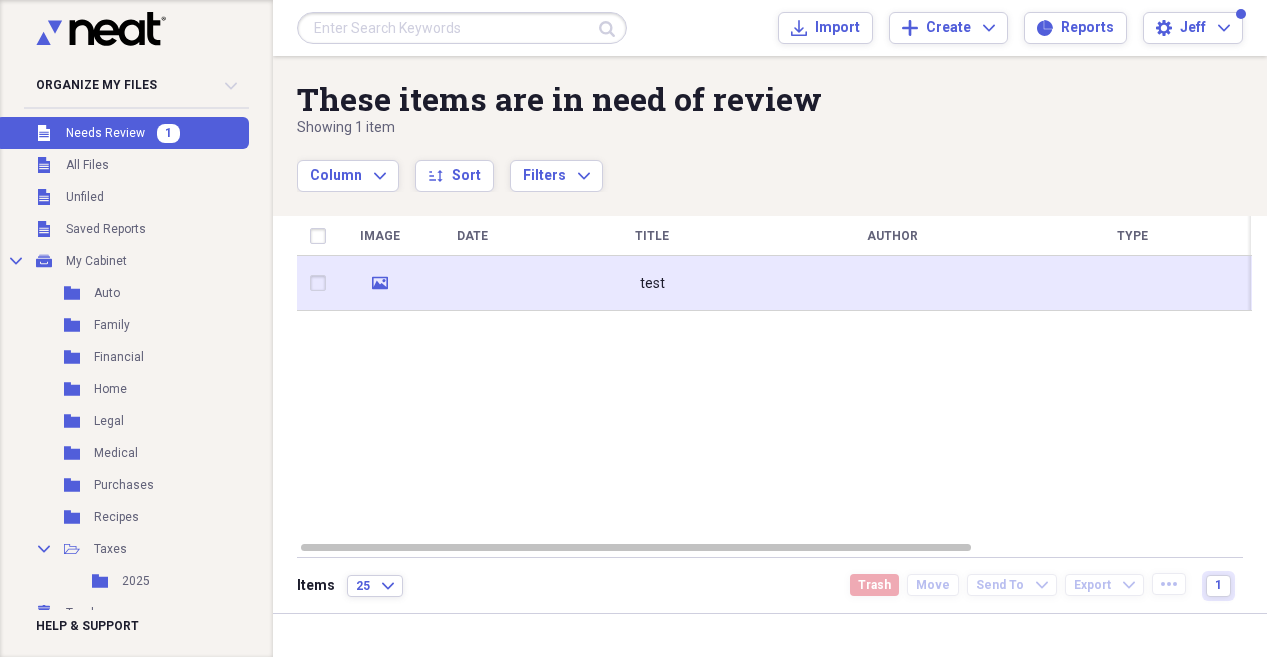 click at bounding box center (322, 283) 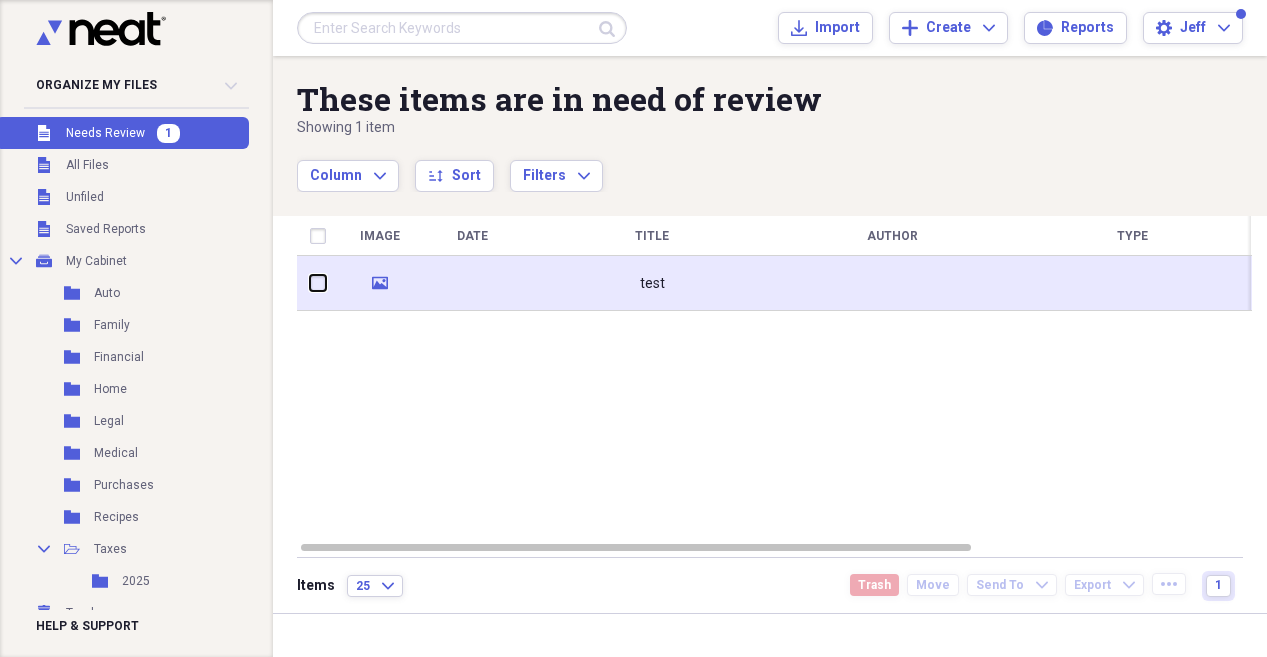 click at bounding box center (310, 283) 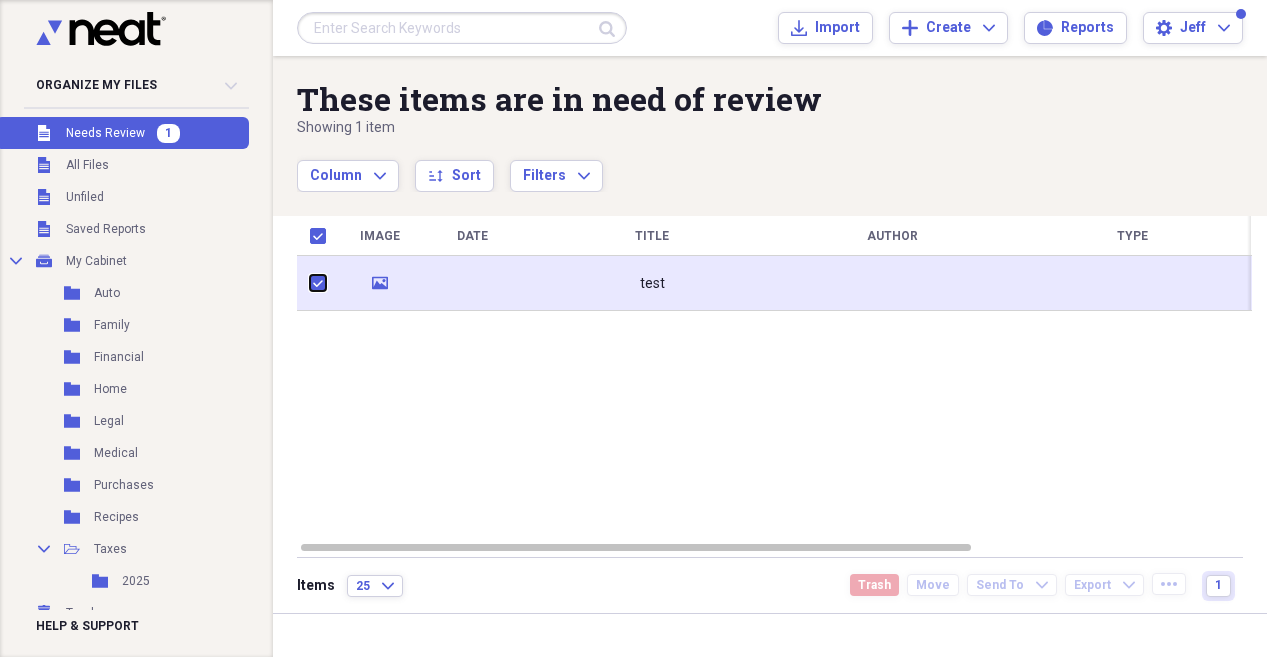 checkbox on "true" 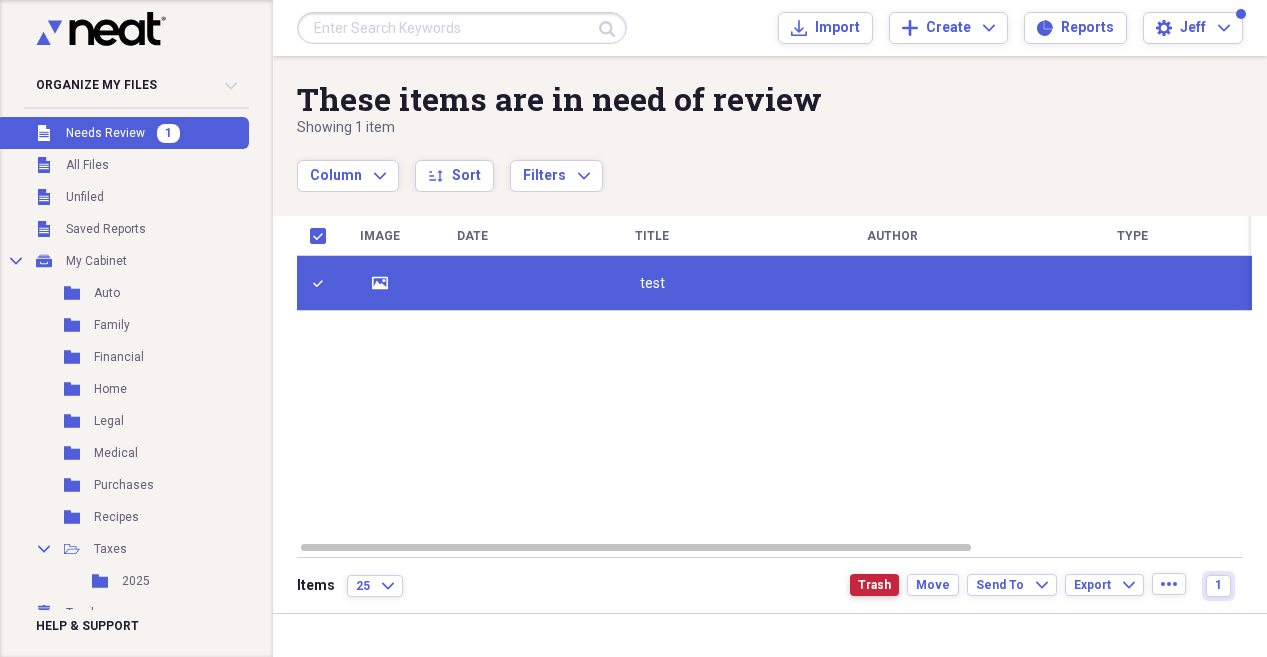 click on "Trash" at bounding box center [874, 585] 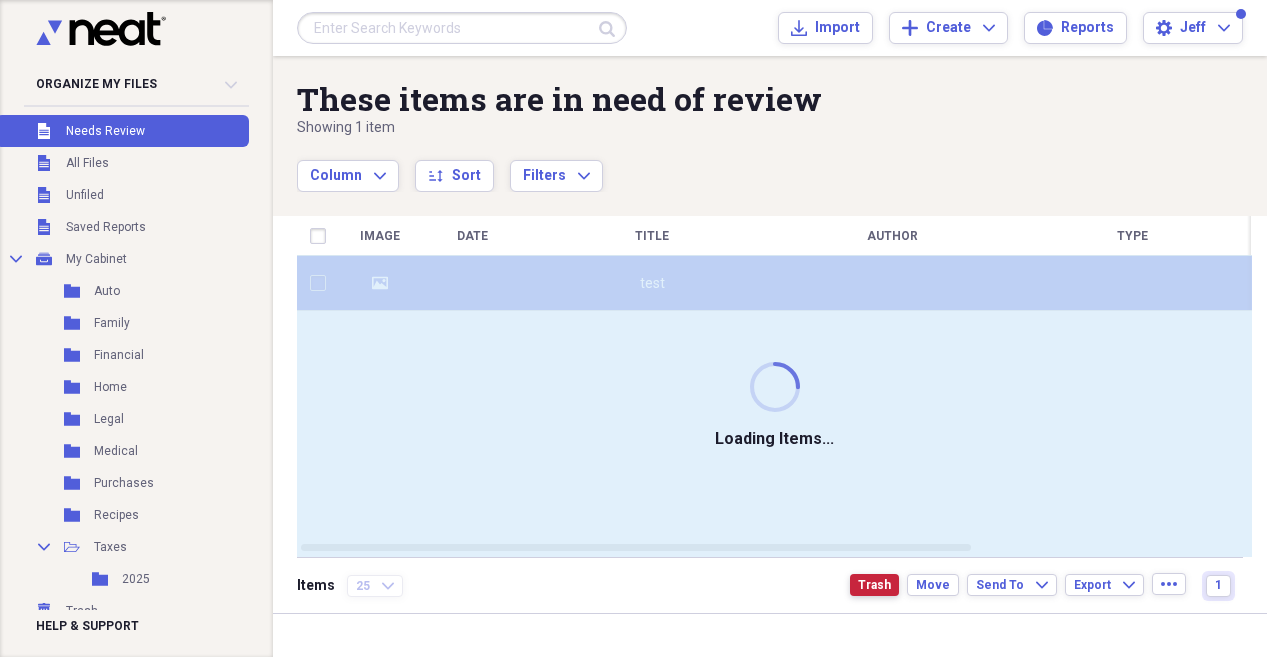 checkbox on "false" 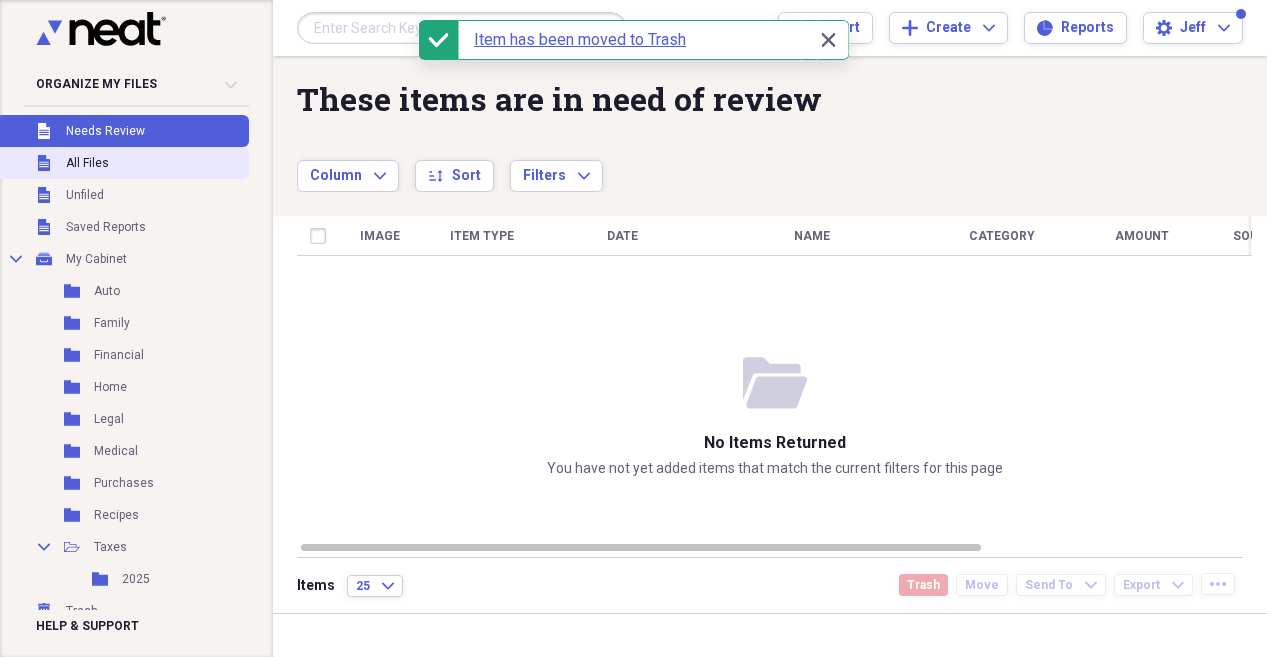 click on "All Files" at bounding box center [87, 163] 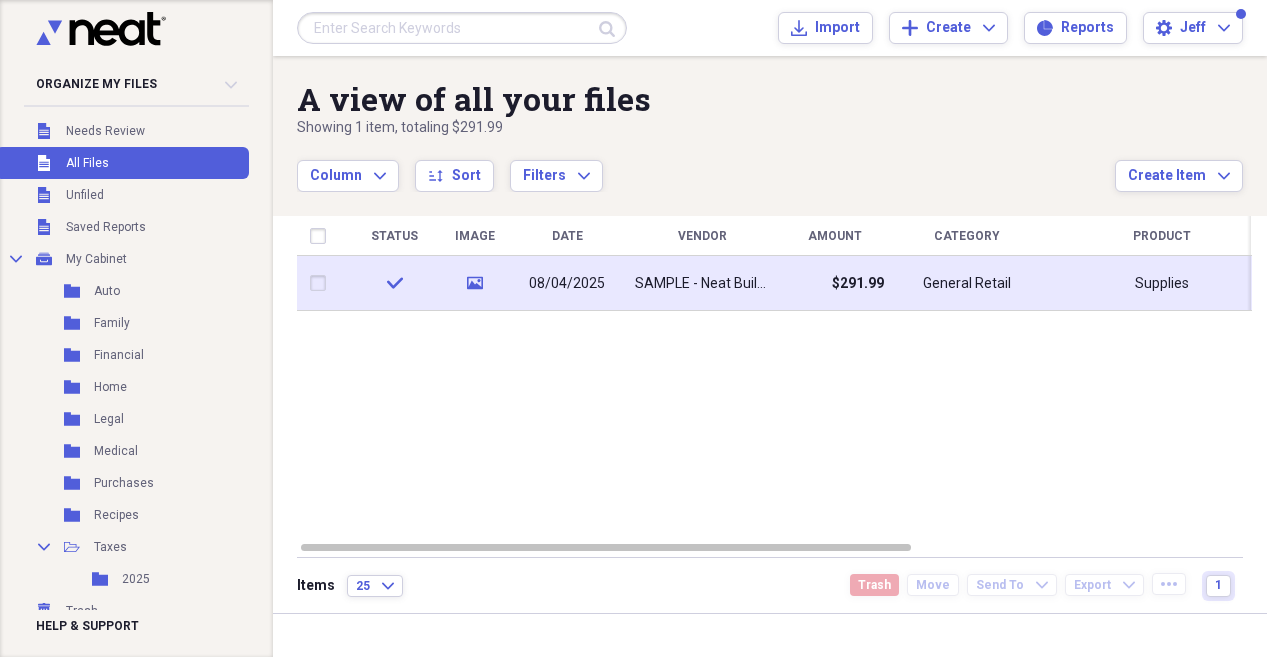 click at bounding box center [322, 283] 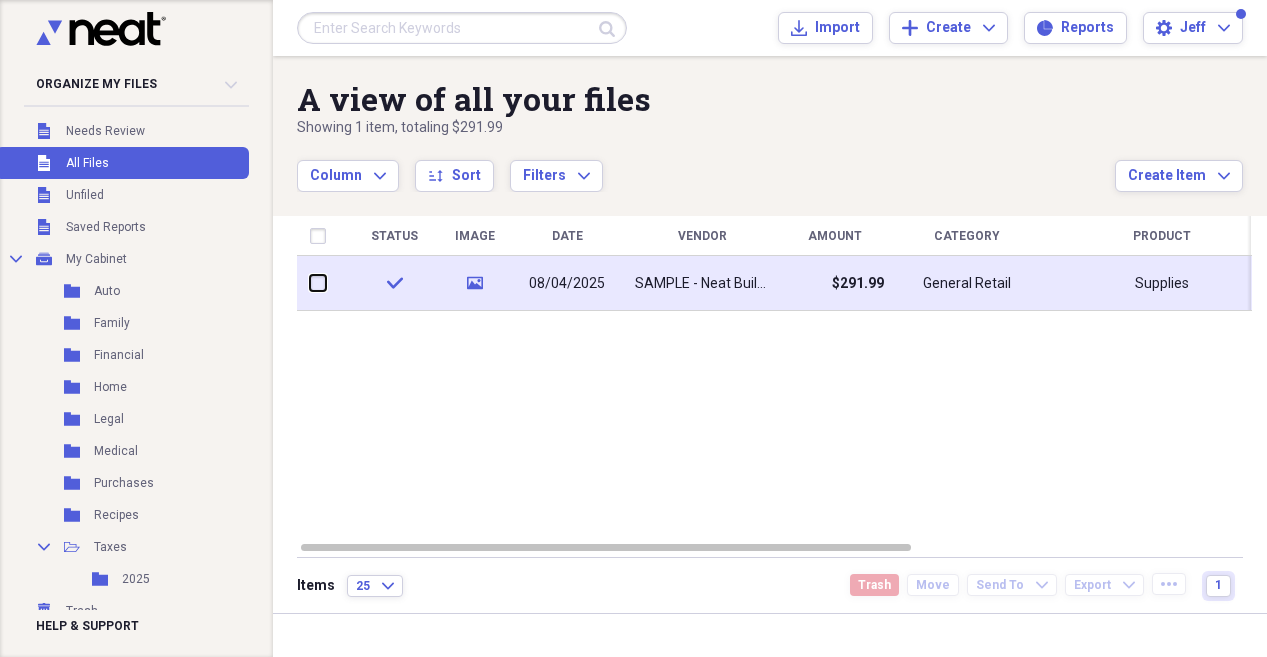 click at bounding box center [310, 283] 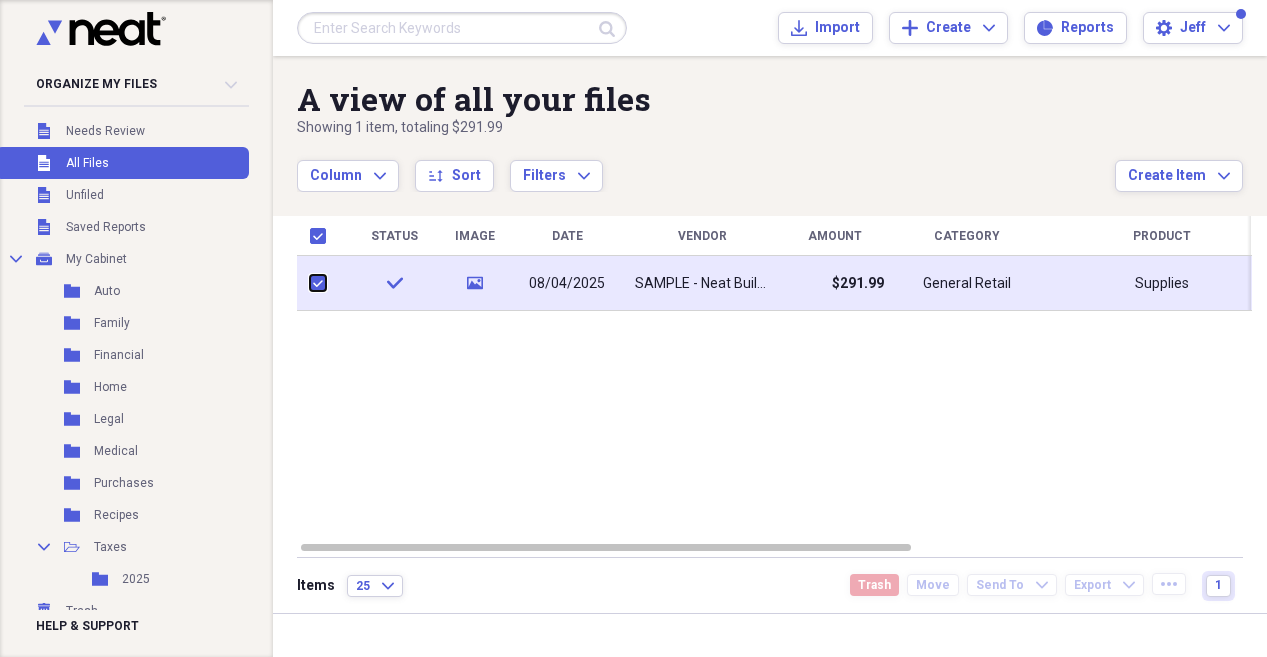 checkbox on "true" 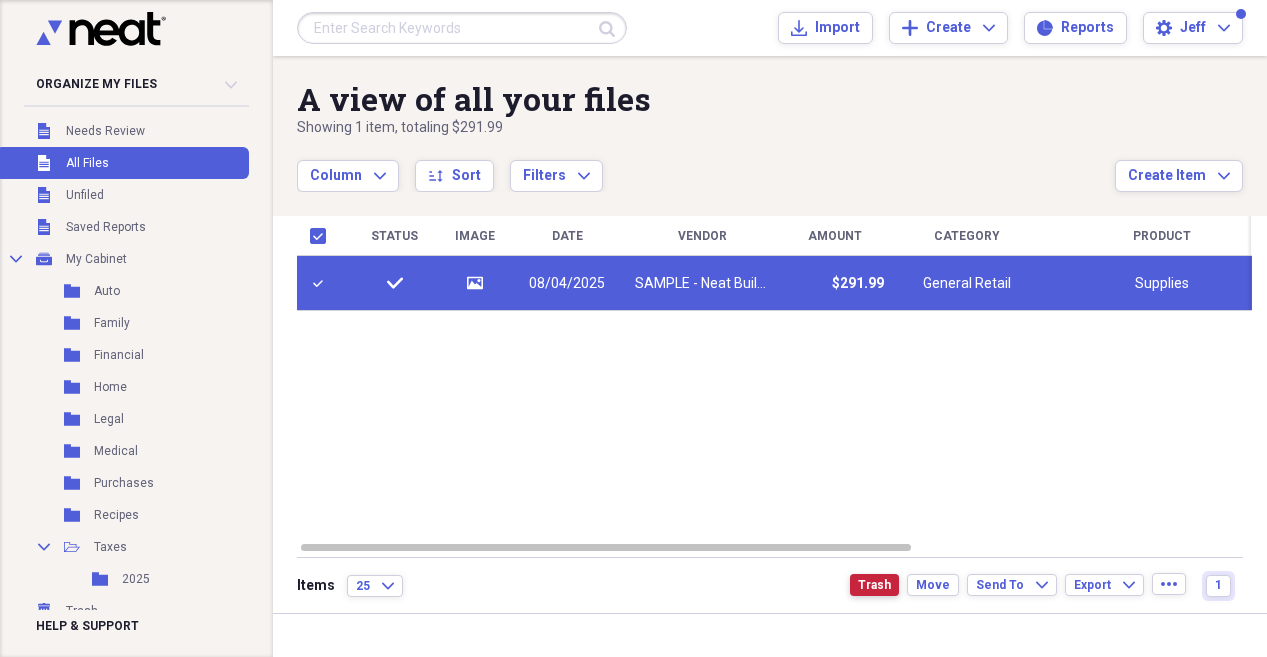 click on "Trash" at bounding box center [874, 585] 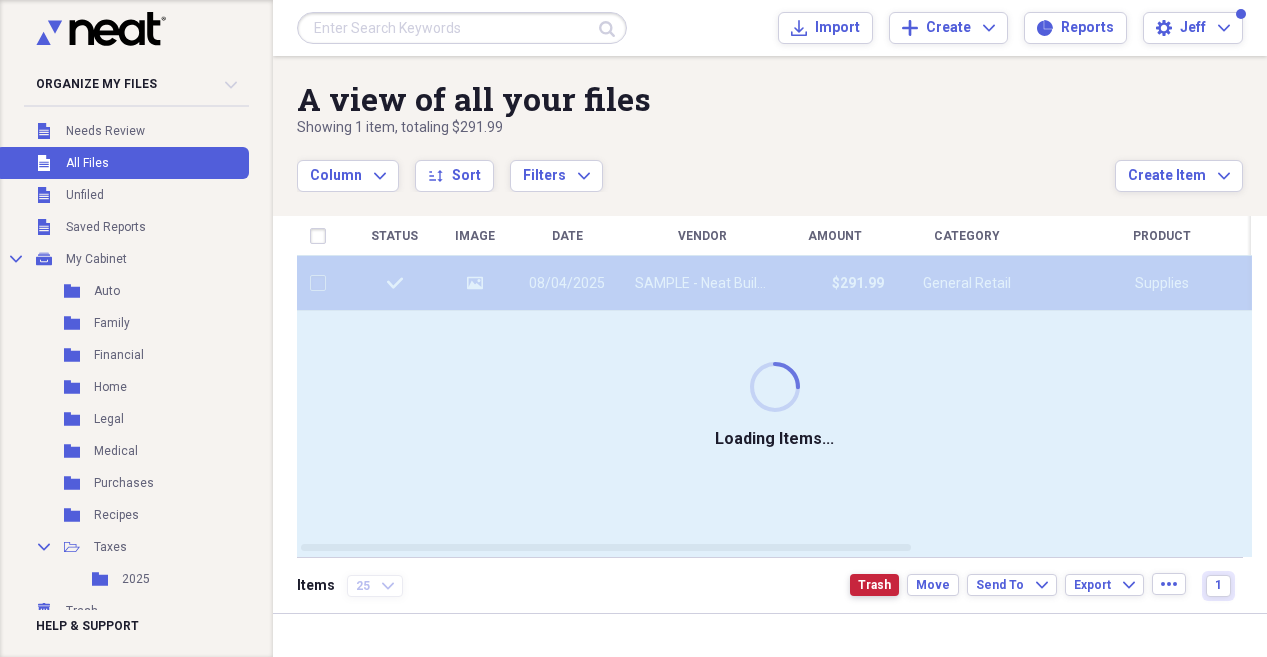 checkbox on "false" 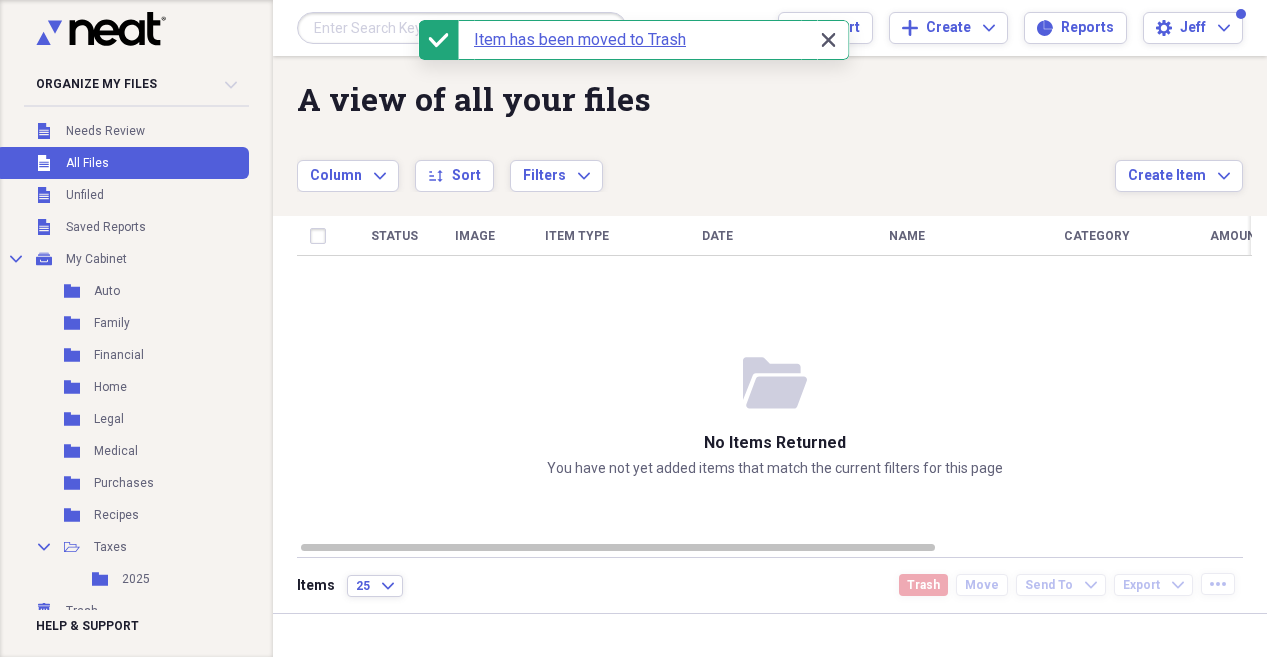 click on "Close" 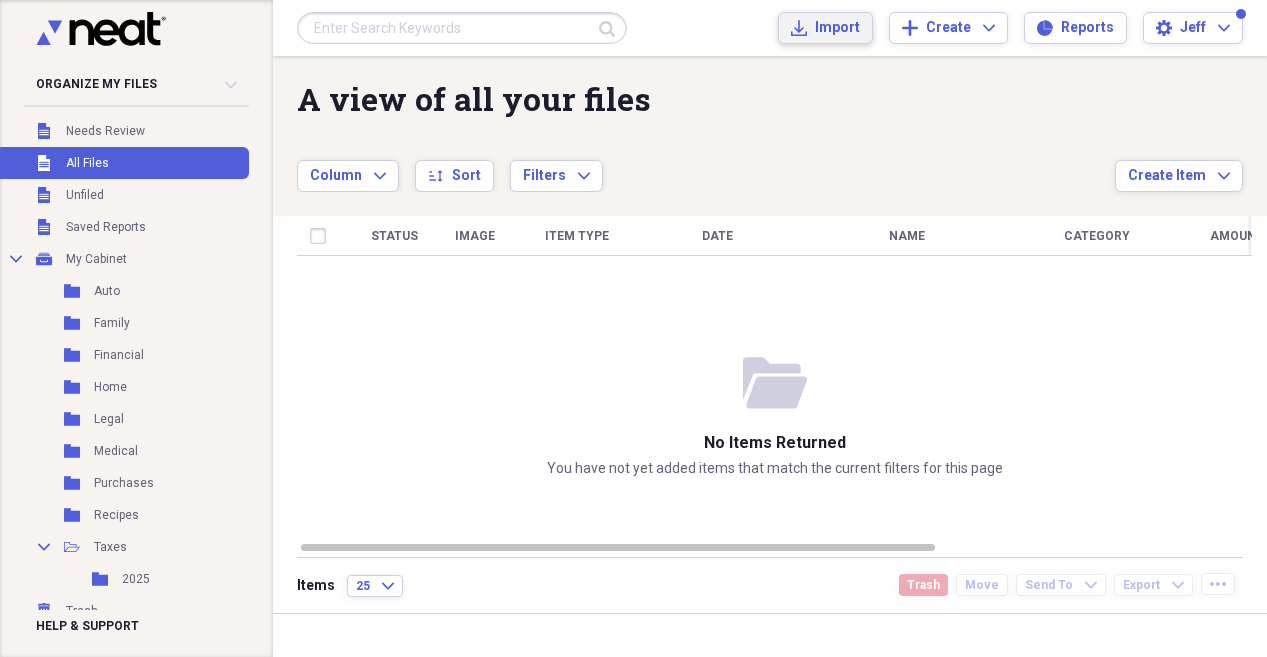 click on "Import" at bounding box center (837, 28) 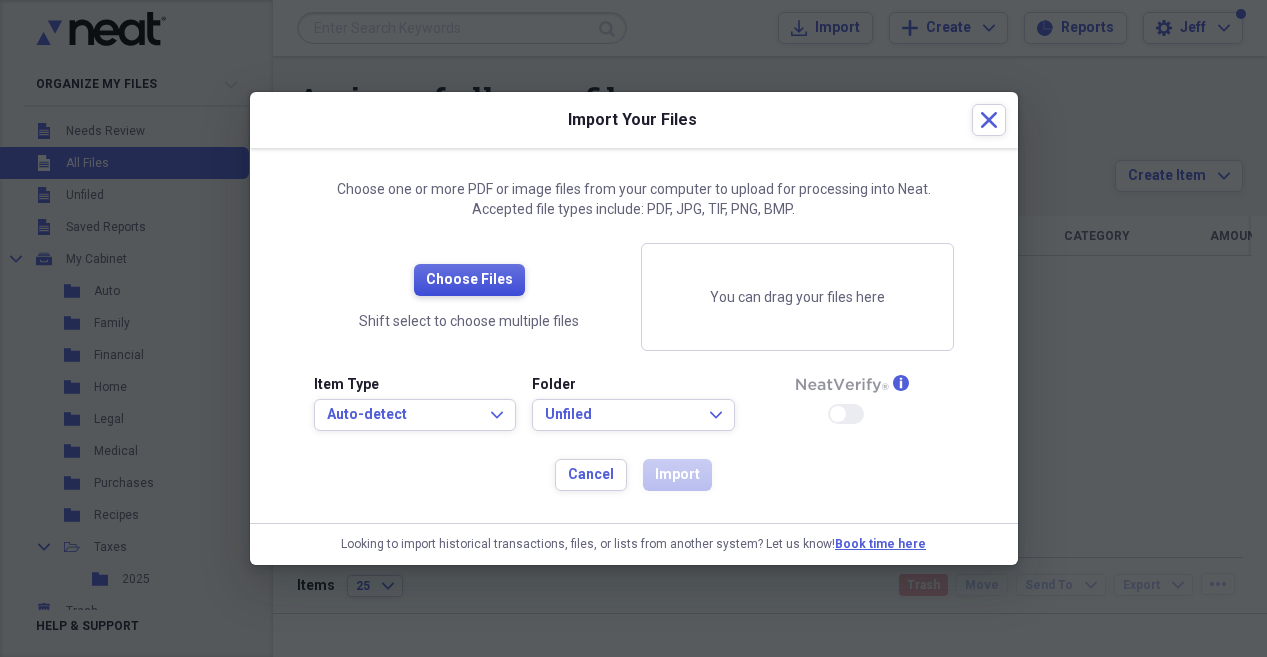 click on "Choose Files" at bounding box center [469, 280] 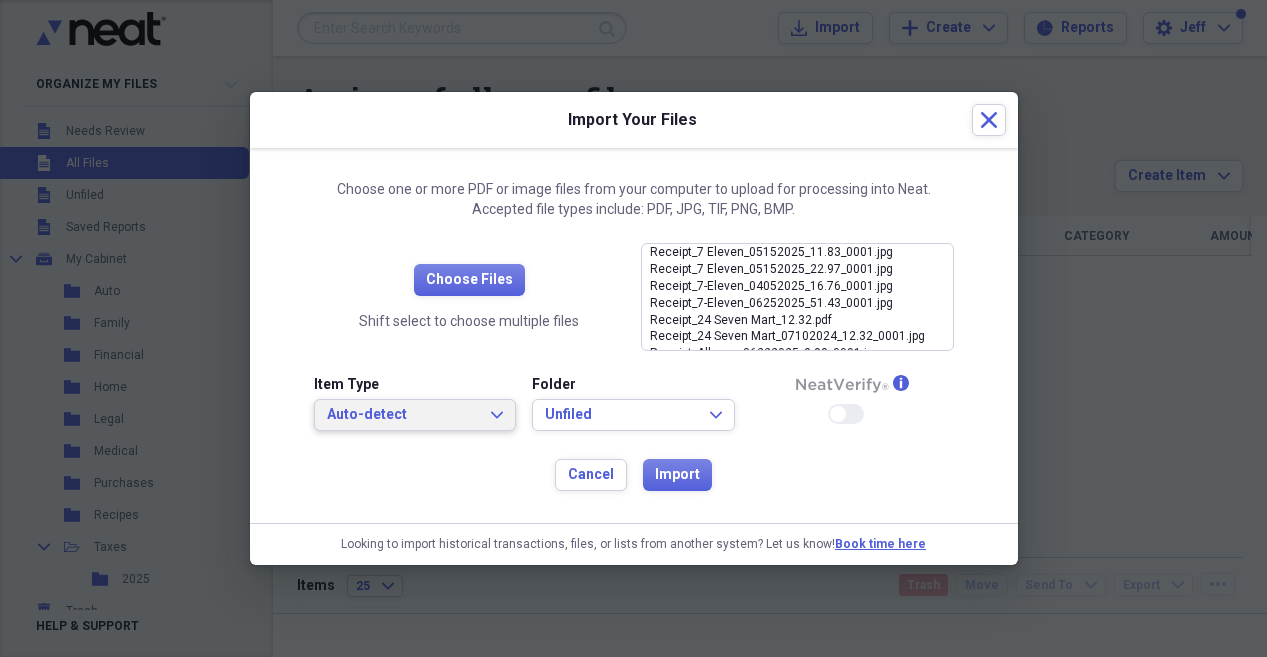 click on "Expand" 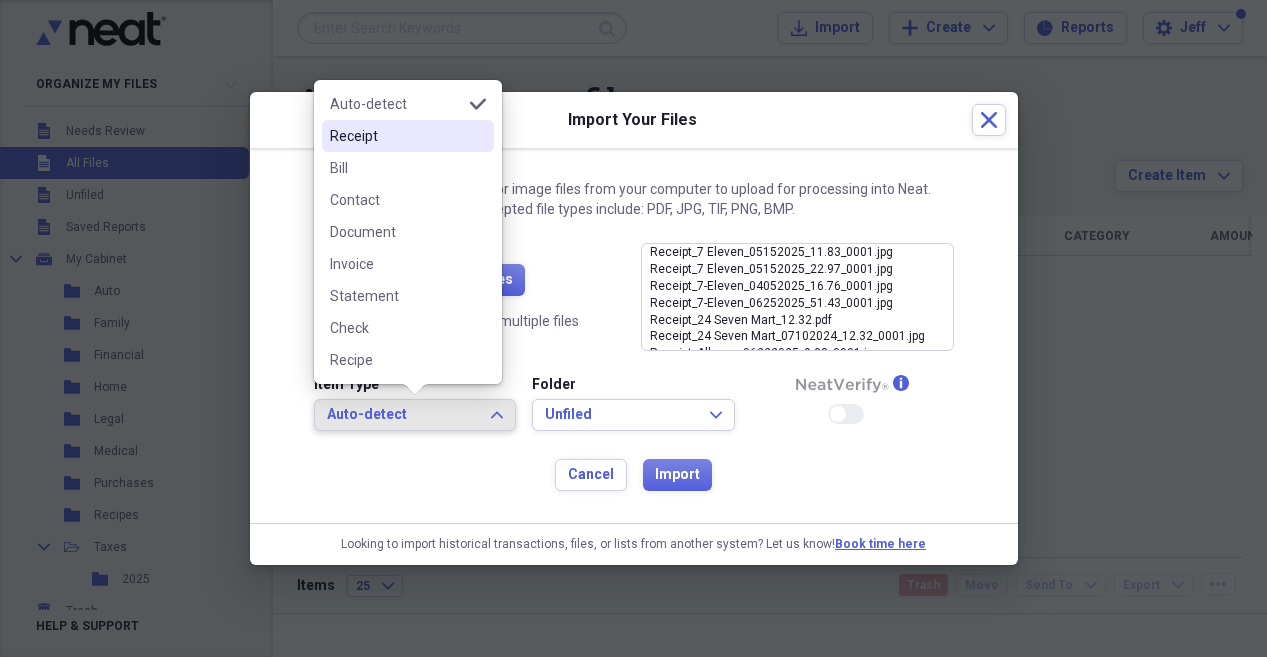 click on "Receipt" at bounding box center [408, 136] 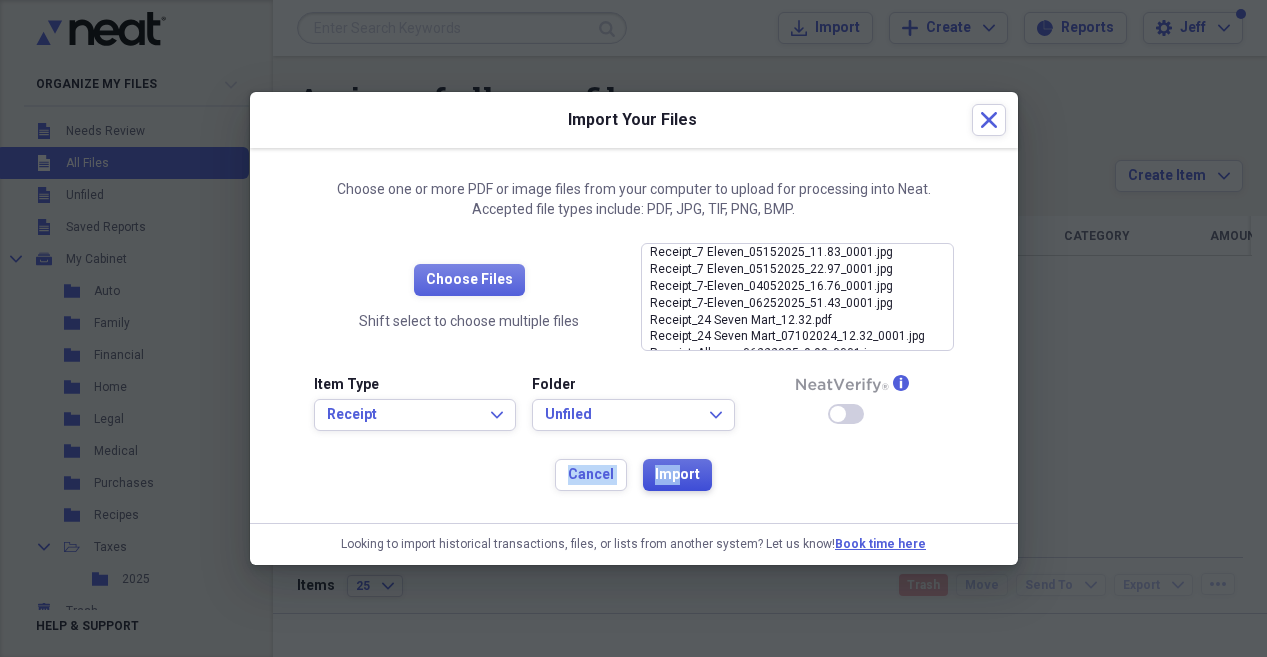 drag, startPoint x: 677, startPoint y: 483, endPoint x: 823, endPoint y: 436, distance: 153.37862 